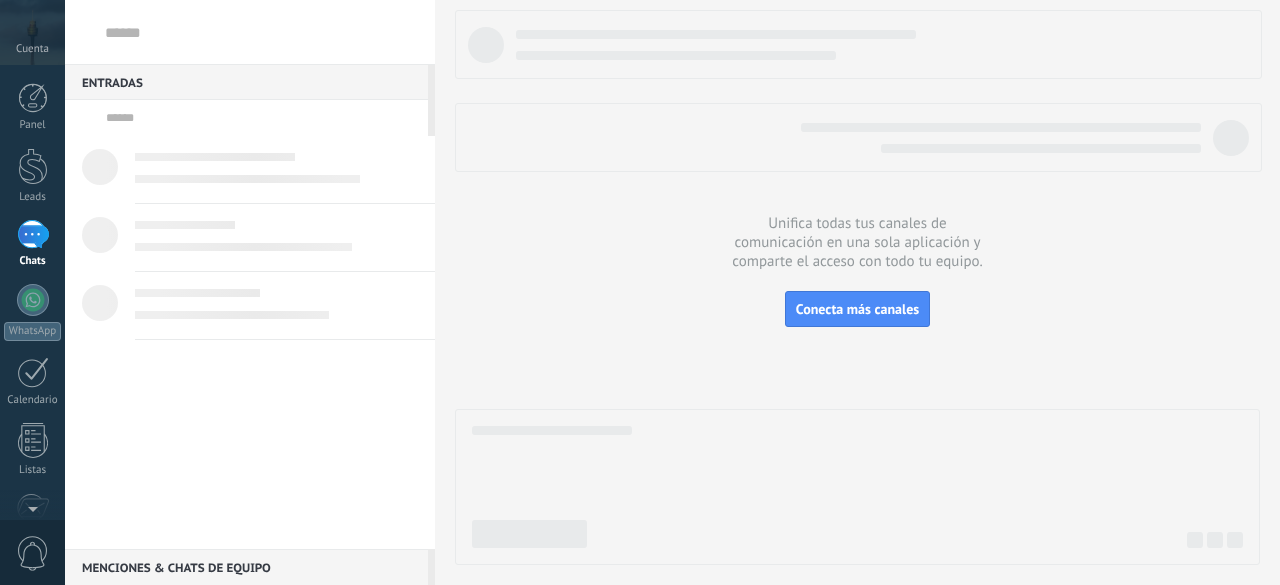 scroll, scrollTop: 0, scrollLeft: 0, axis: both 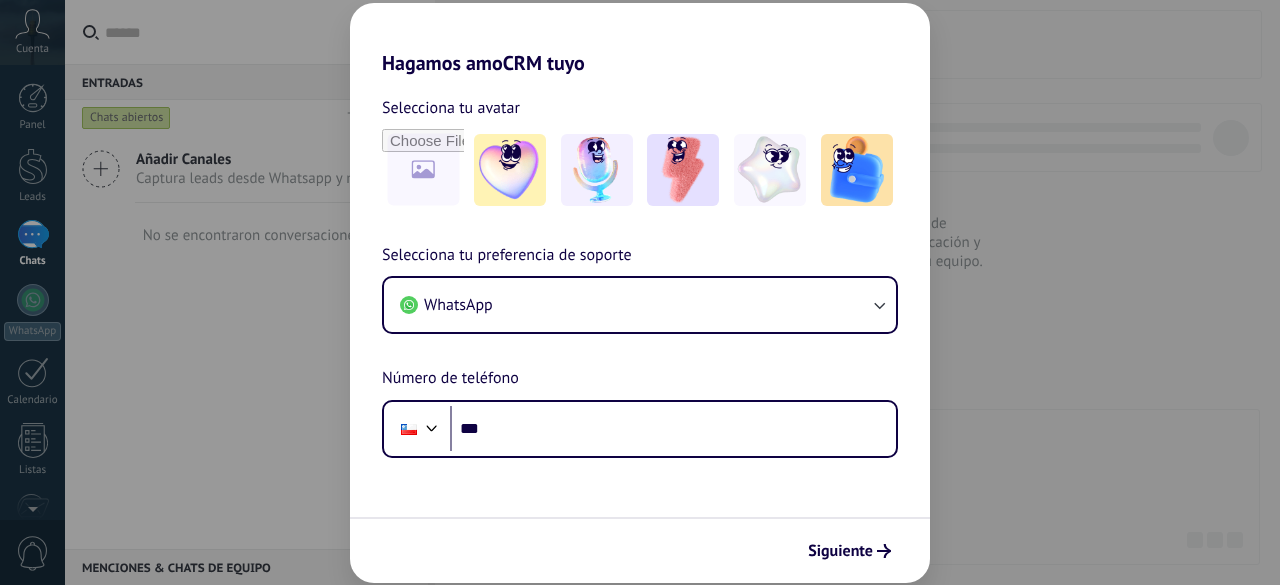 click on "Selecciona tu avatar Selecciona tu preferencia de soporte WhatsApp Número de teléfono Phone *** Siguiente" at bounding box center [640, 329] 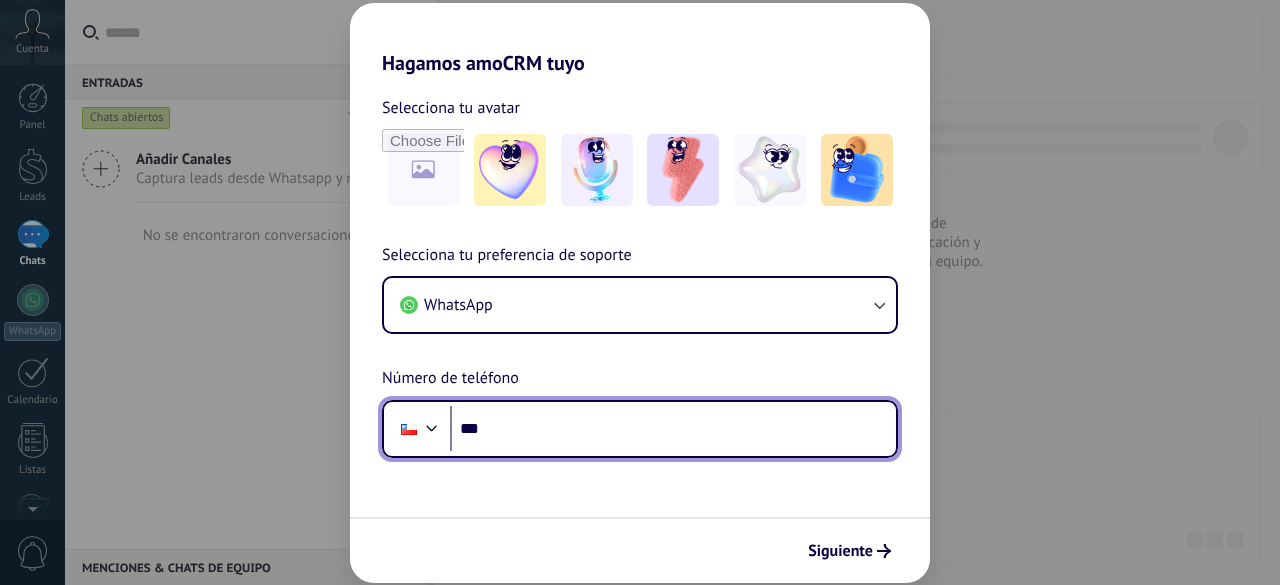 click on "***" at bounding box center (673, 429) 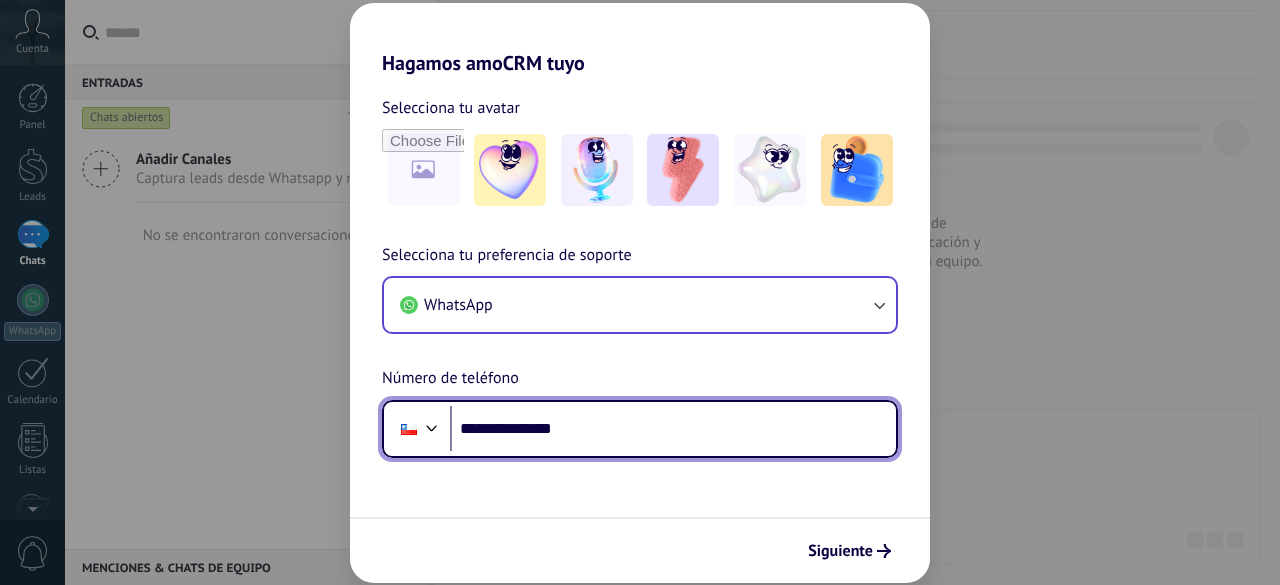type on "**********" 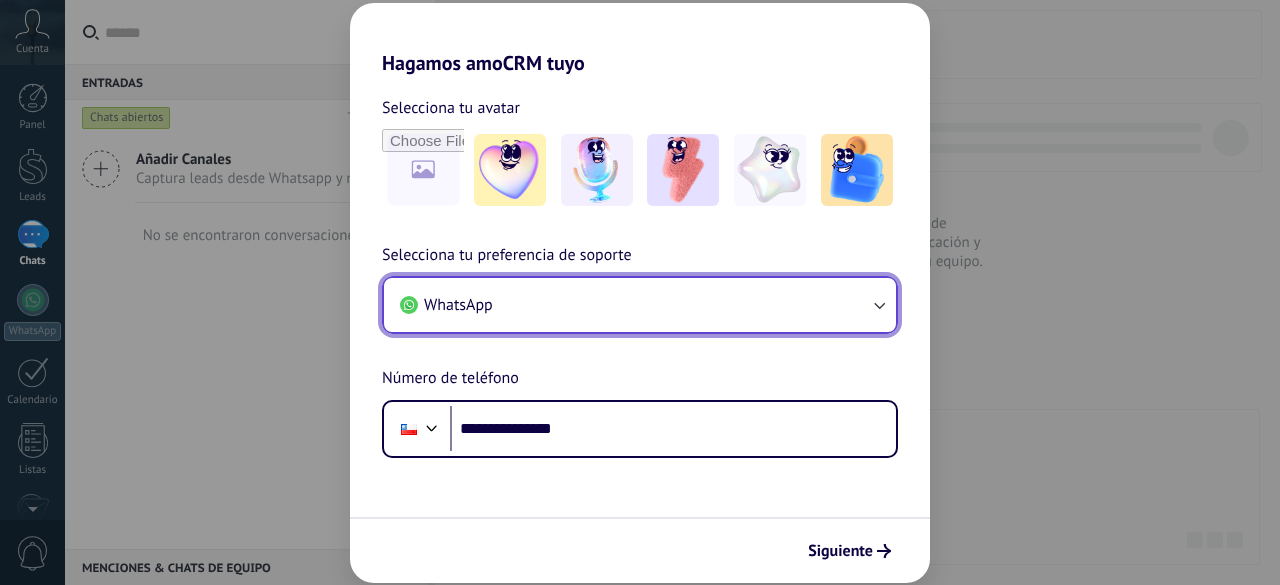 click 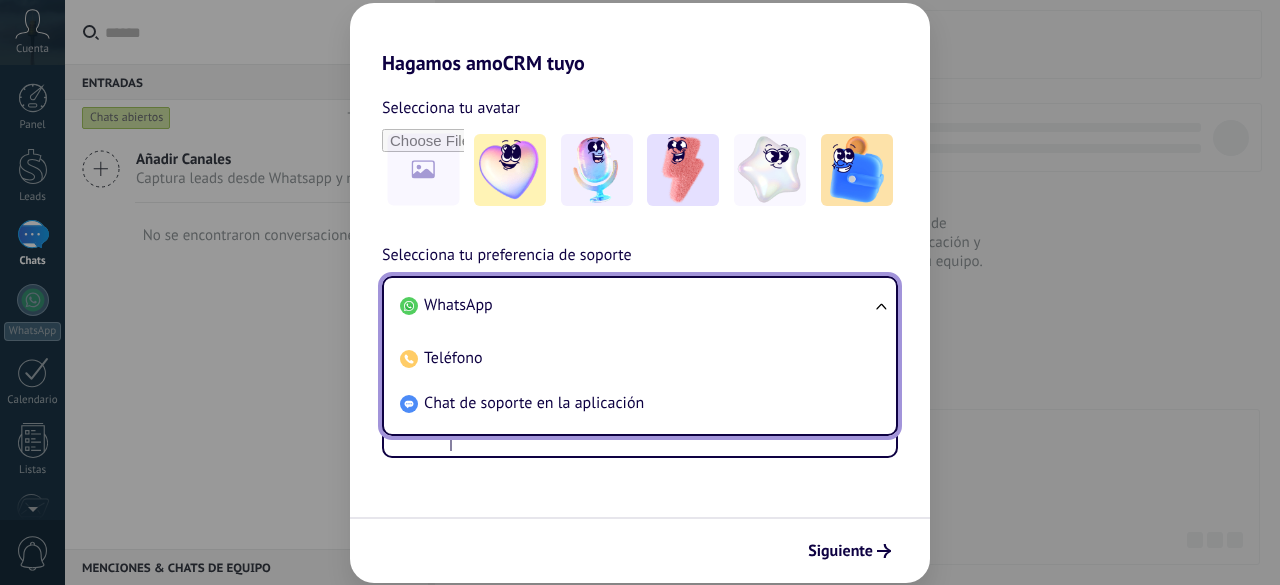 click on "WhatsApp Teléfono Chat de soporte en la aplicación" at bounding box center (640, 356) 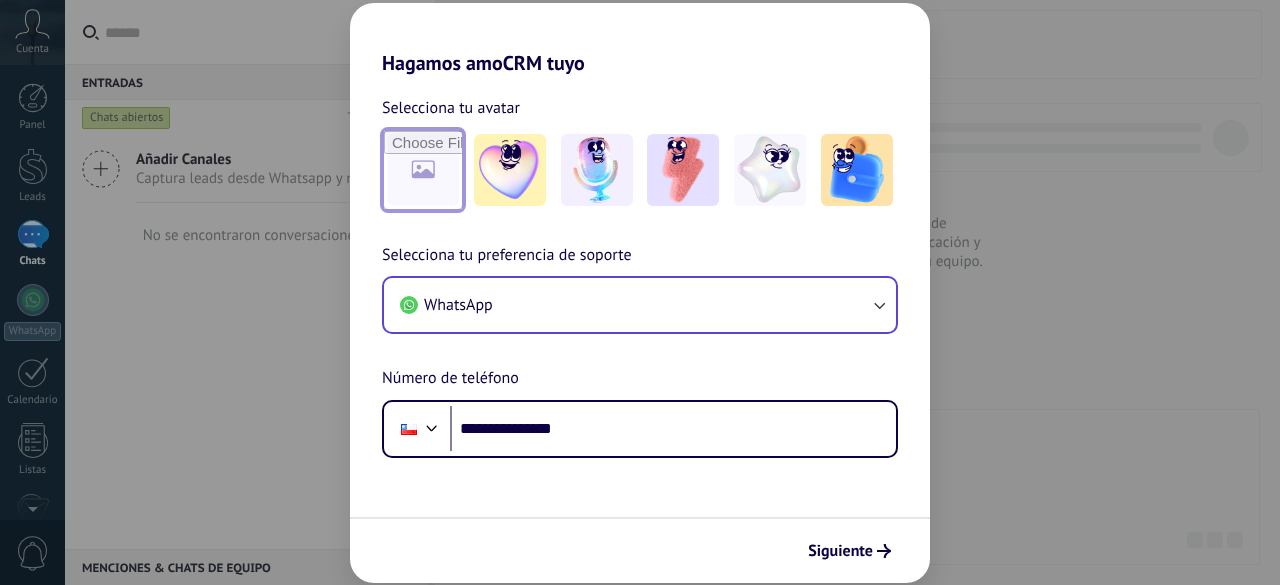 click at bounding box center (423, 170) 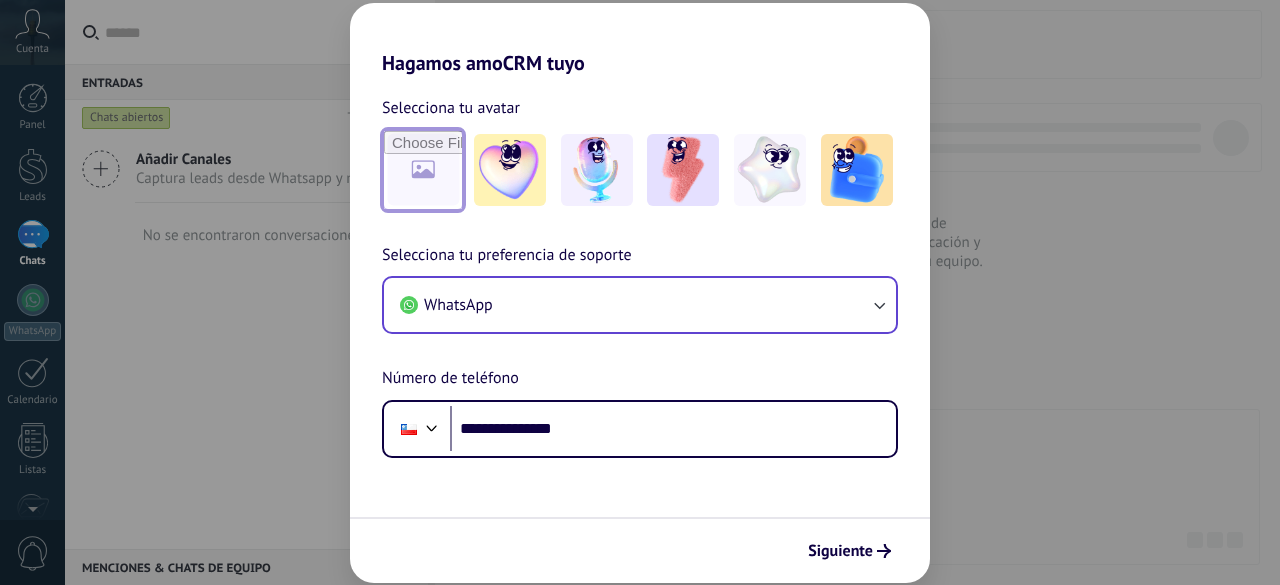 type on "**********" 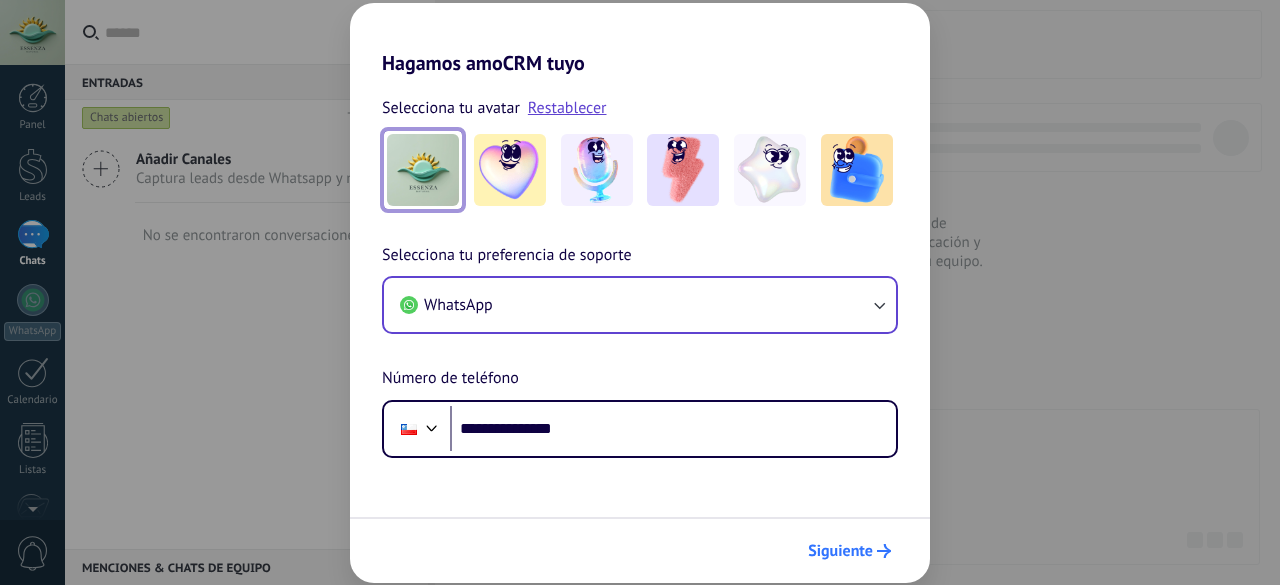 click on "Siguiente" at bounding box center [840, 551] 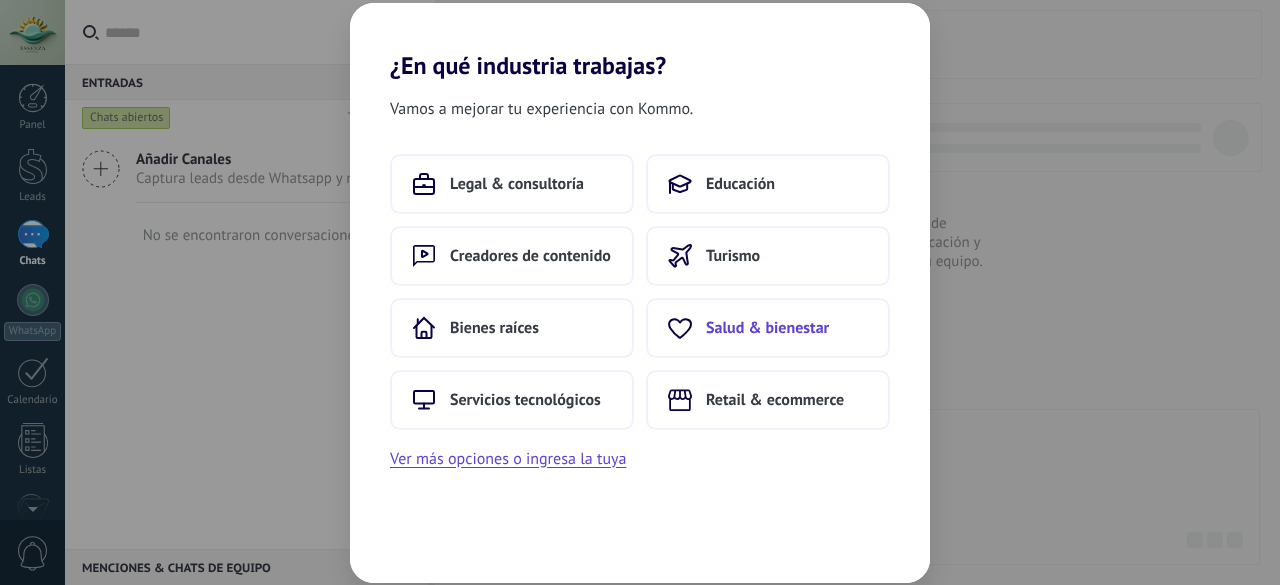 click on "Salud & bienestar" at bounding box center [767, 328] 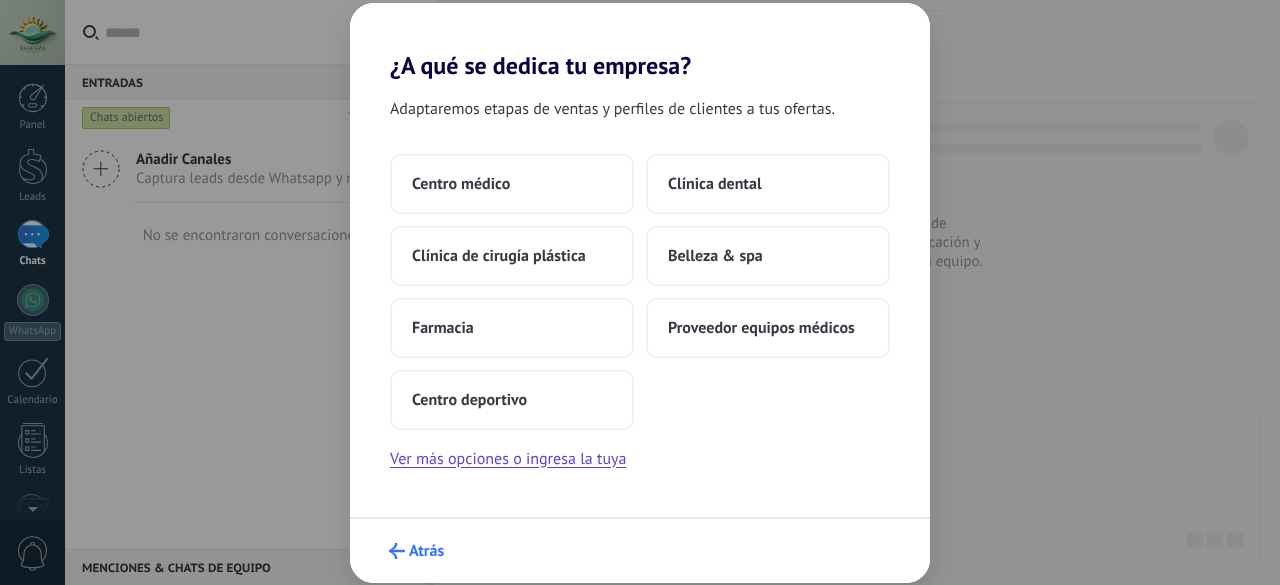 click 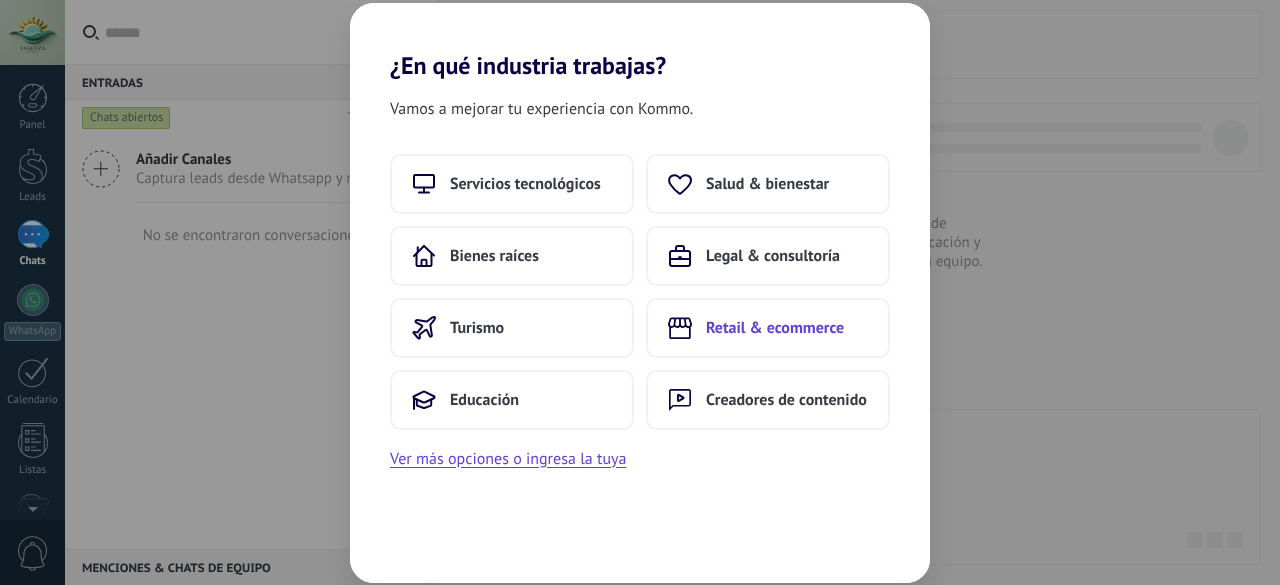 click on "Retail & ecommerce" at bounding box center [775, 328] 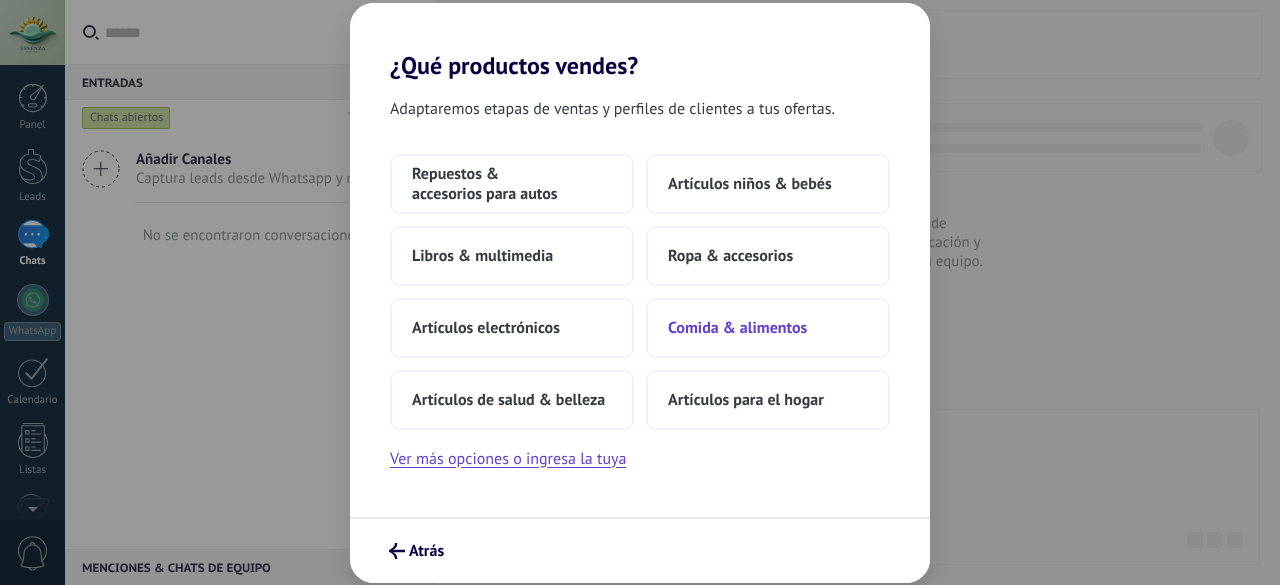 click on "Comida & alimentos" at bounding box center [768, 328] 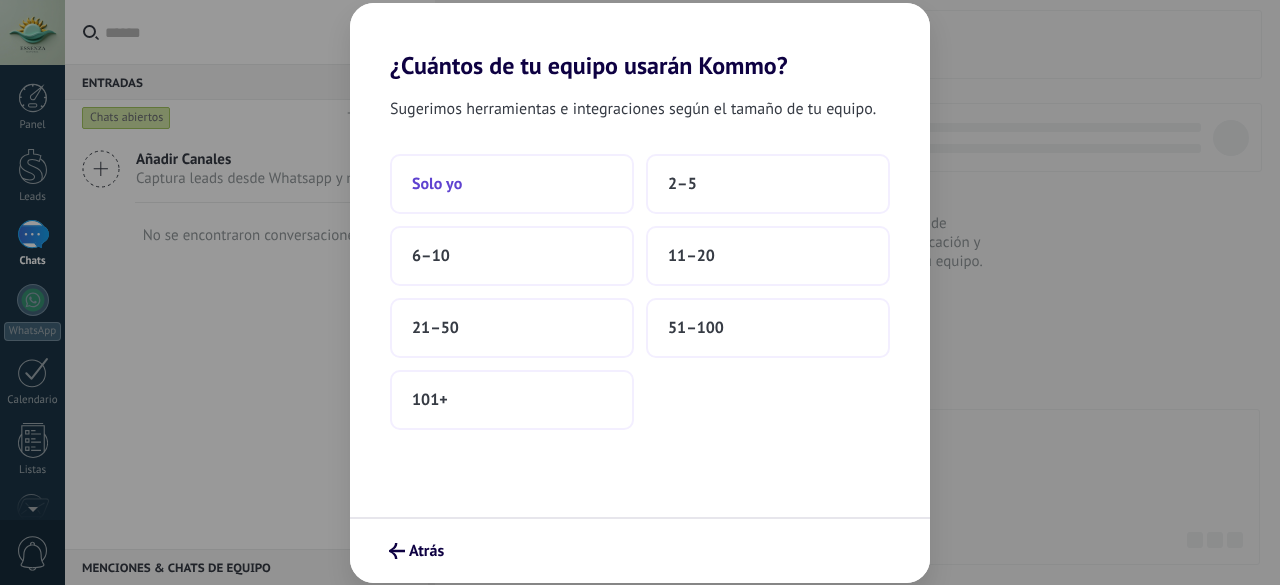 click on "Solo yo" at bounding box center [512, 184] 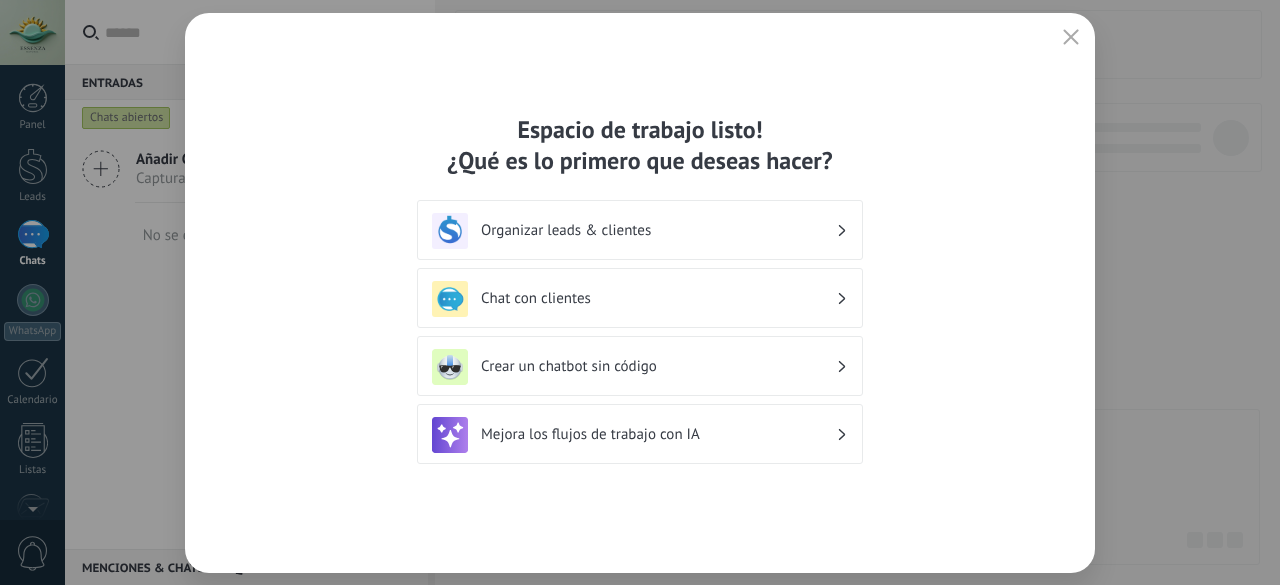 click on "Crear un chatbot sin código" at bounding box center [658, 366] 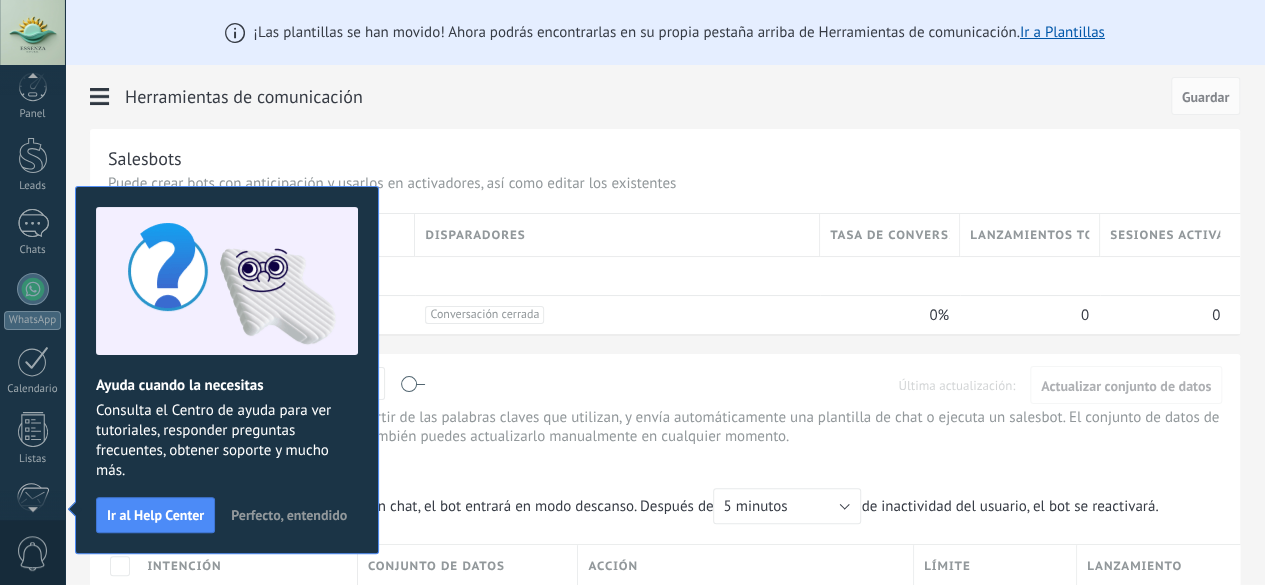 scroll, scrollTop: 245, scrollLeft: 0, axis: vertical 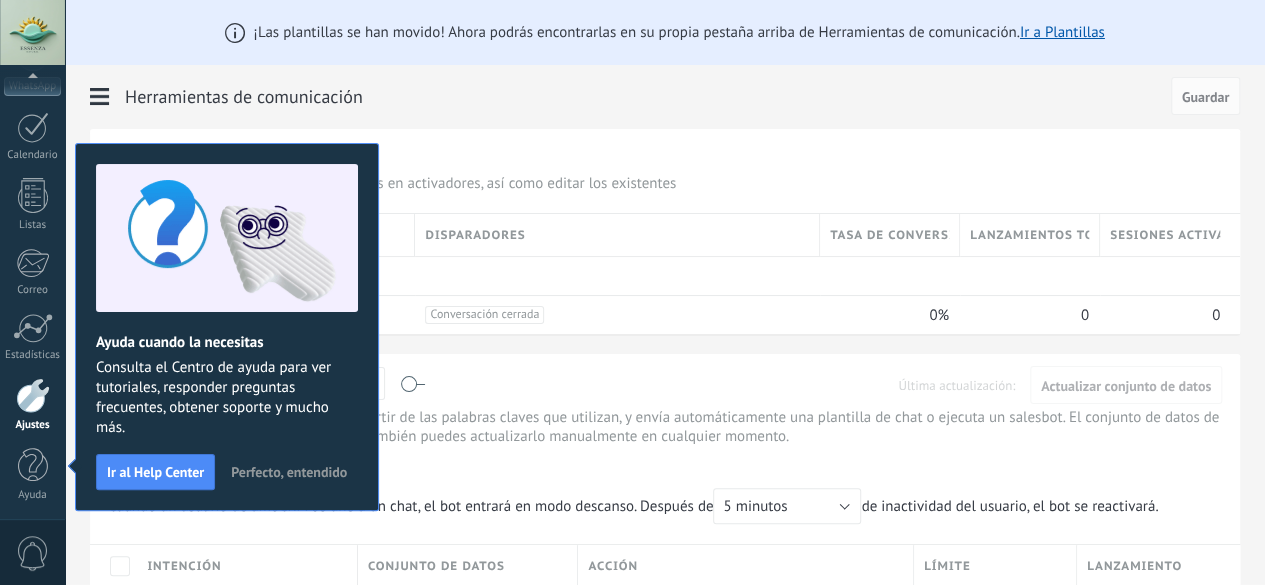 click on "Perfecto, entendido" at bounding box center (289, 472) 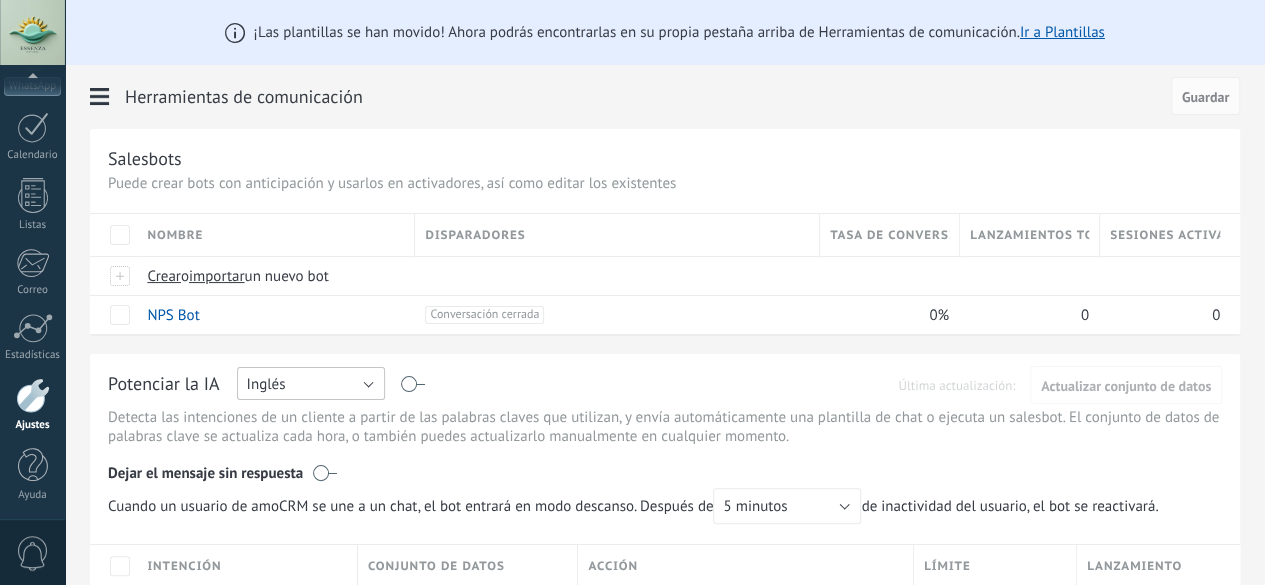 click on "Inglés" at bounding box center (311, 383) 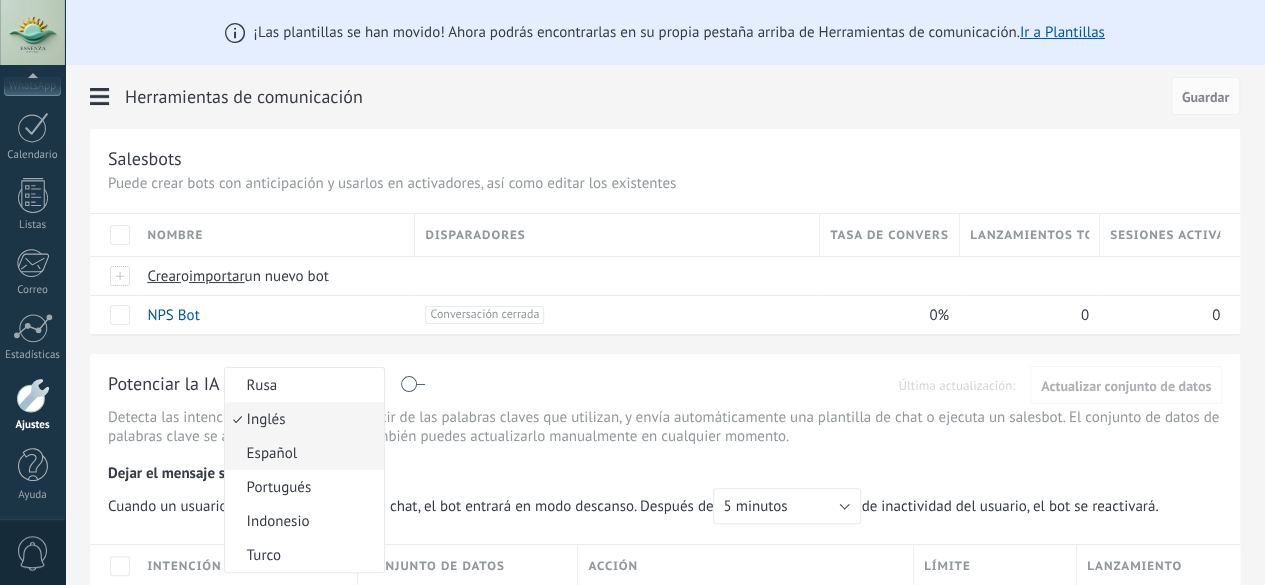 click on "Español" at bounding box center [301, 453] 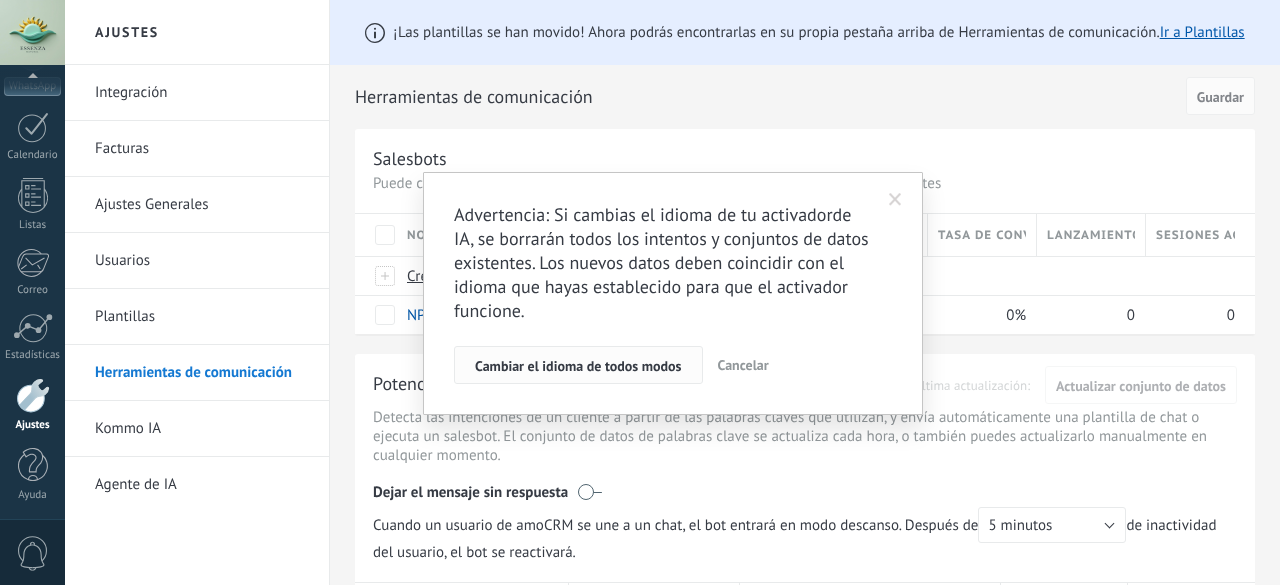 click on "Cambiar el idioma de todos modos" at bounding box center (578, 366) 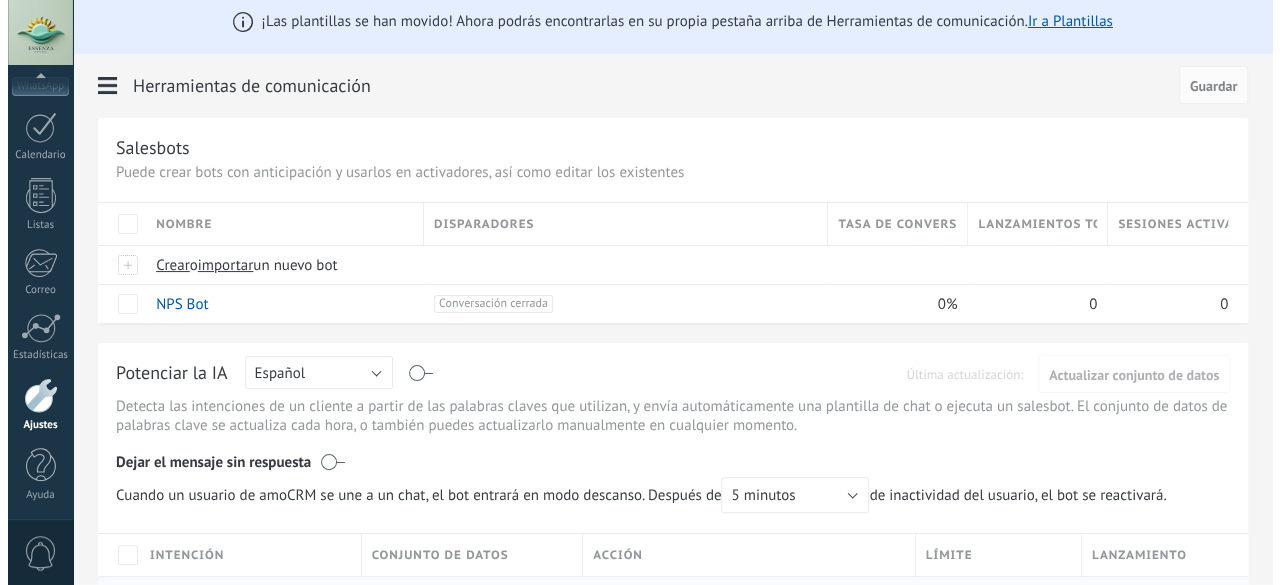 scroll, scrollTop: 0, scrollLeft: 0, axis: both 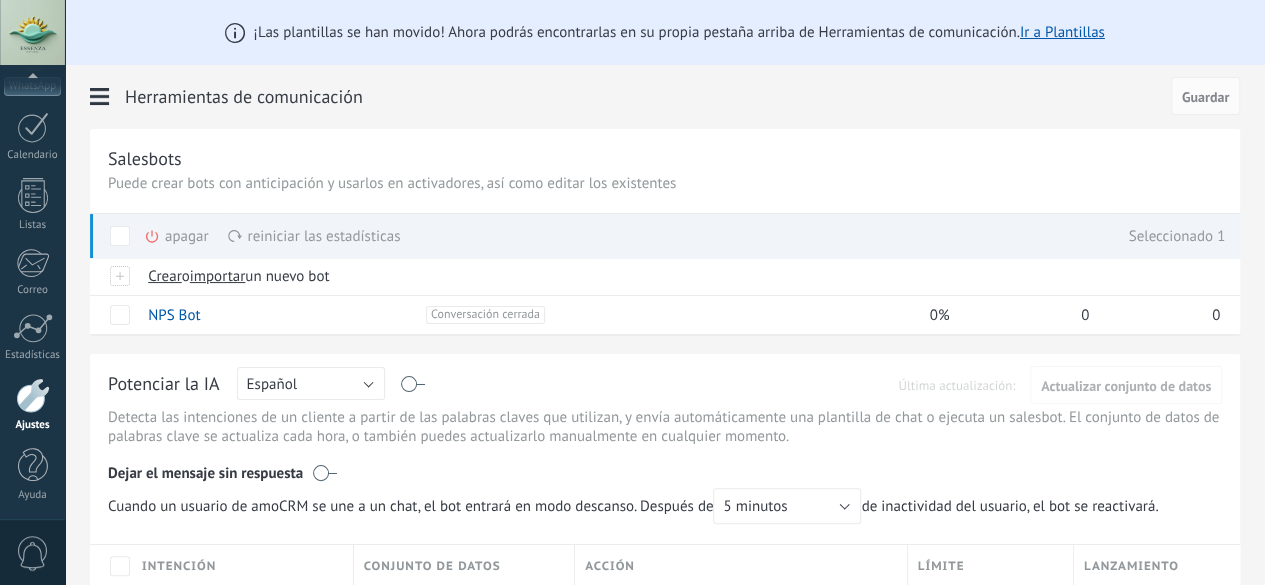 click at bounding box center [120, 236] 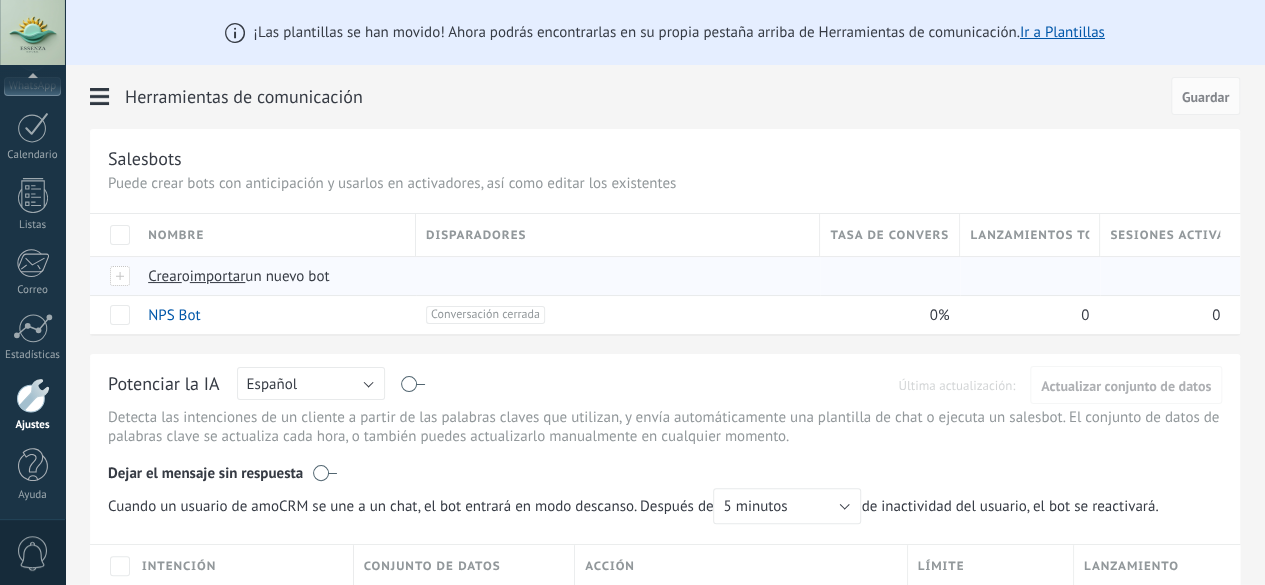 click on "Crear" at bounding box center (165, 276) 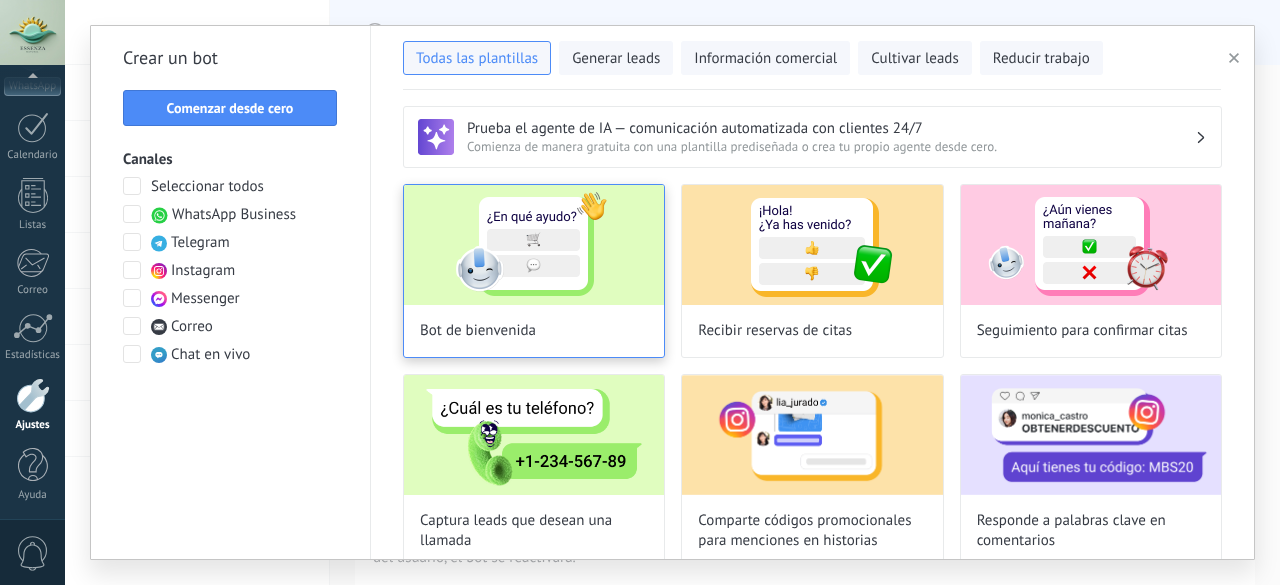 scroll, scrollTop: 100, scrollLeft: 0, axis: vertical 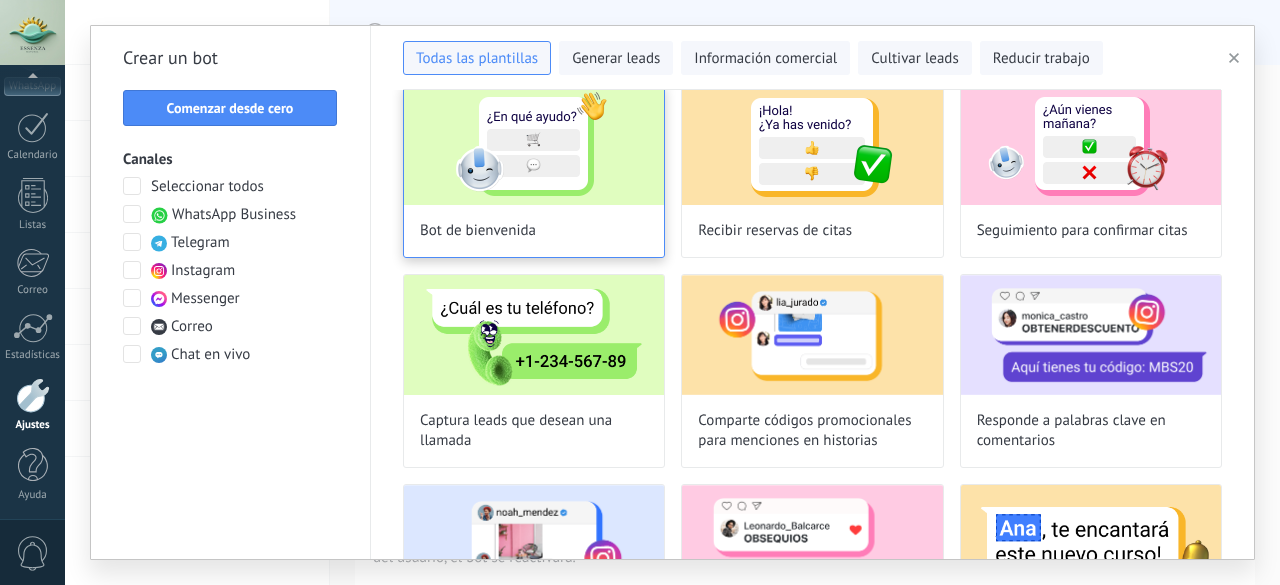 click at bounding box center [534, 145] 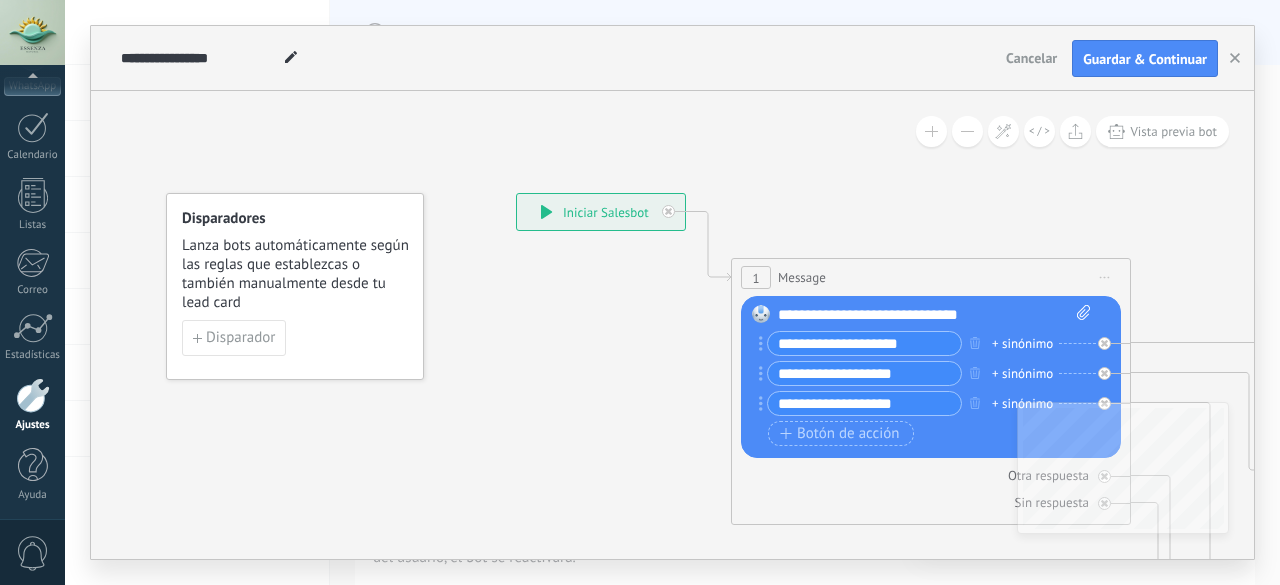 click on "**********" at bounding box center [935, 315] 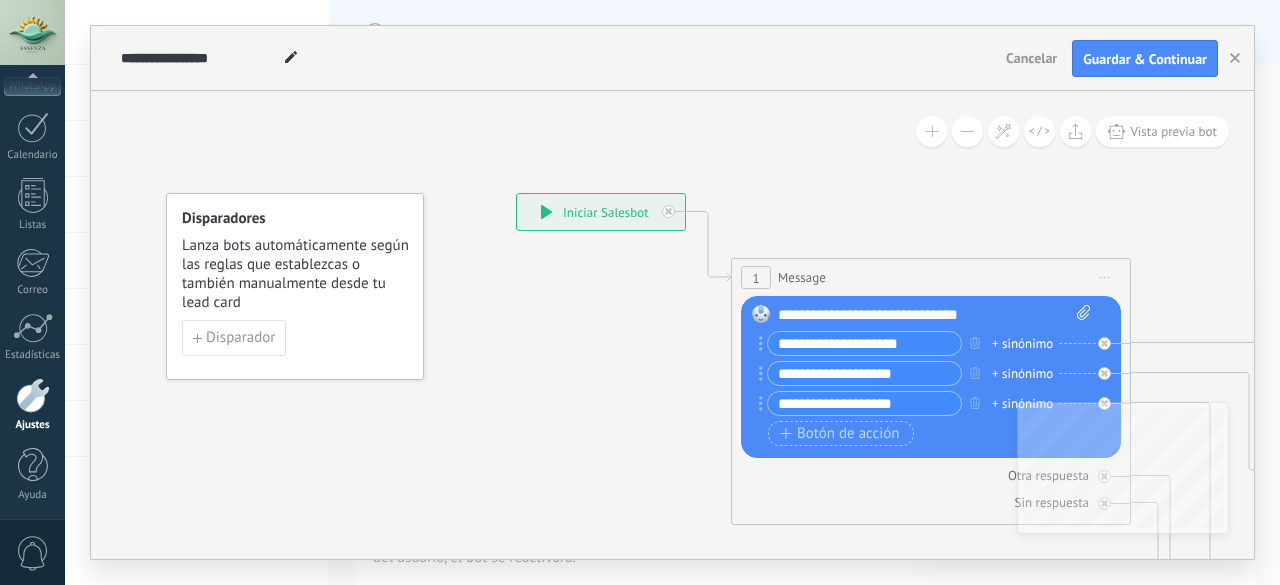 type 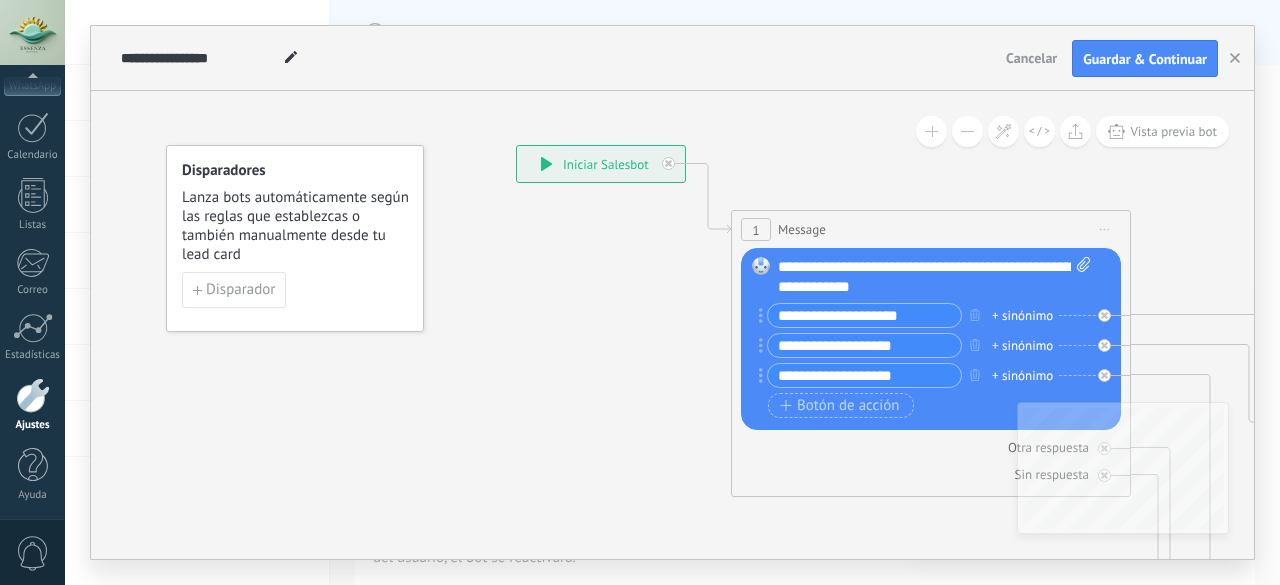 click on "**********" at bounding box center [864, 345] 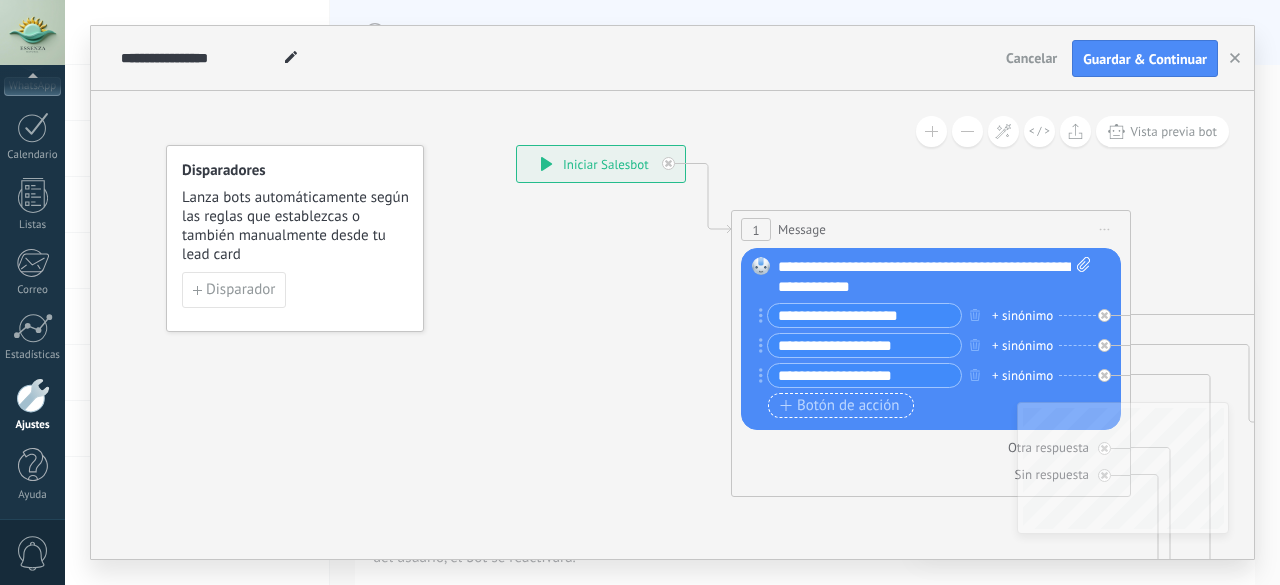click on "Botón de acción" at bounding box center (840, 406) 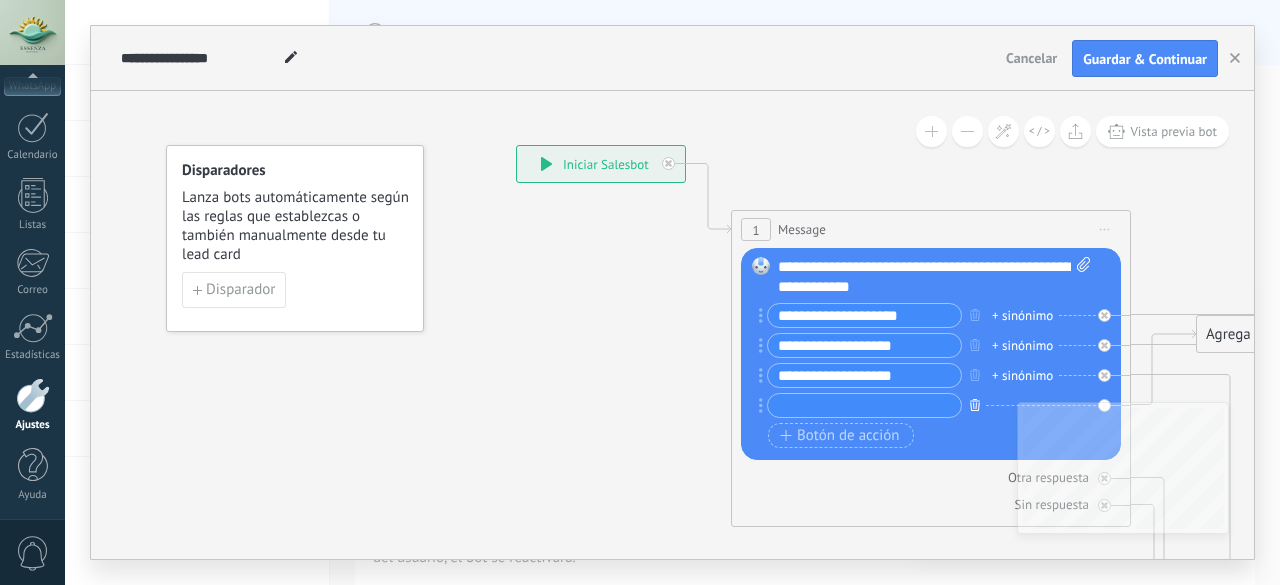 click 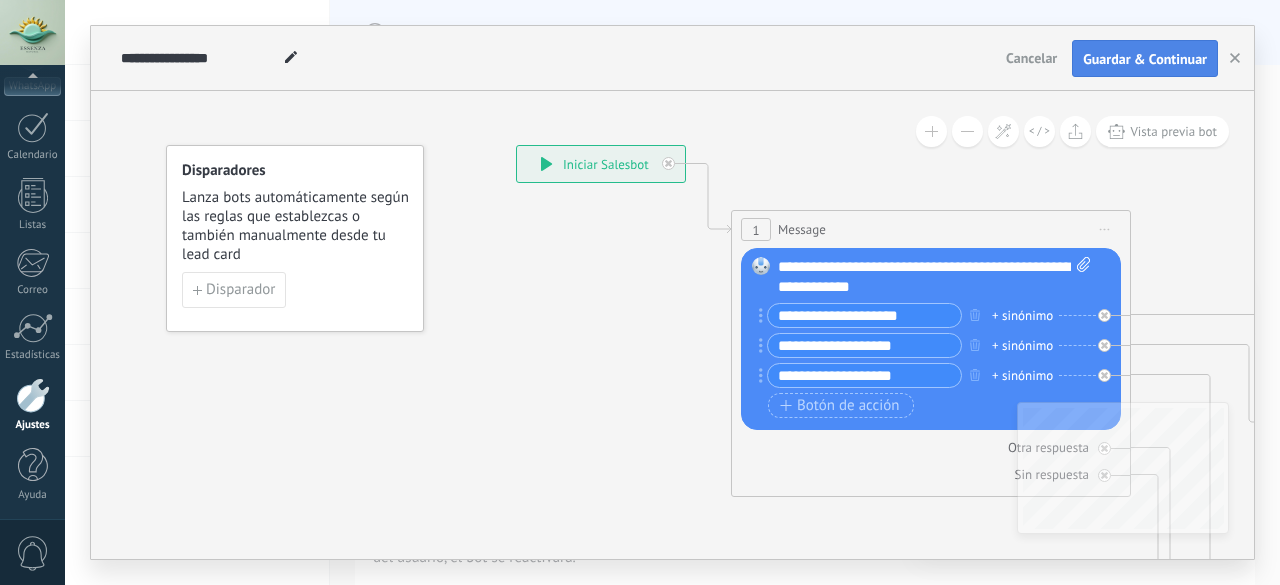 click on "Guardar & Continuar" at bounding box center [1145, 59] 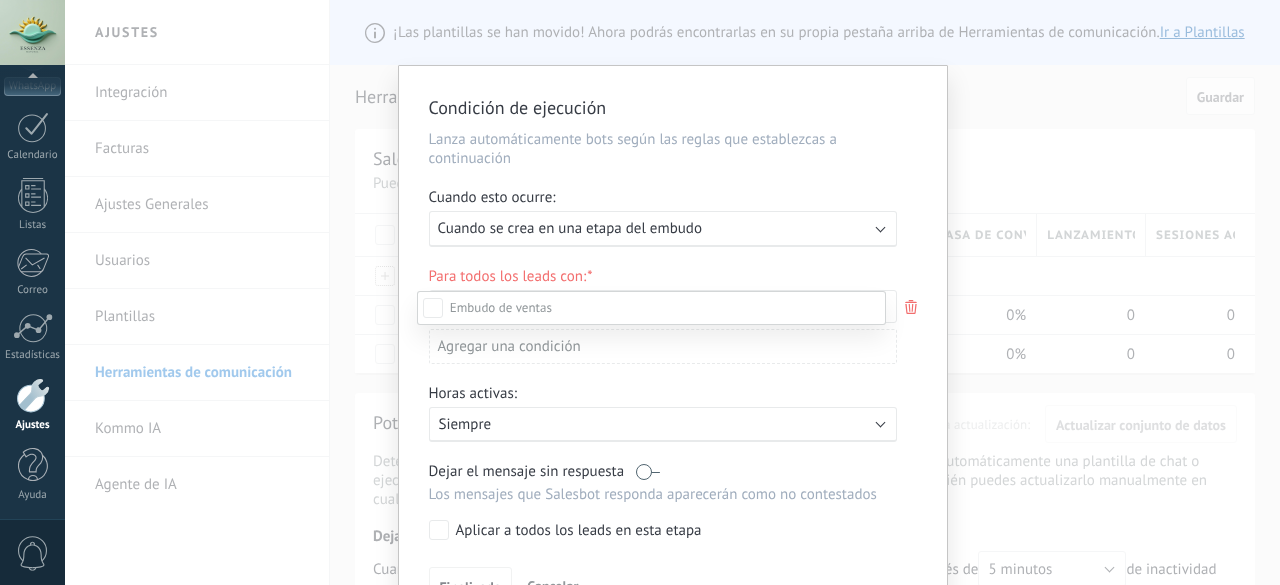 click at bounding box center (672, 292) 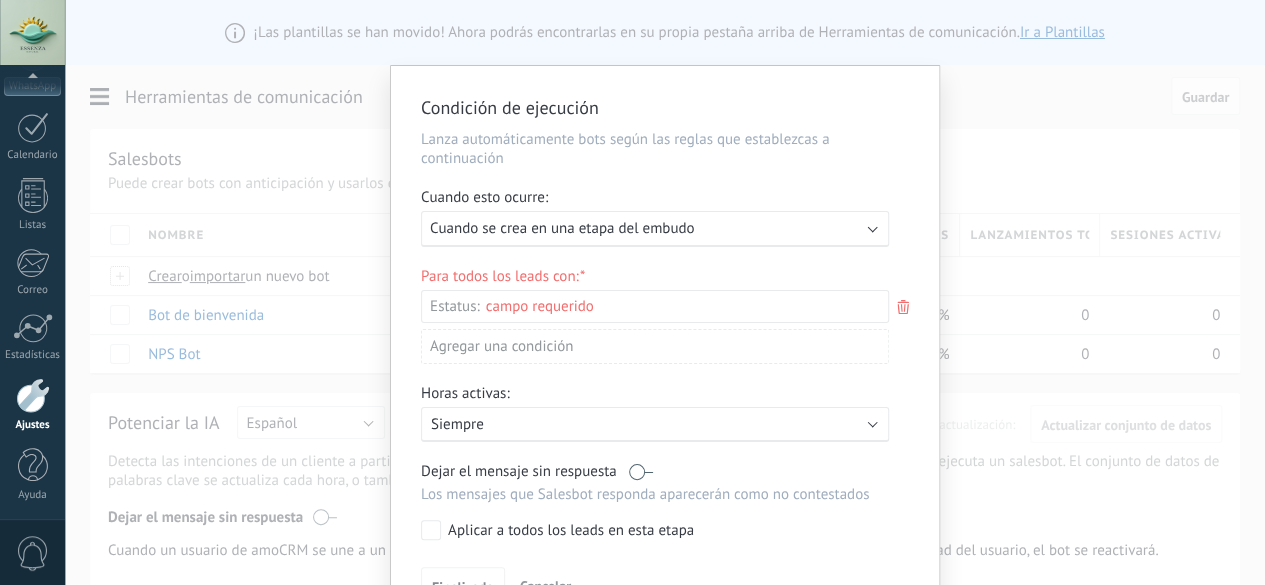 click on "Leads Entrantes Nueva consulta Cualificado Cotización enviada Pedido creado Pedido completado Pedido enviado [PERSON_NAME] enviado – ganado Pedido cancelado – perdido" at bounding box center [0, 0] 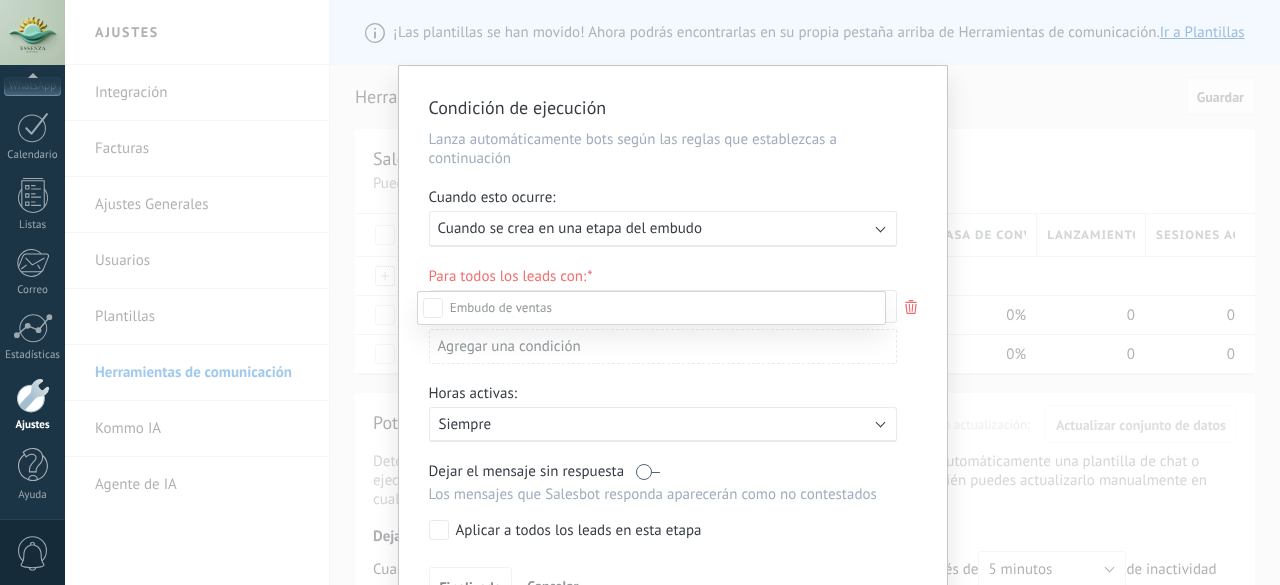 scroll, scrollTop: 0, scrollLeft: 0, axis: both 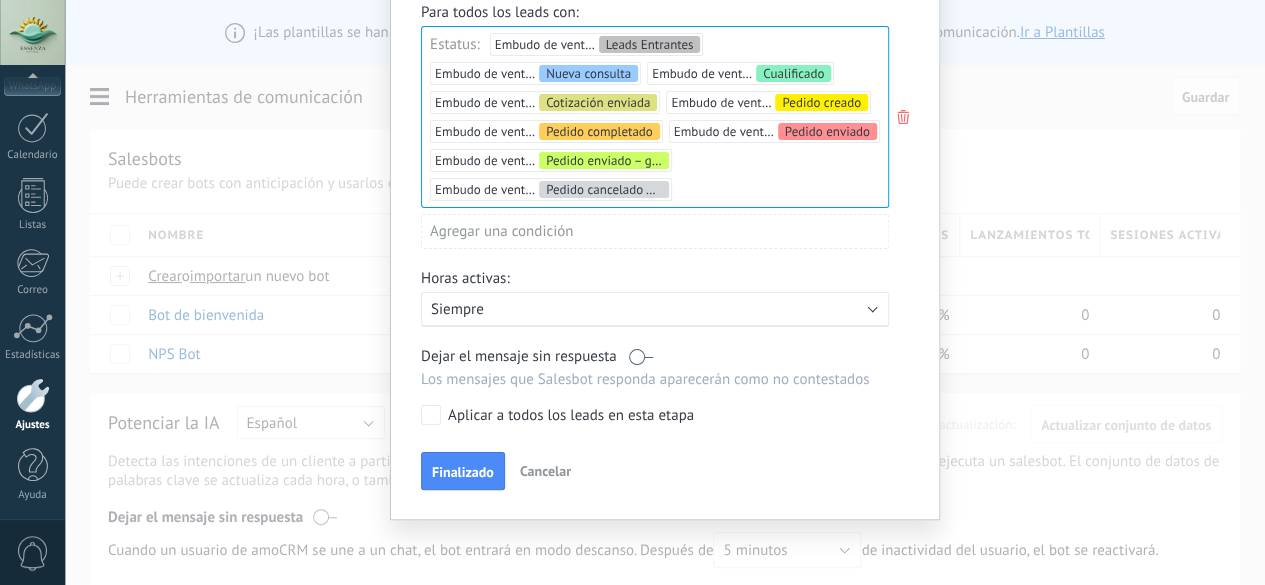 click on "Activo:  Siempre" at bounding box center (655, 309) 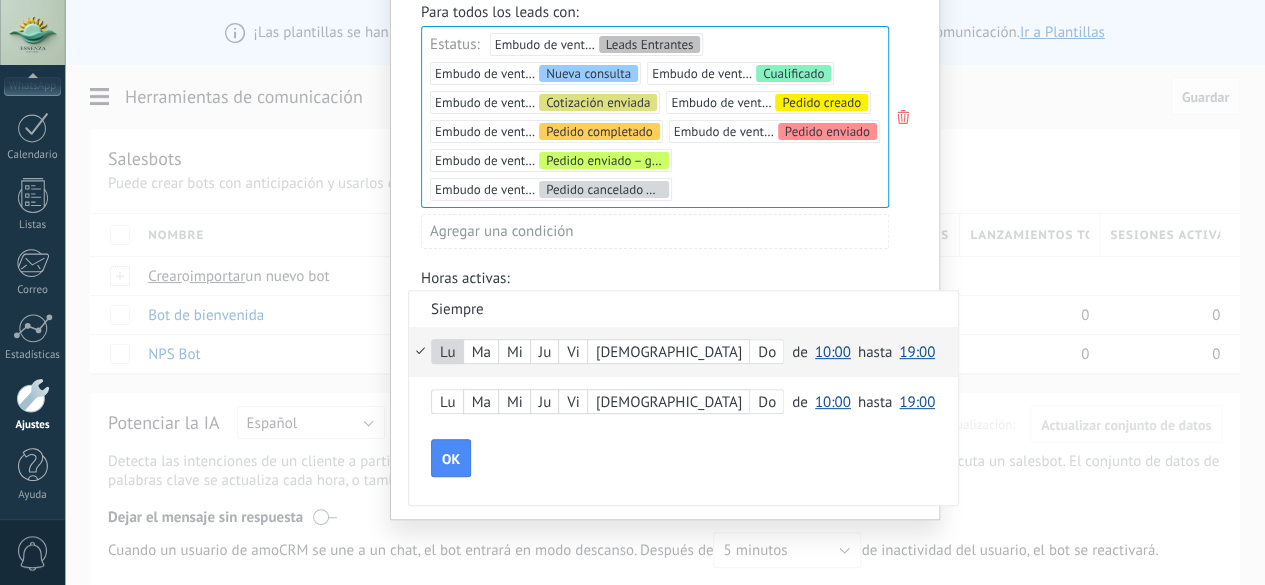 click on "Ma" at bounding box center (481, 353) 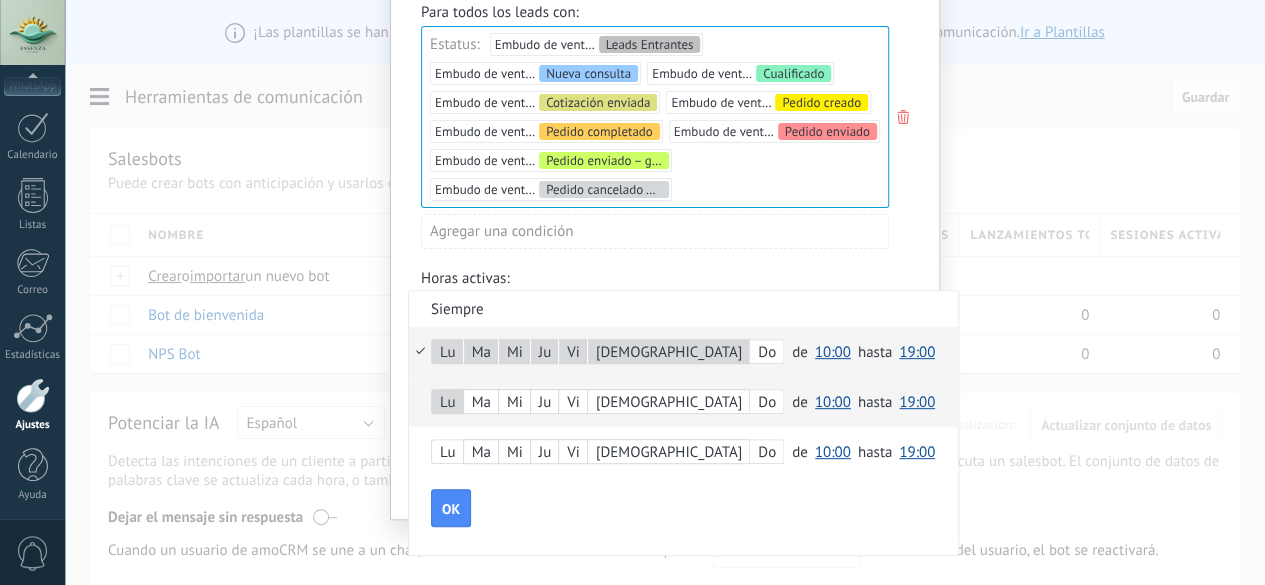 click on "Lu" at bounding box center [447, 403] 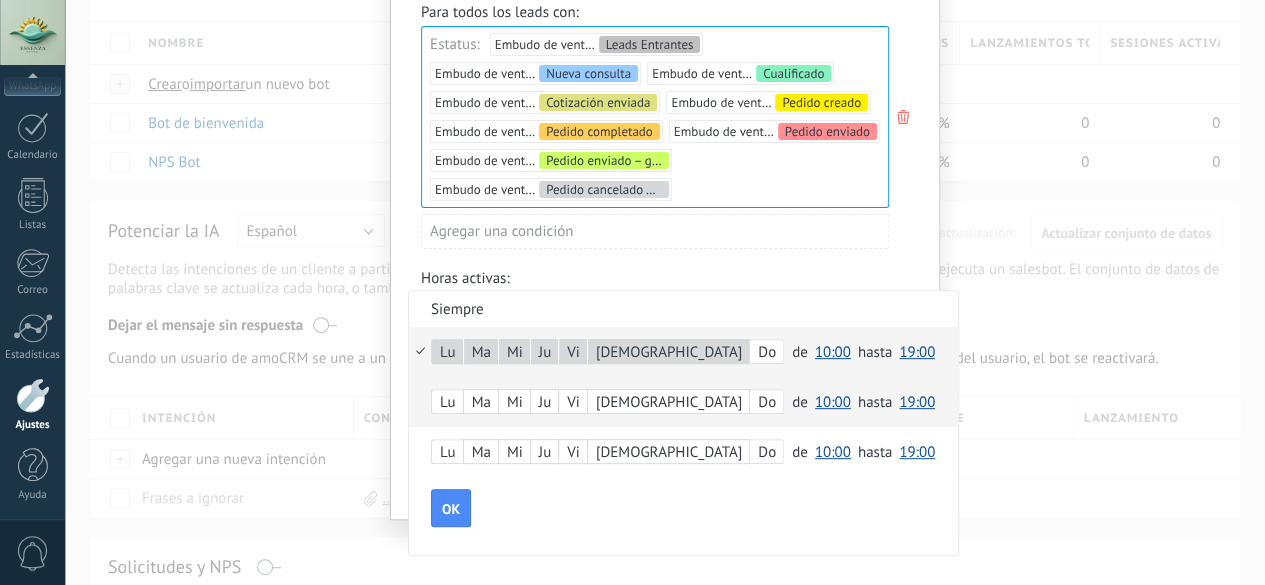 scroll, scrollTop: 200, scrollLeft: 0, axis: vertical 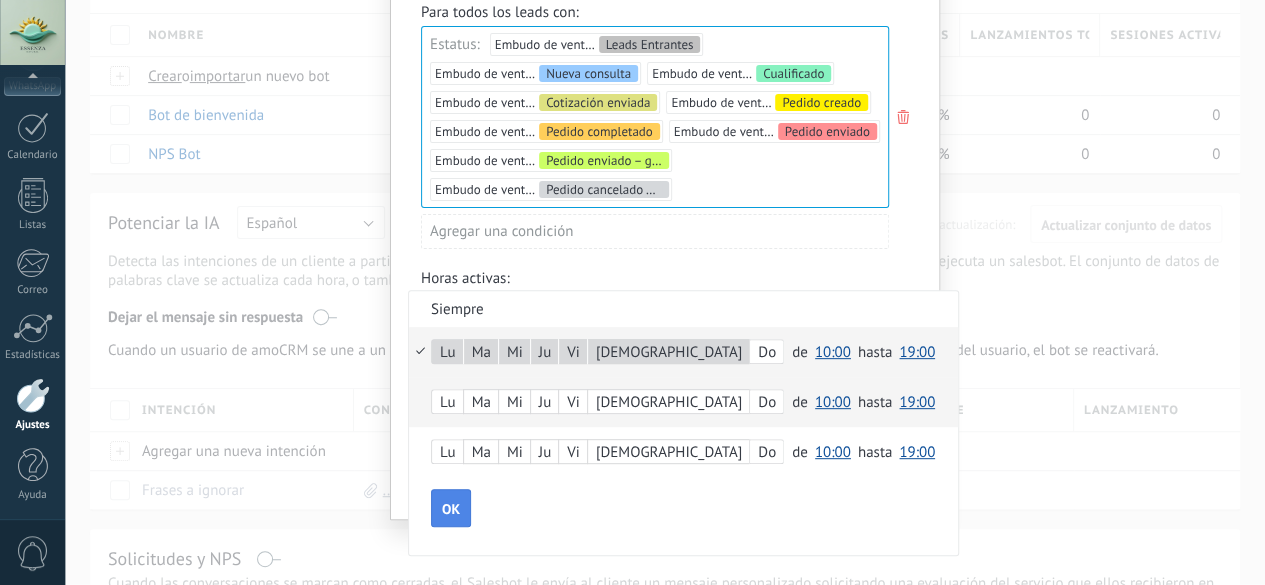 click on "OK" at bounding box center [451, 508] 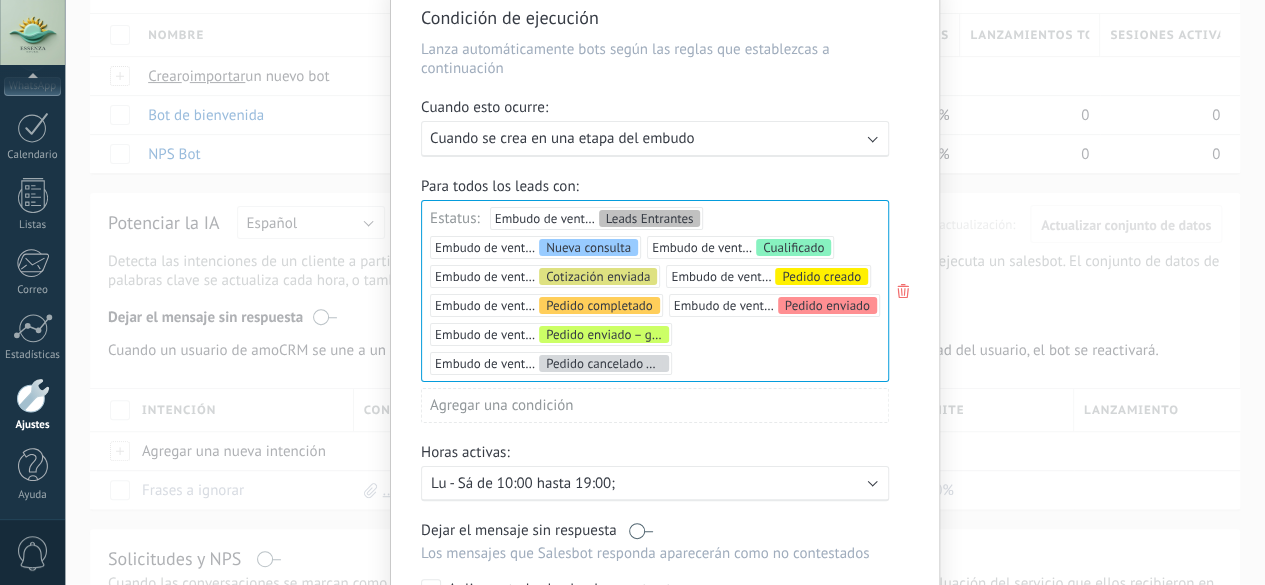 scroll, scrollTop: 0, scrollLeft: 0, axis: both 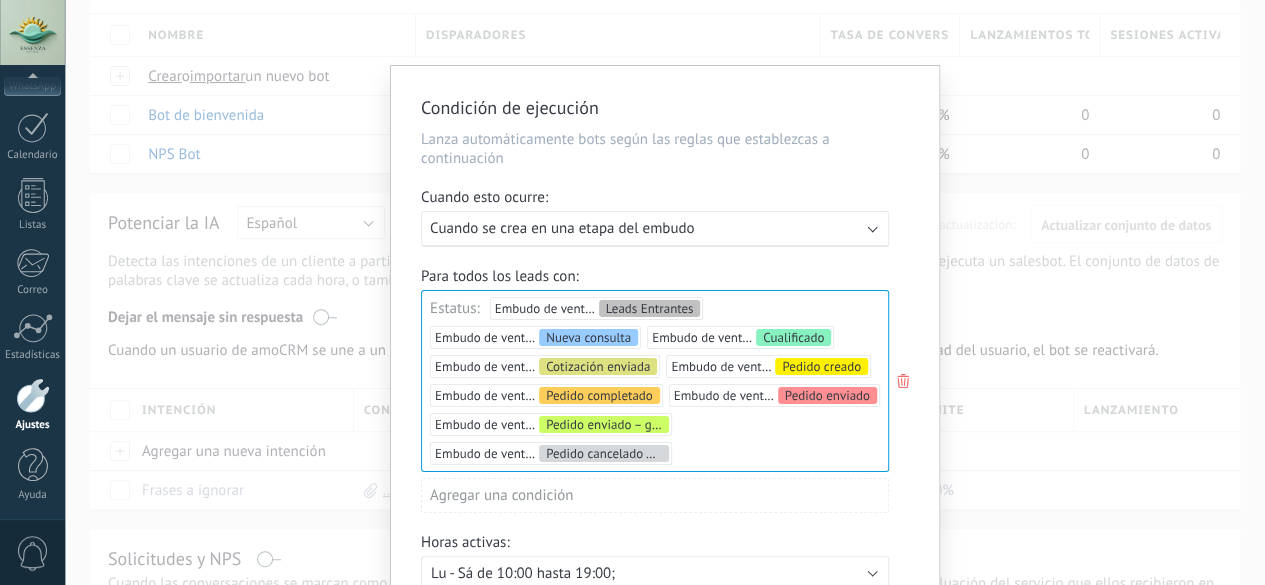 click 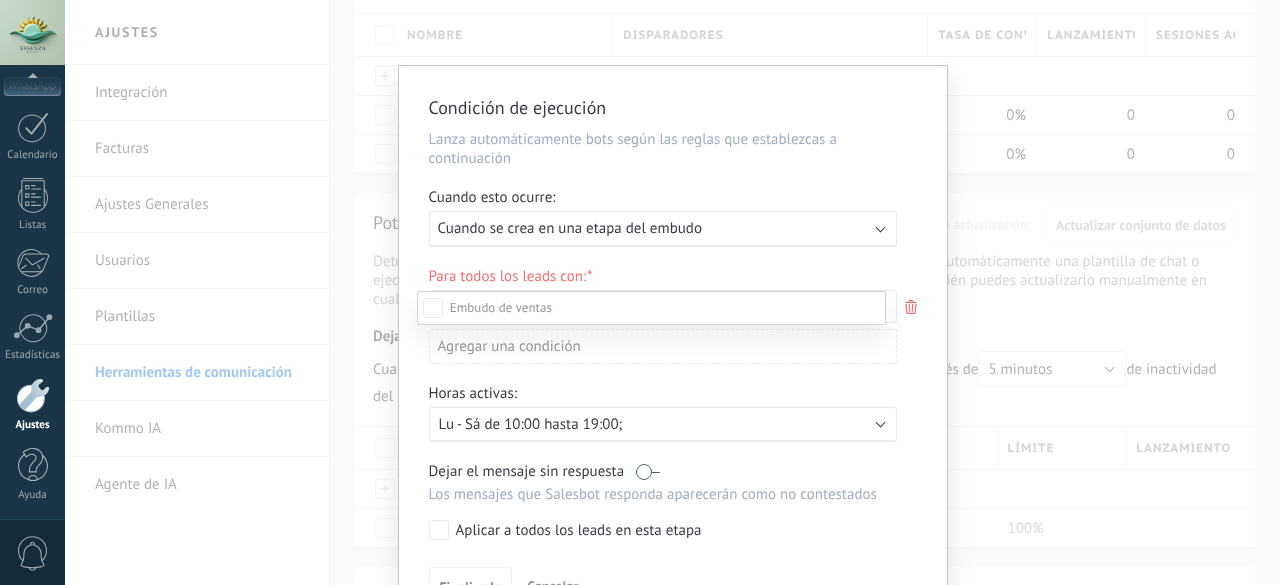 click at bounding box center (672, 292) 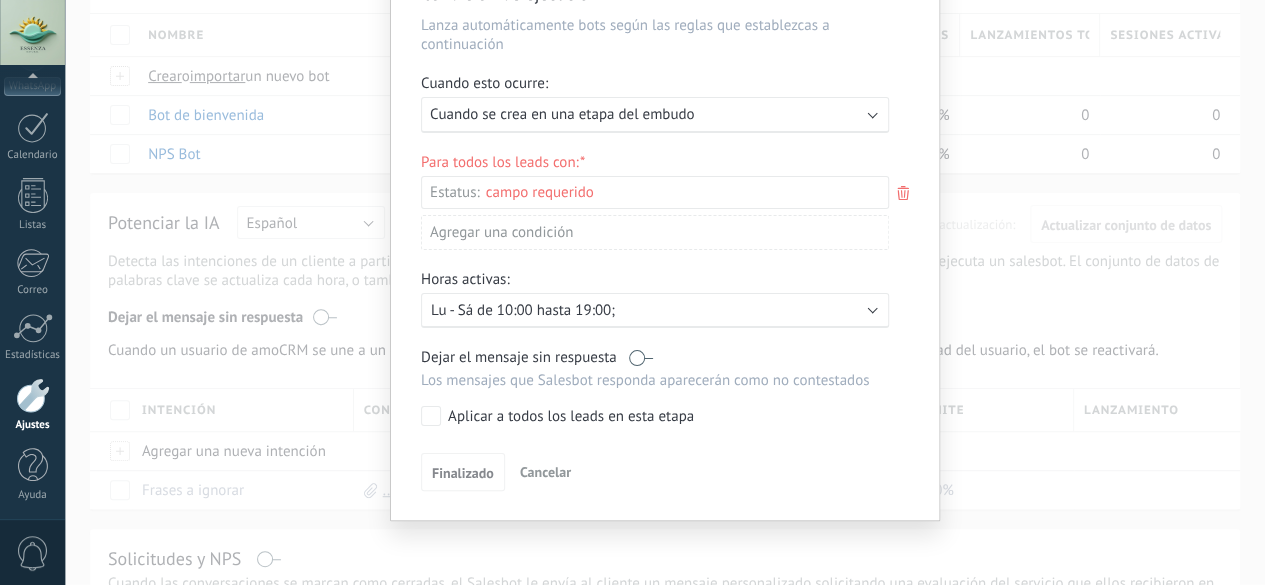 scroll, scrollTop: 116, scrollLeft: 0, axis: vertical 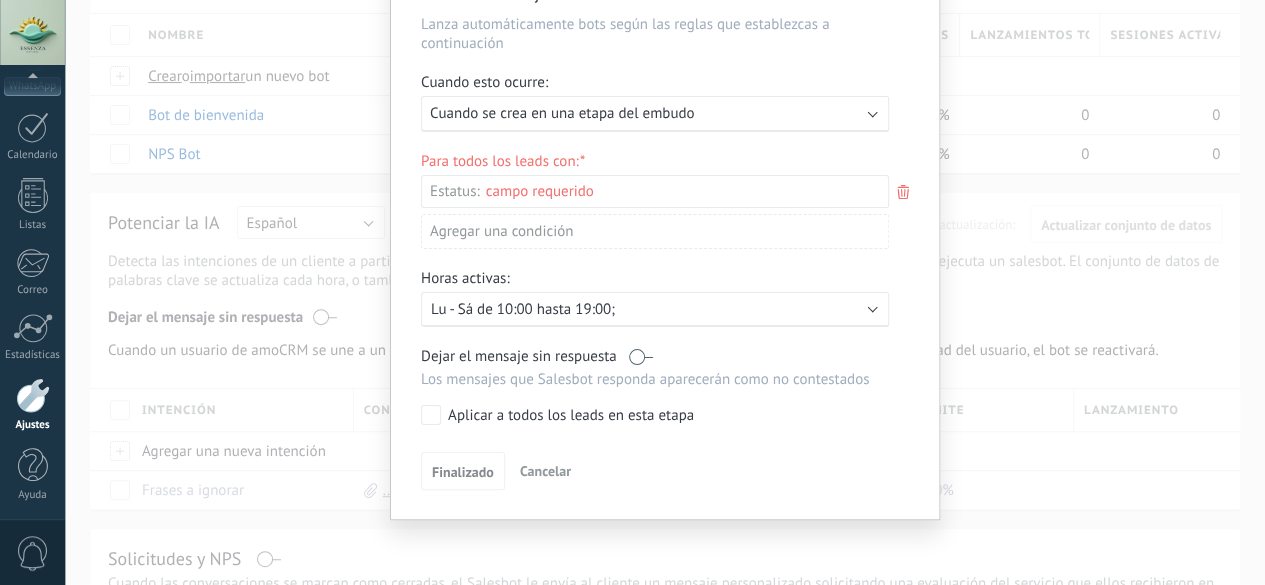click on "Agregar una condición" at bounding box center [655, 231] 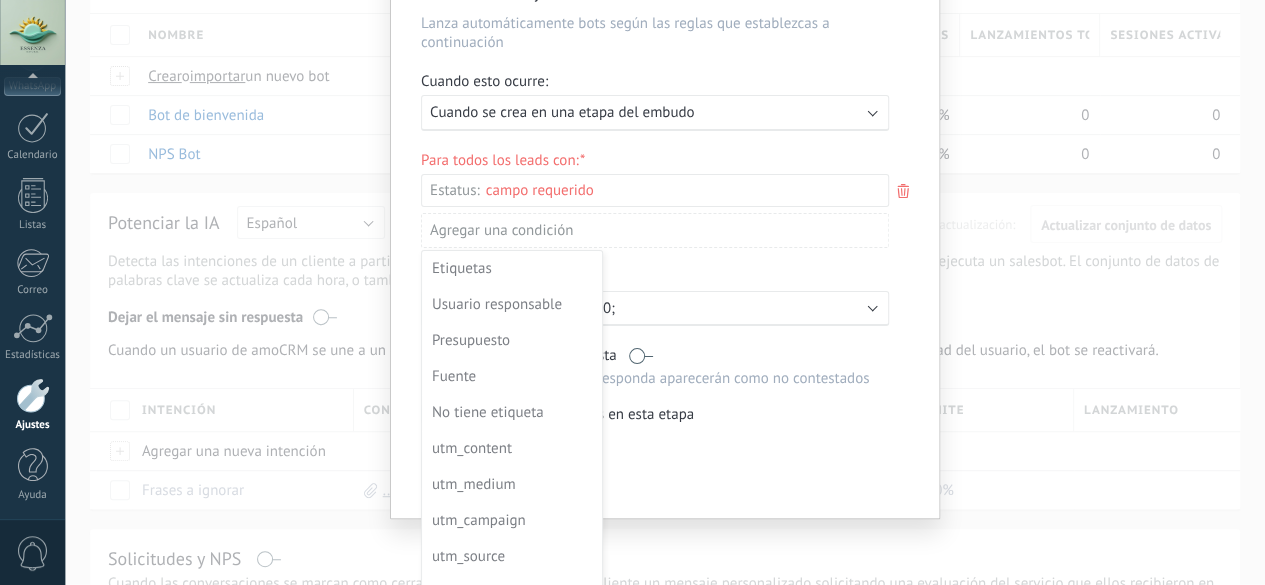 click at bounding box center [665, 235] 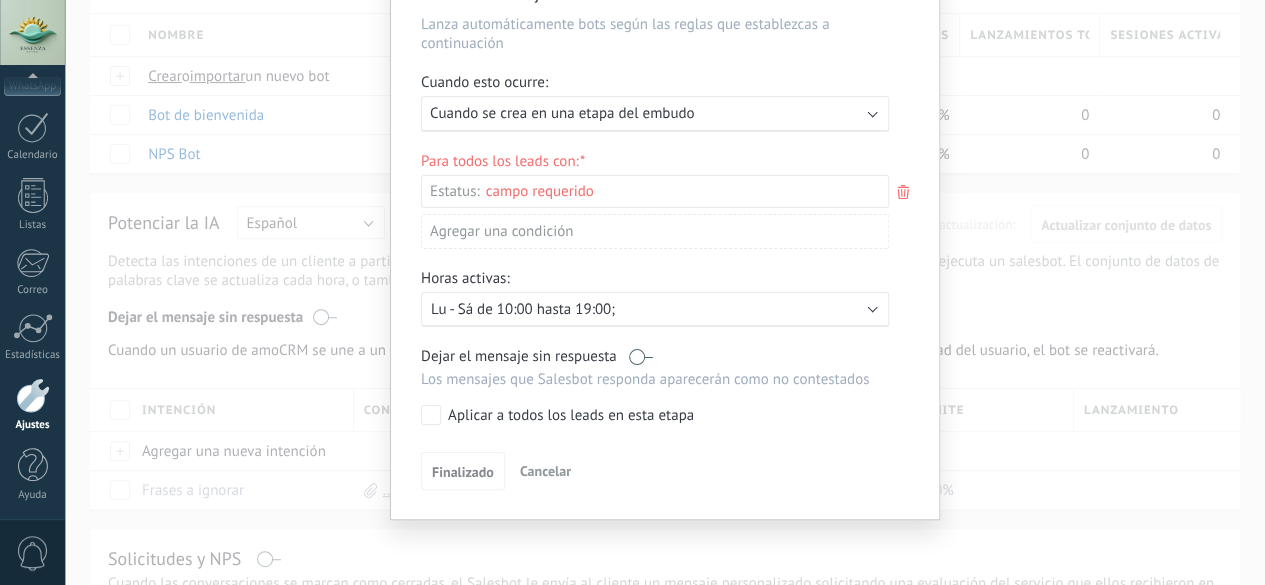 click on "Leads Entrantes Nueva consulta Cualificado Cotización enviada Pedido creado Pedido completado Pedido enviado [PERSON_NAME] enviado – ganado Pedido cancelado – perdido" at bounding box center (0, 0) 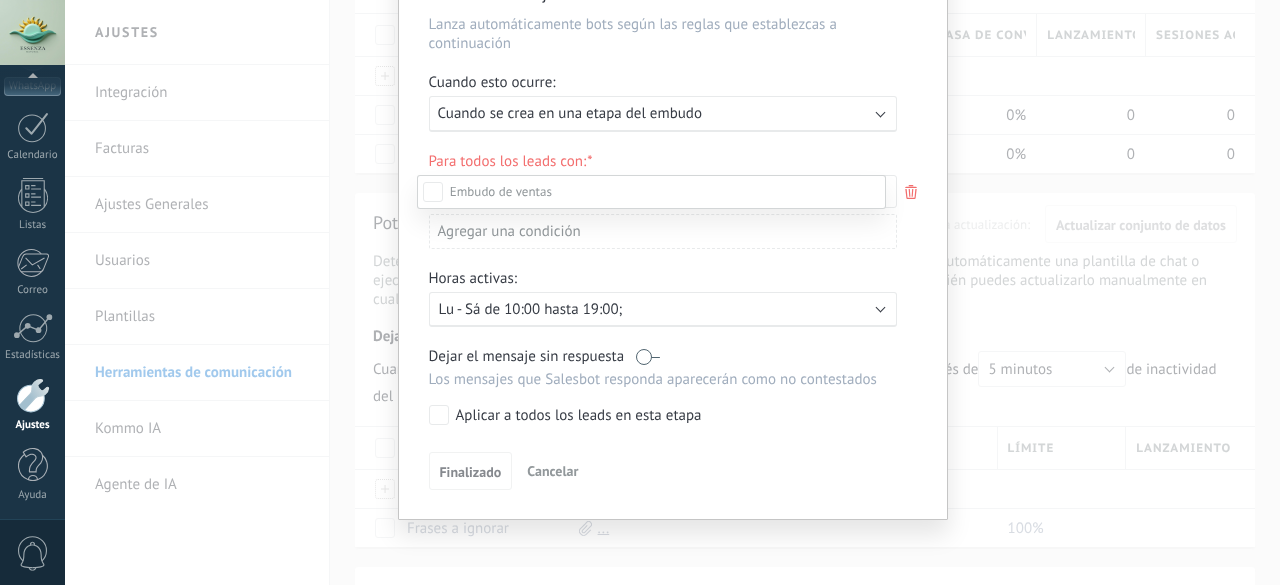 click at bounding box center [672, 292] 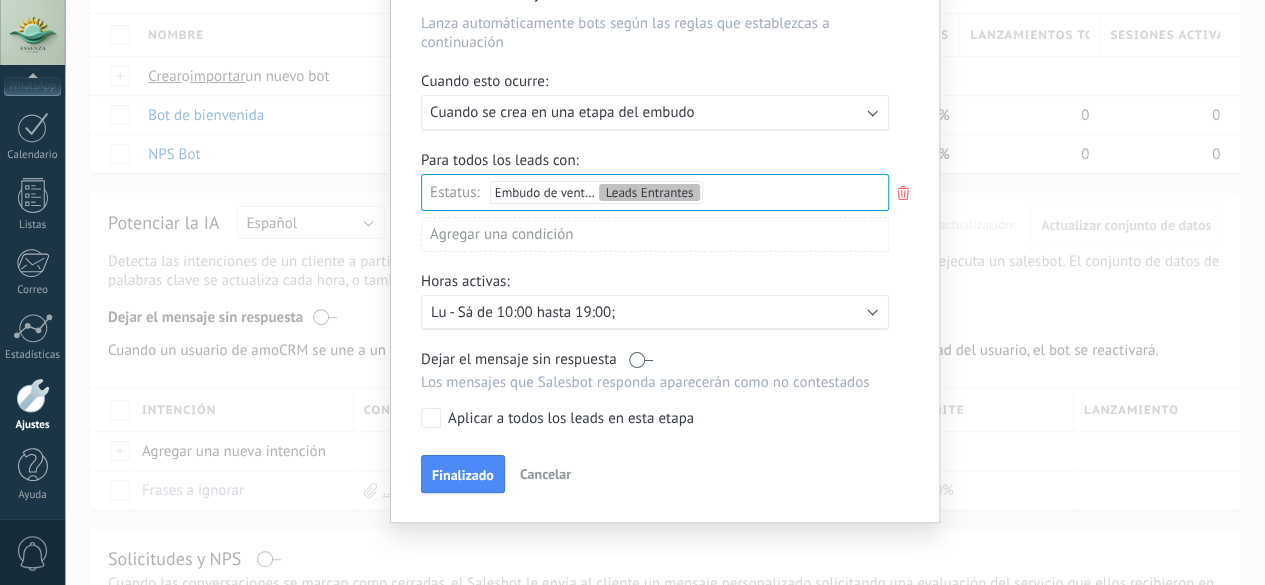 scroll, scrollTop: 119, scrollLeft: 0, axis: vertical 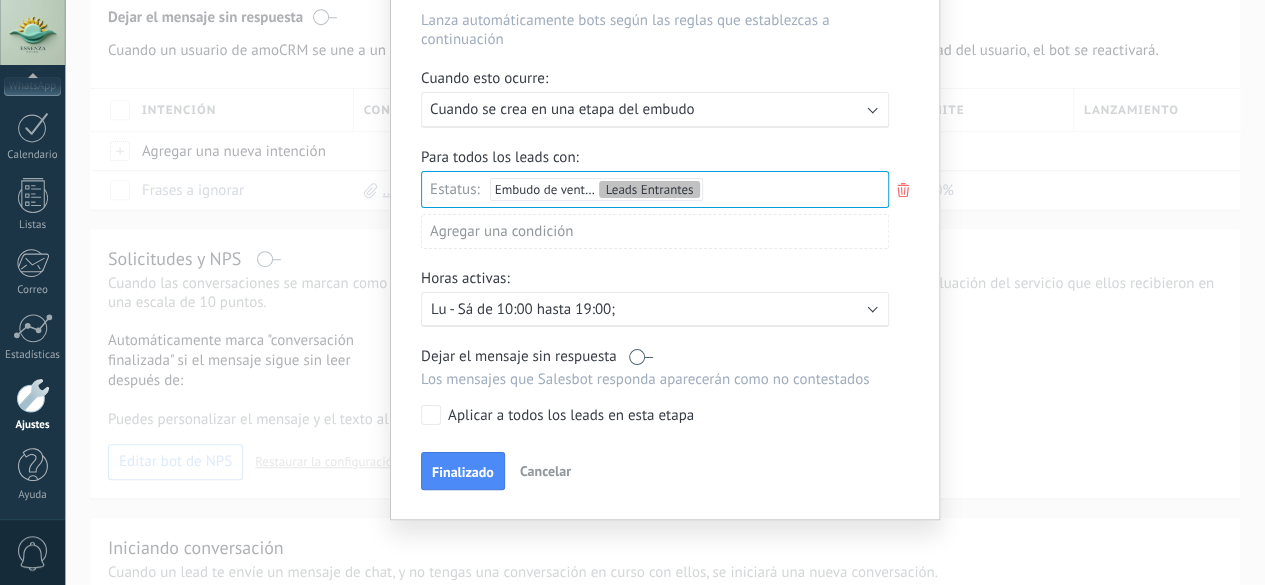 click on "Condición de ejecución  Lanza automáticamente bots según las reglas que establezcas a continuación Cuando esto ocurre: Ejecutar:  Cuando se crea en una etapa del embudo Para todos los leads con: Estatus: Embudo de ventas Leads Entrantes Leads Entrantes Nueva consulta Cualificado Cotización enviada Pedido creado Pedido completado Pedido enviado Pedido enviado – ganado Pedido cancelado – perdido Agregar una condición Horas activas: Activo:  Lu - Sá de 10:00 hasta 19:00;
Dejar el mensaje sin respuesta Los mensajes que [PERSON_NAME] responda aparecerán como no contestados Aplicar a todos los leads en esta etapa Finalizado Cancelar" at bounding box center (665, 233) 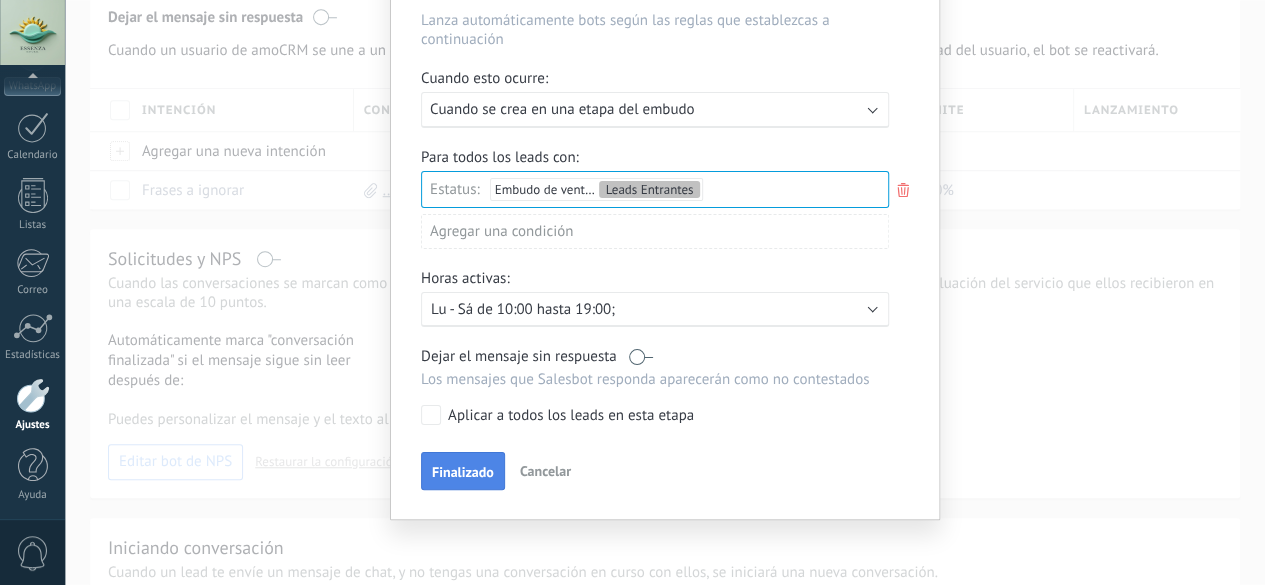 click on "Finalizado" at bounding box center [463, 472] 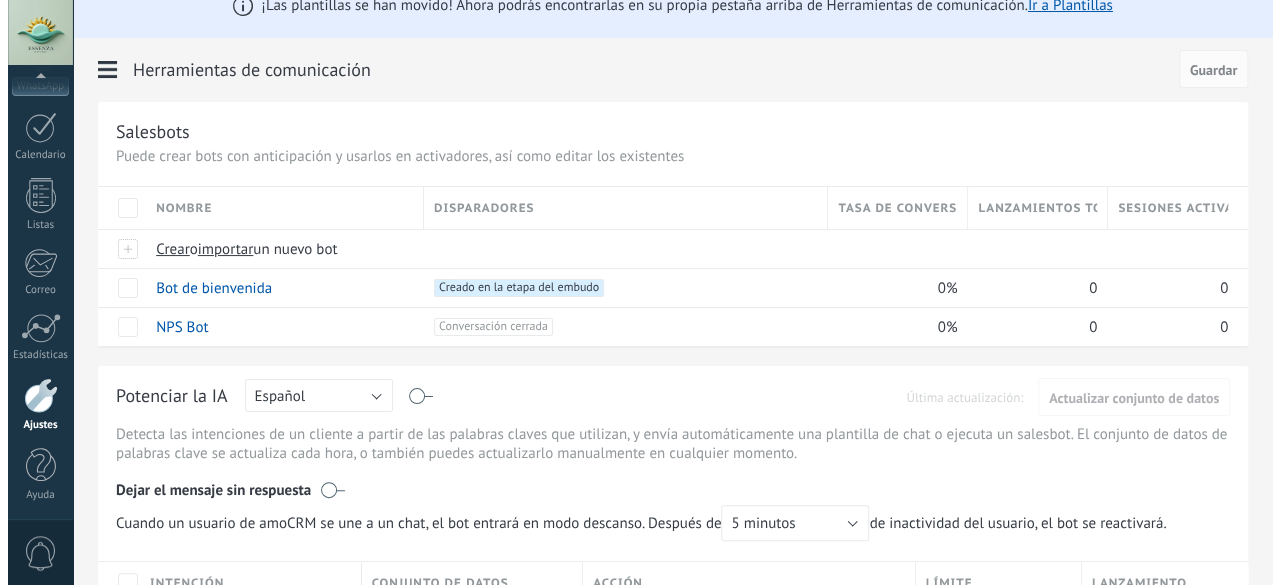 scroll, scrollTop: 0, scrollLeft: 0, axis: both 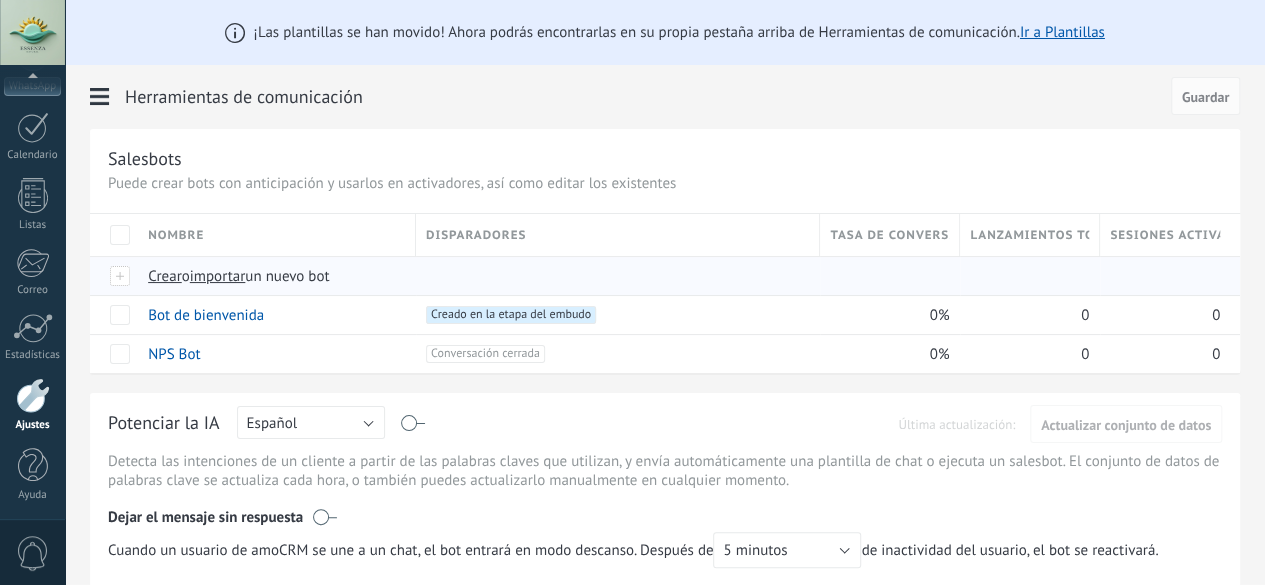 click on "Crear" at bounding box center (165, 276) 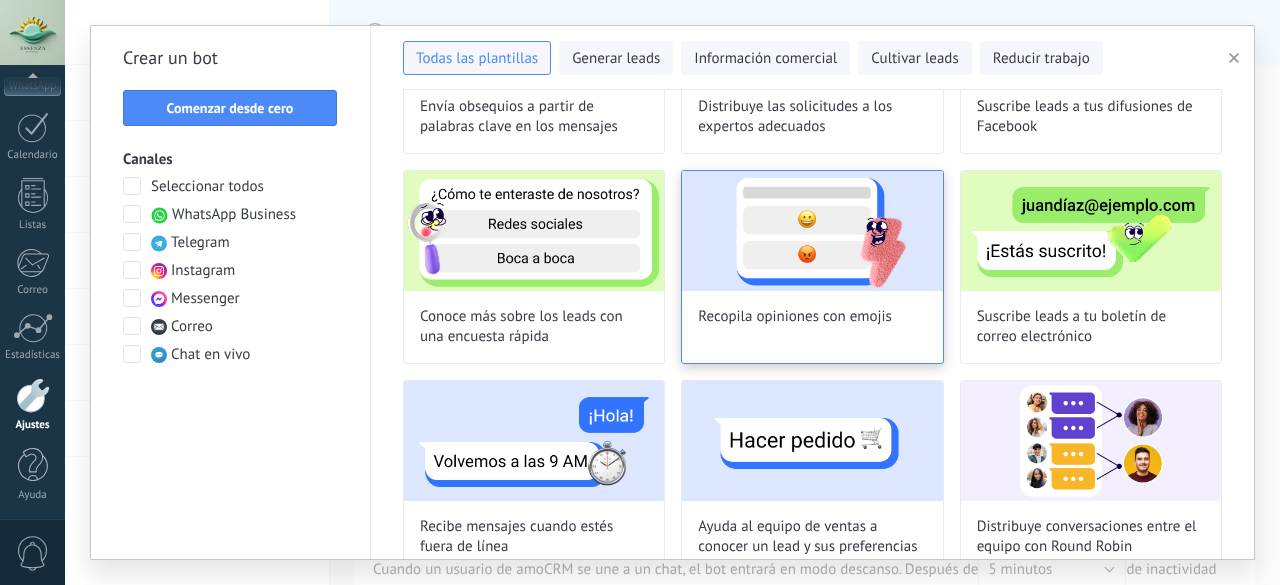 scroll, scrollTop: 1088, scrollLeft: 0, axis: vertical 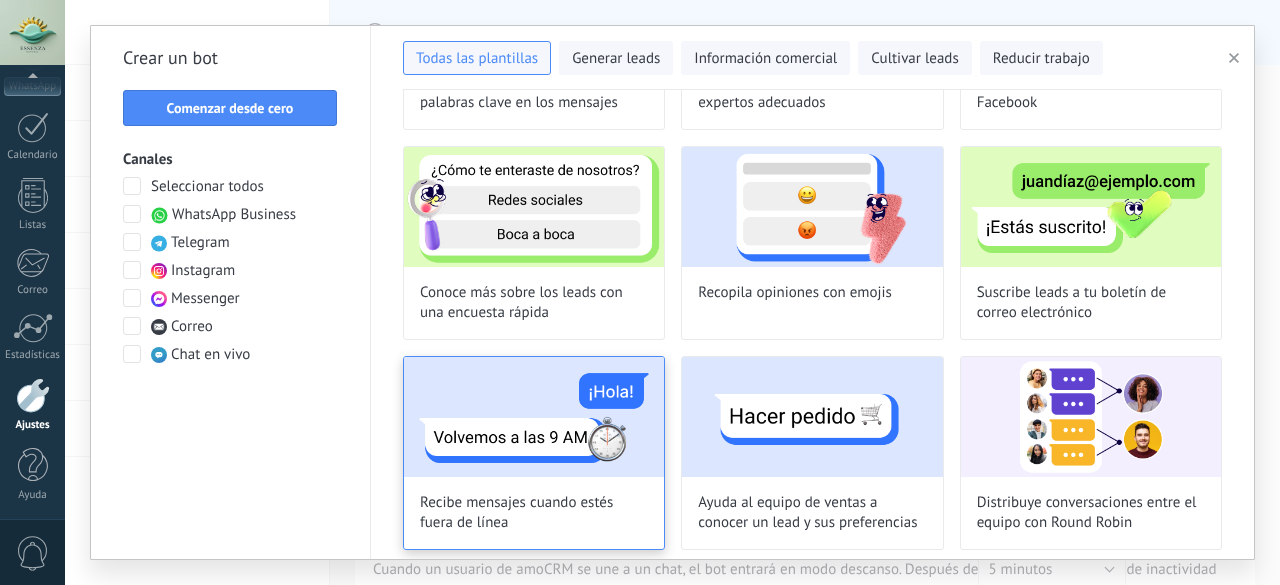 click at bounding box center [534, 417] 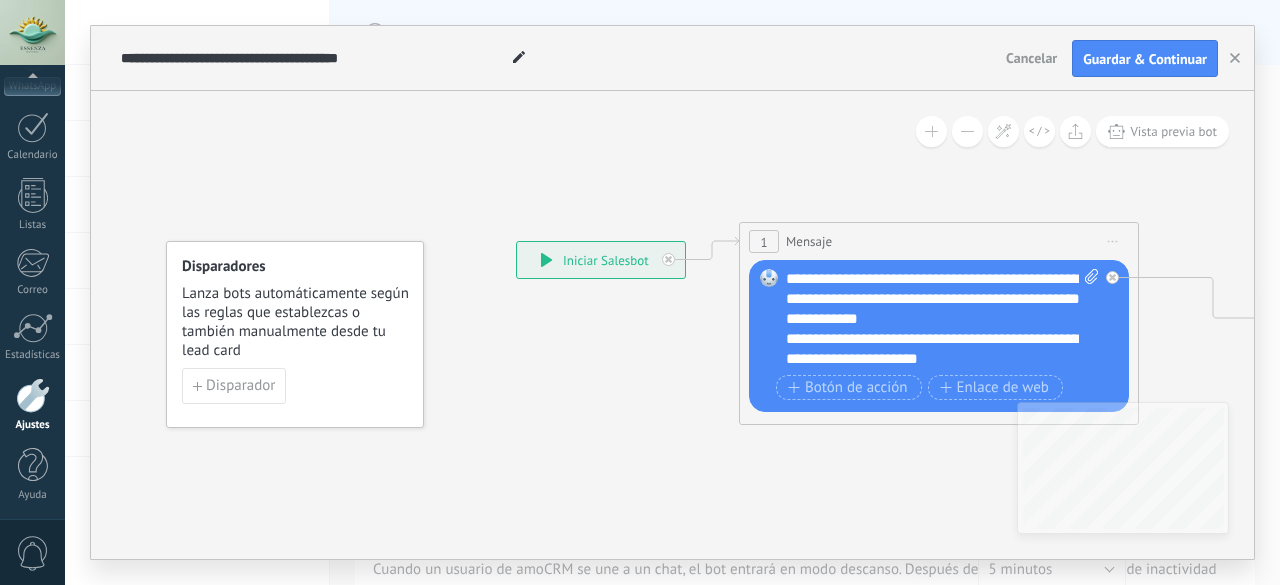click on "**********" at bounding box center (943, 319) 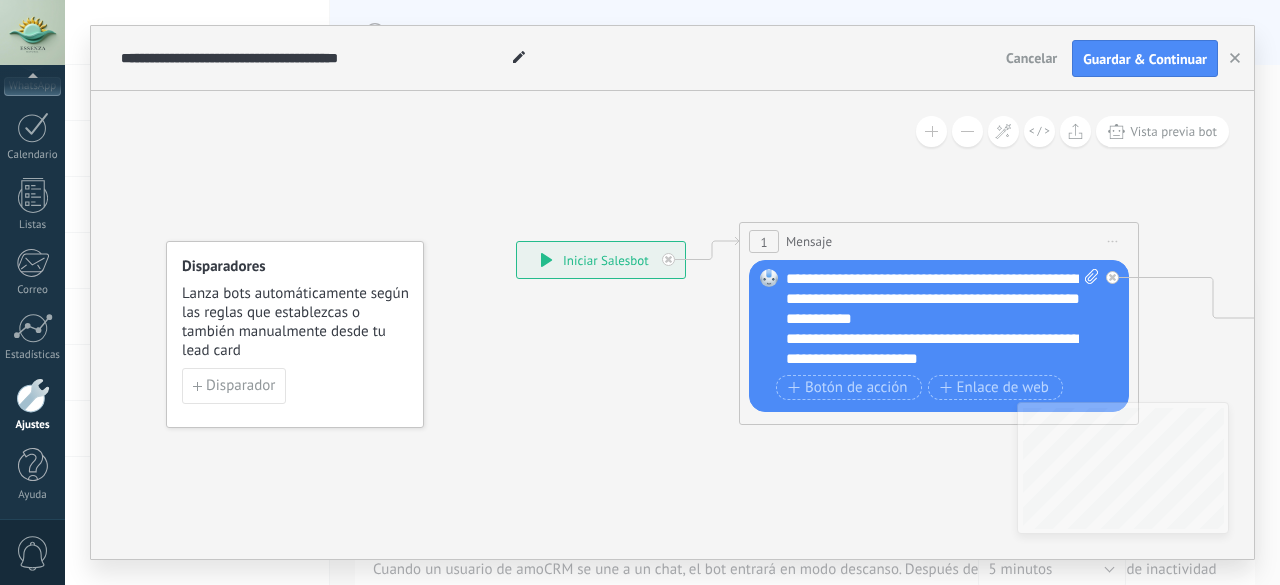 click on "**********" at bounding box center (943, 319) 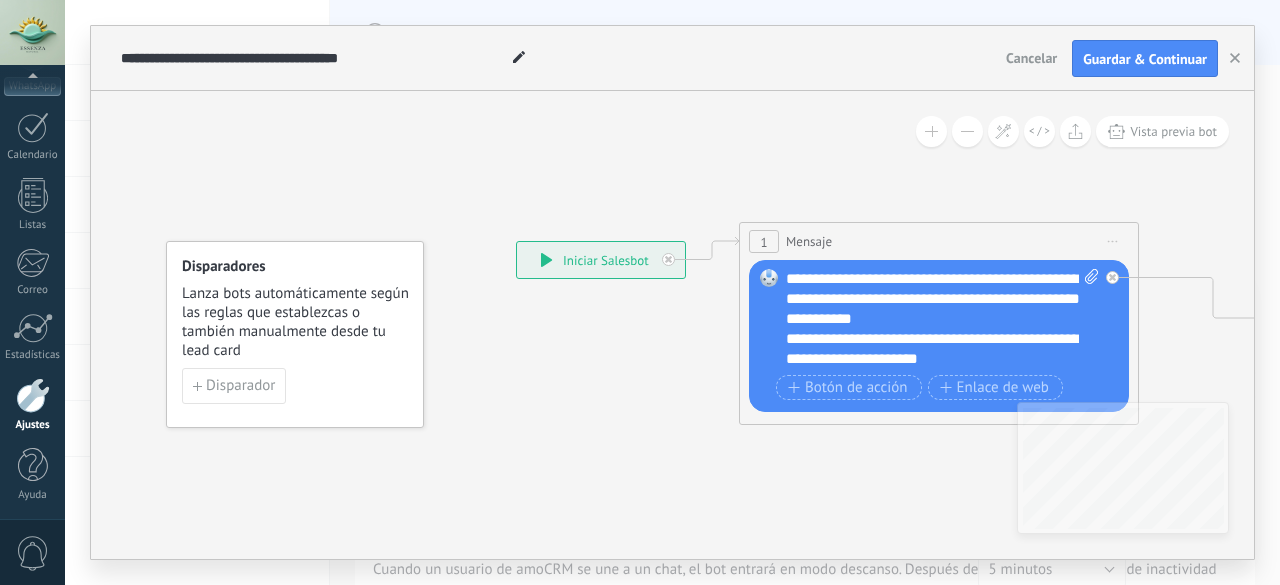 click on "**********" at bounding box center [943, 319] 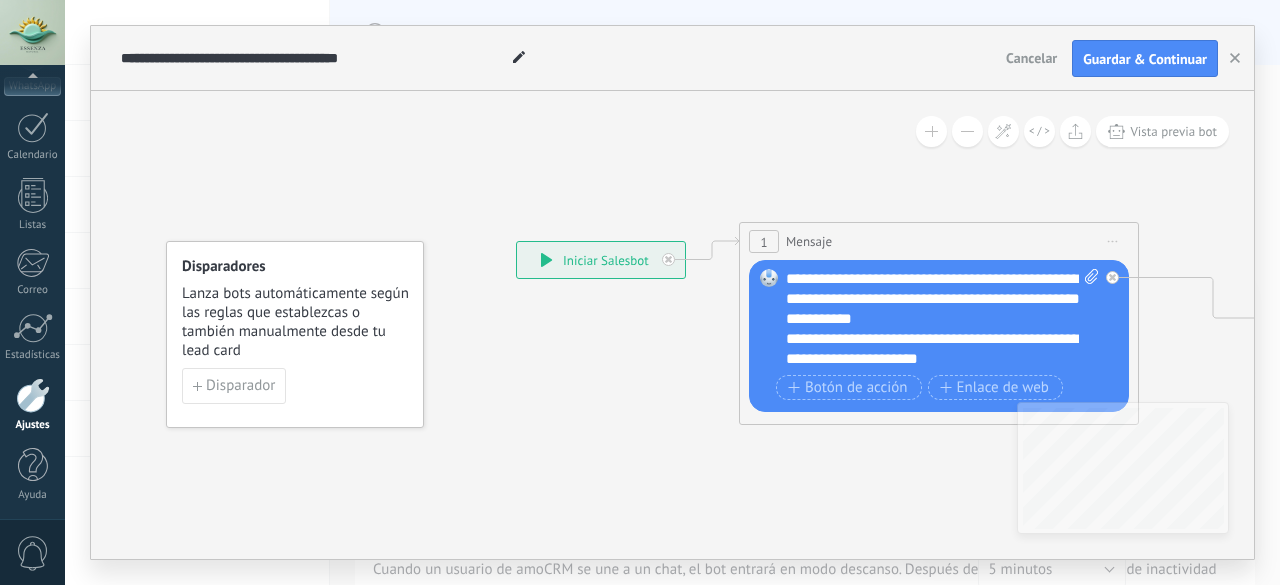 click on "**********" at bounding box center [943, 319] 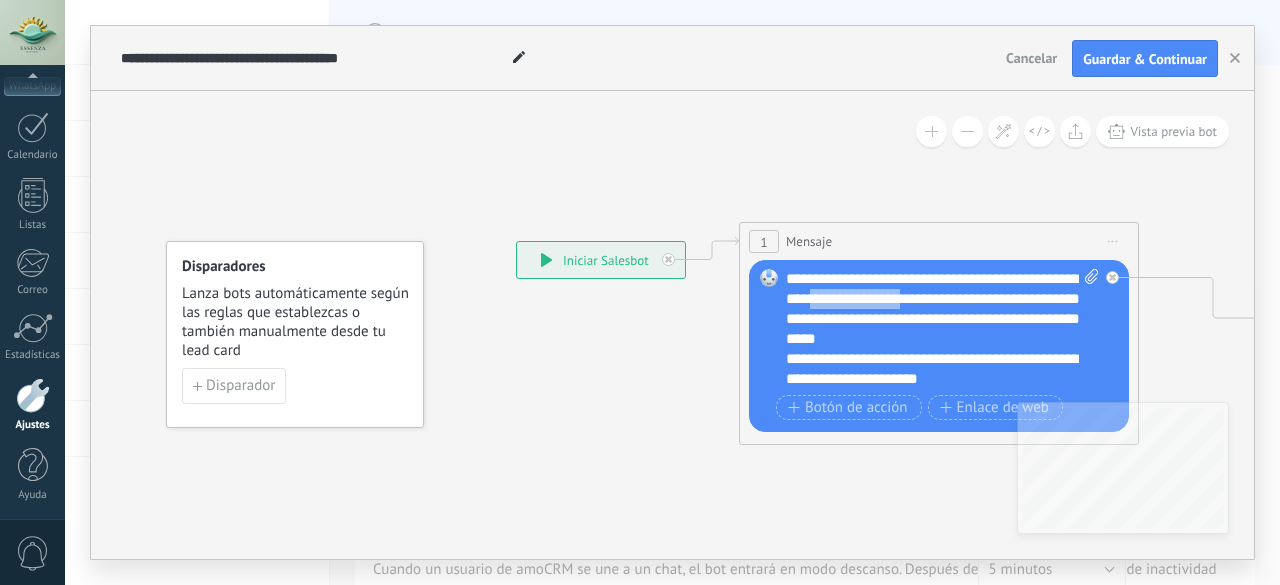 drag, startPoint x: 992, startPoint y: 293, endPoint x: 895, endPoint y: 294, distance: 97.00516 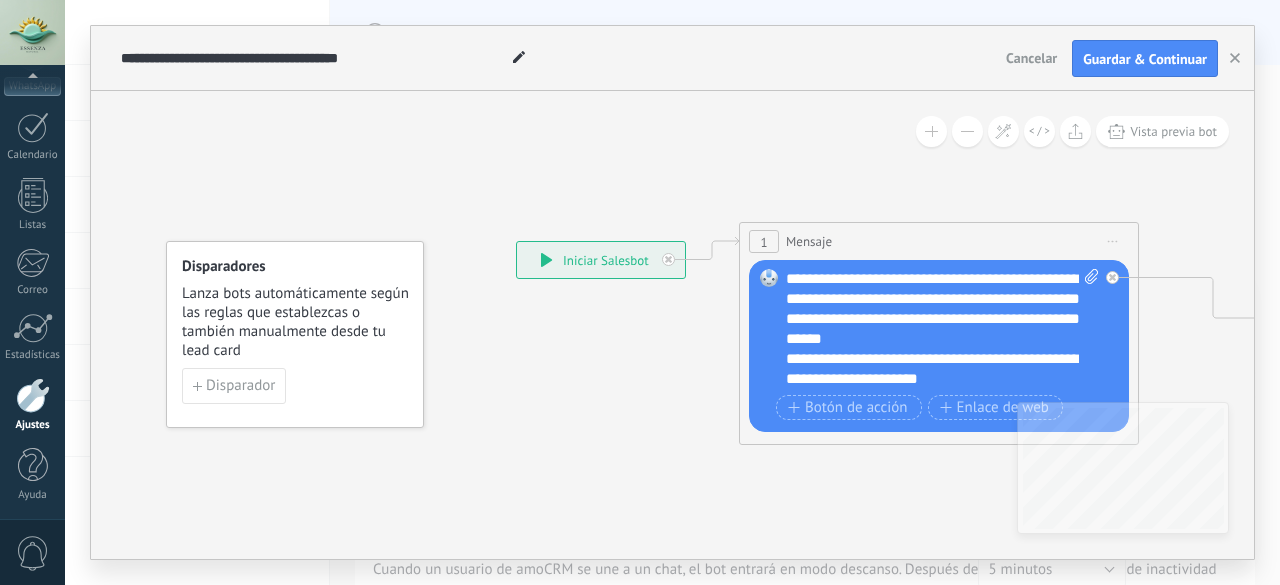click on "**********" at bounding box center [943, 329] 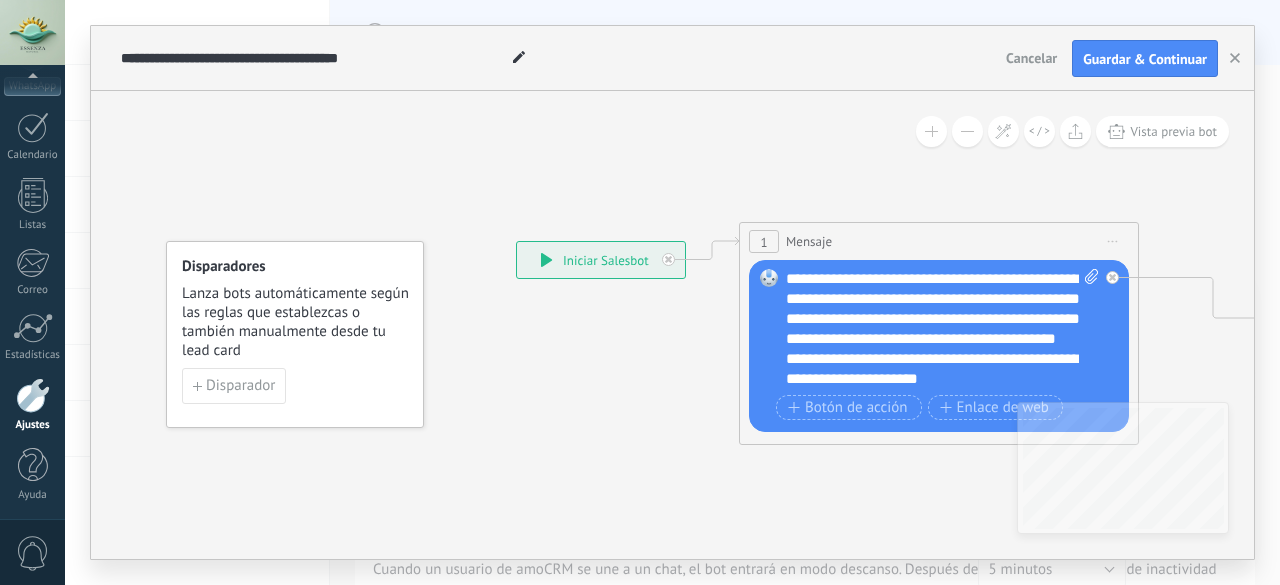 click on "**********" at bounding box center [943, 329] 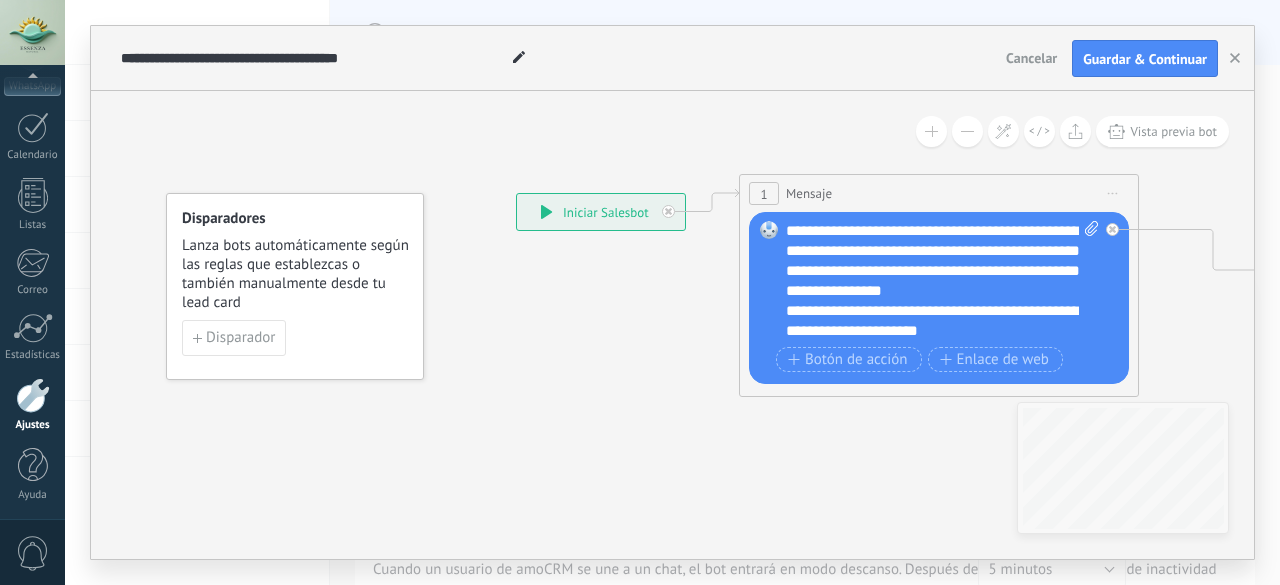 scroll, scrollTop: 20, scrollLeft: 0, axis: vertical 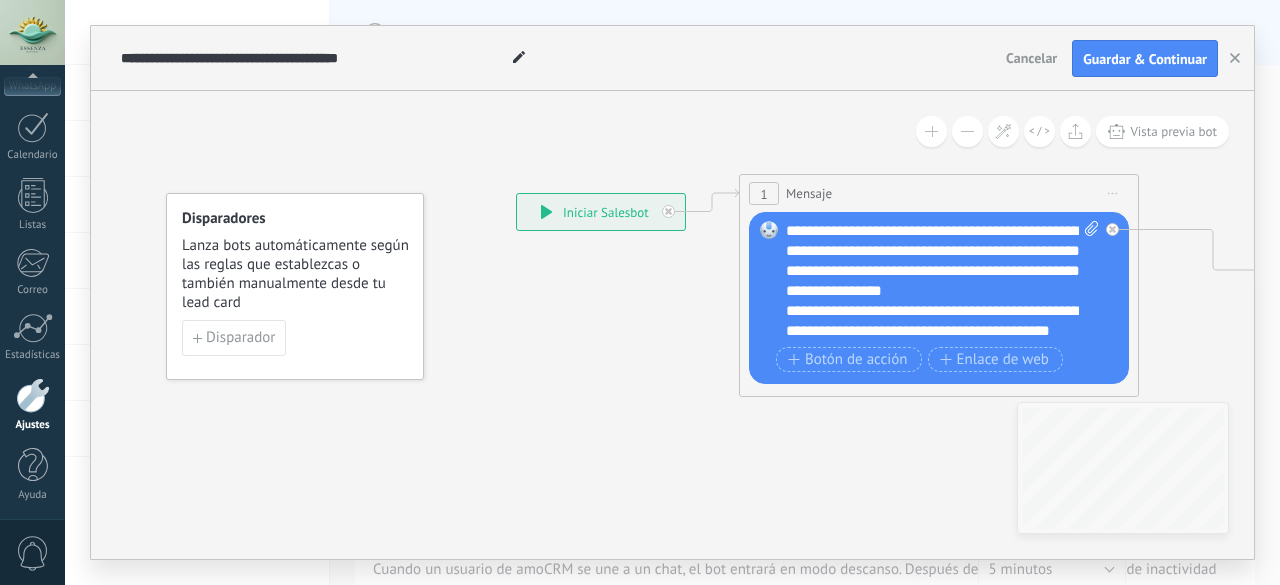 click on "**********" at bounding box center (943, 281) 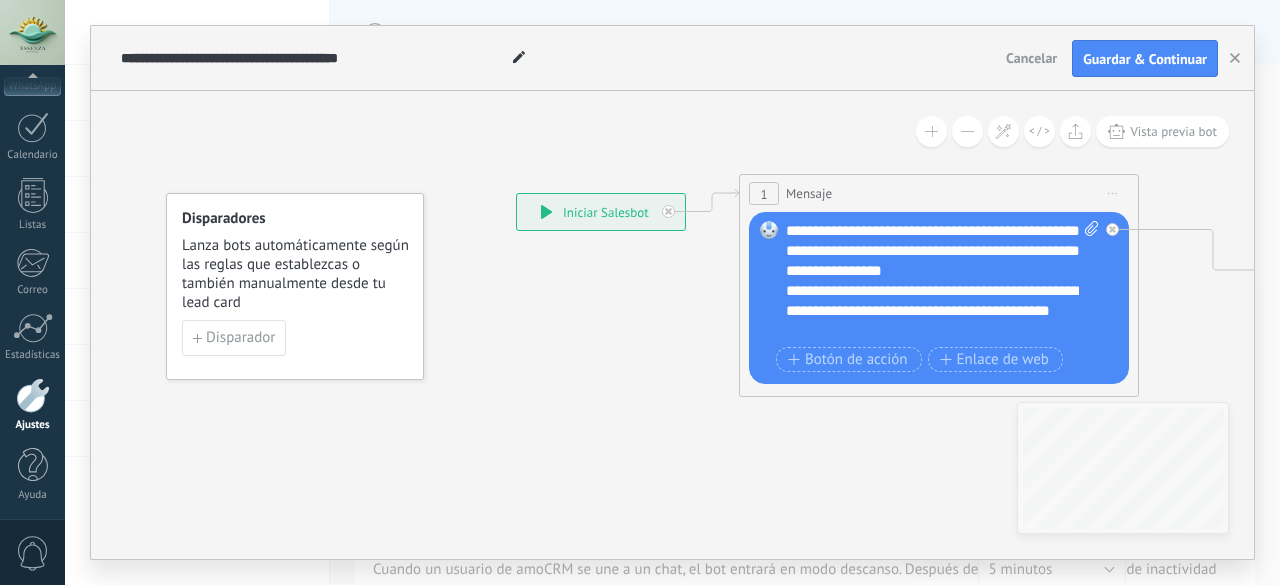 scroll, scrollTop: 59, scrollLeft: 0, axis: vertical 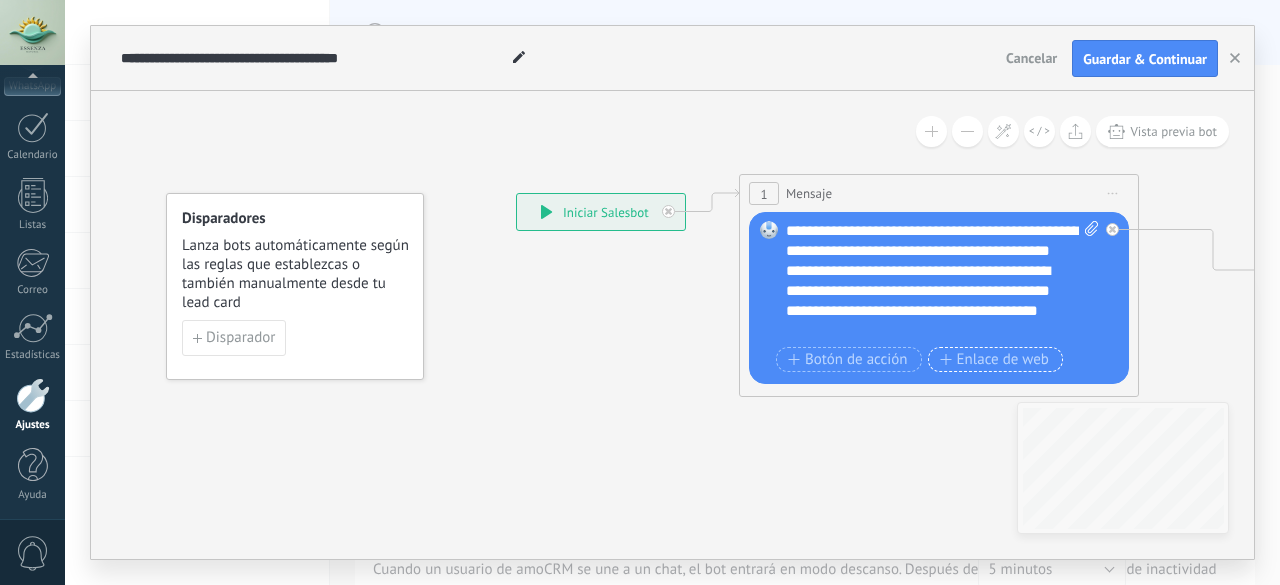click on "Enlace de web" at bounding box center [994, 360] 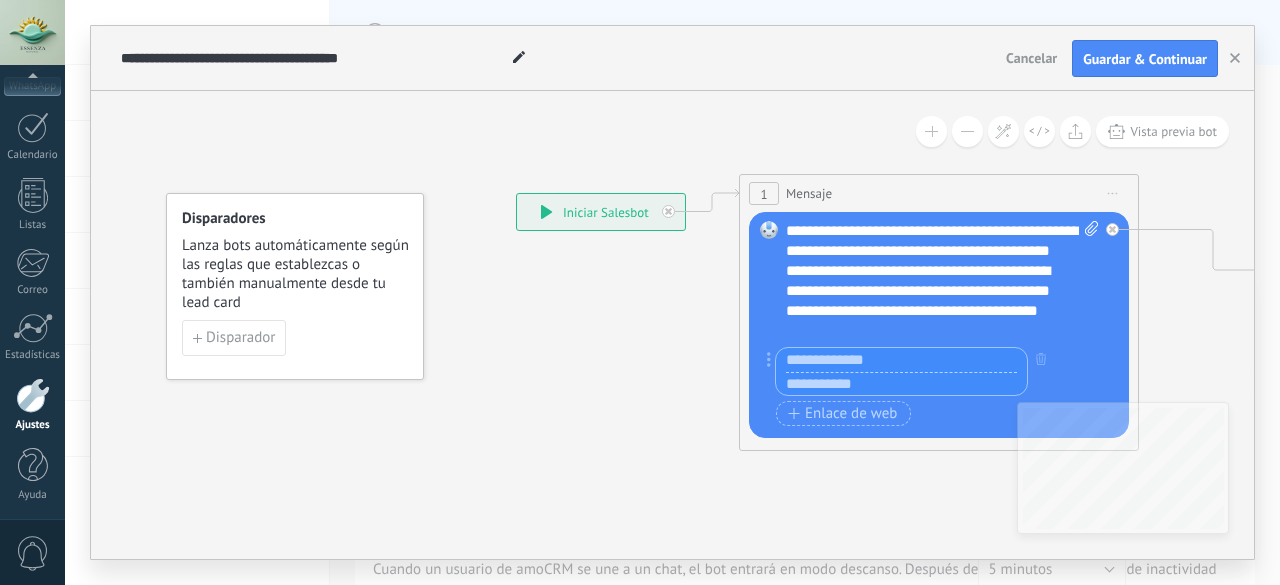 click on "**********" at bounding box center (925, 301) 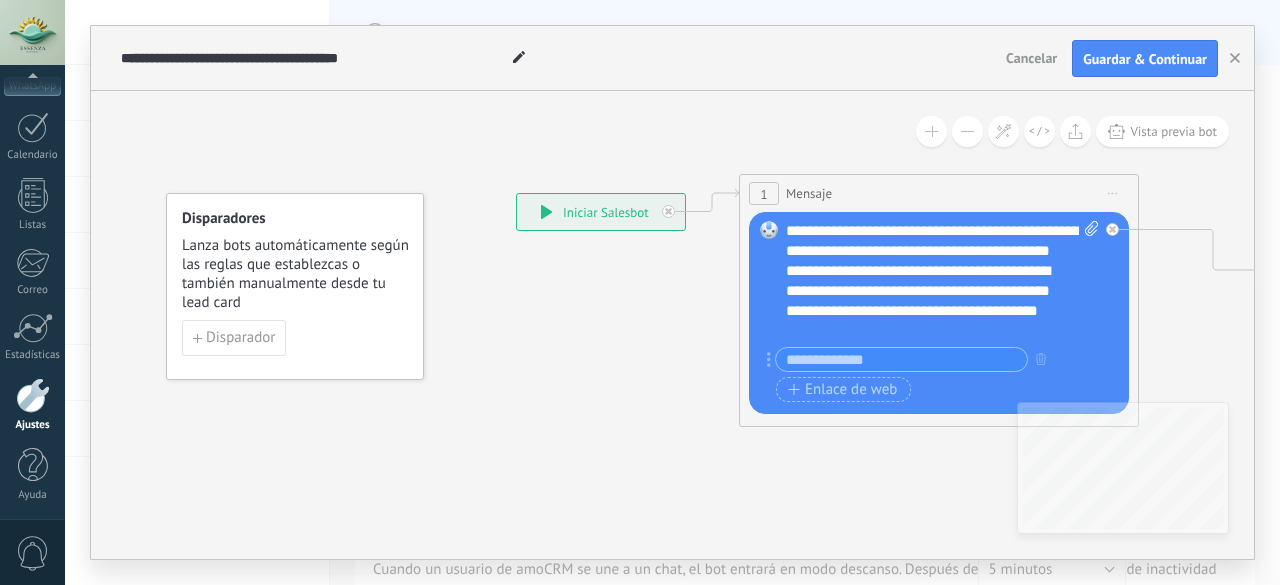 drag, startPoint x: 986, startPoint y: 312, endPoint x: 968, endPoint y: 313, distance: 18.027756 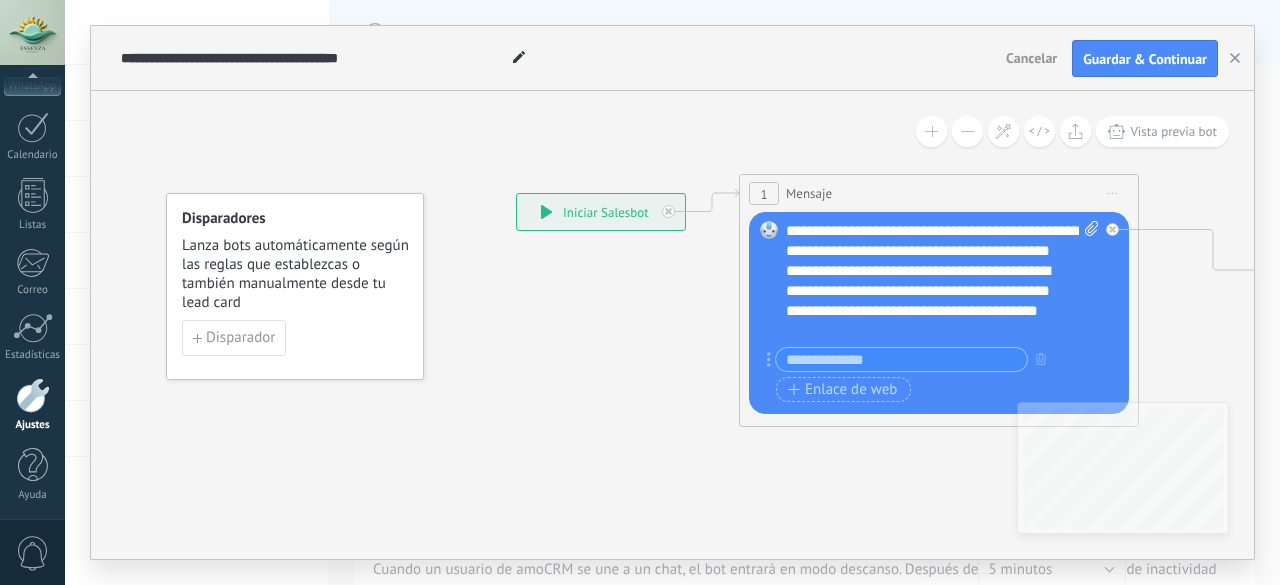 click on "**********" at bounding box center [925, 301] 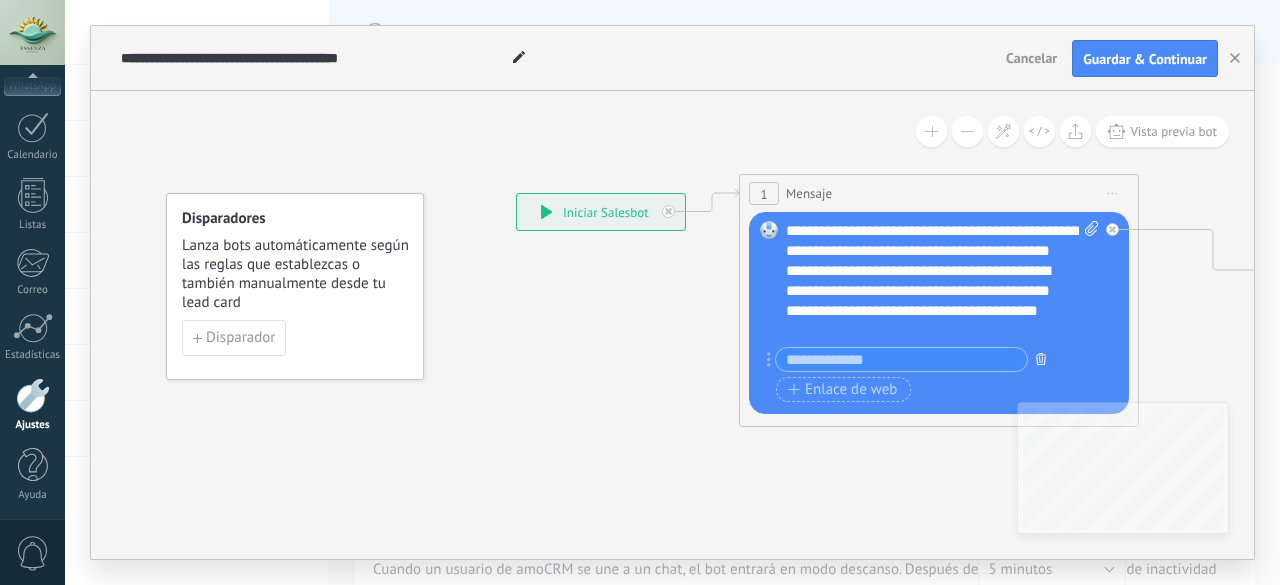 click 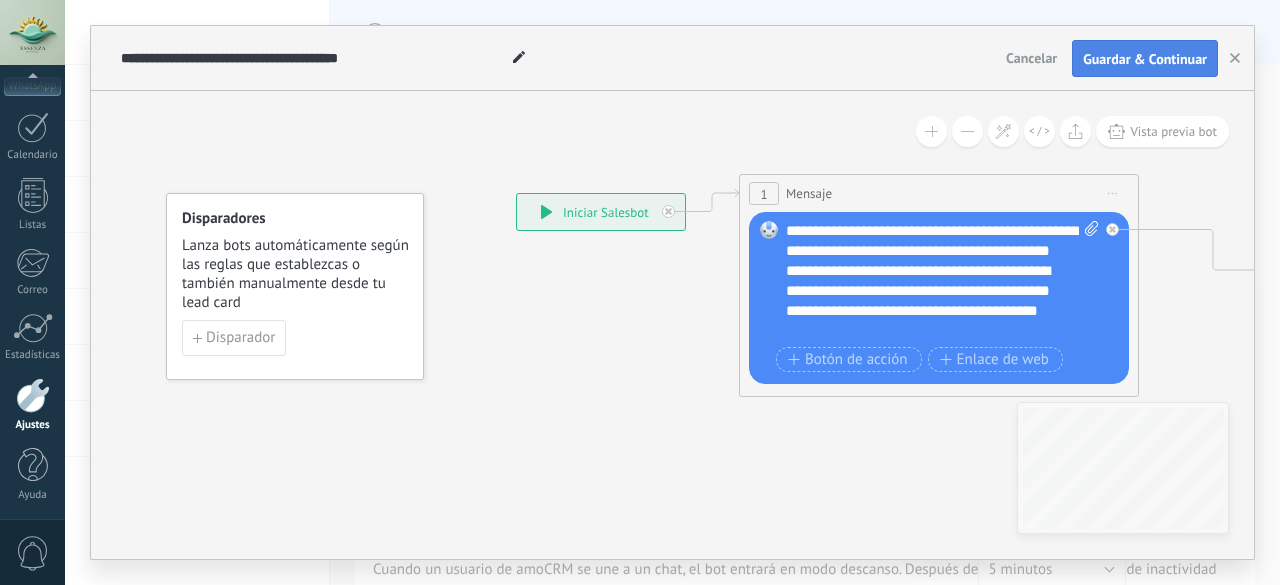 click on "Guardar & Continuar" at bounding box center [1145, 59] 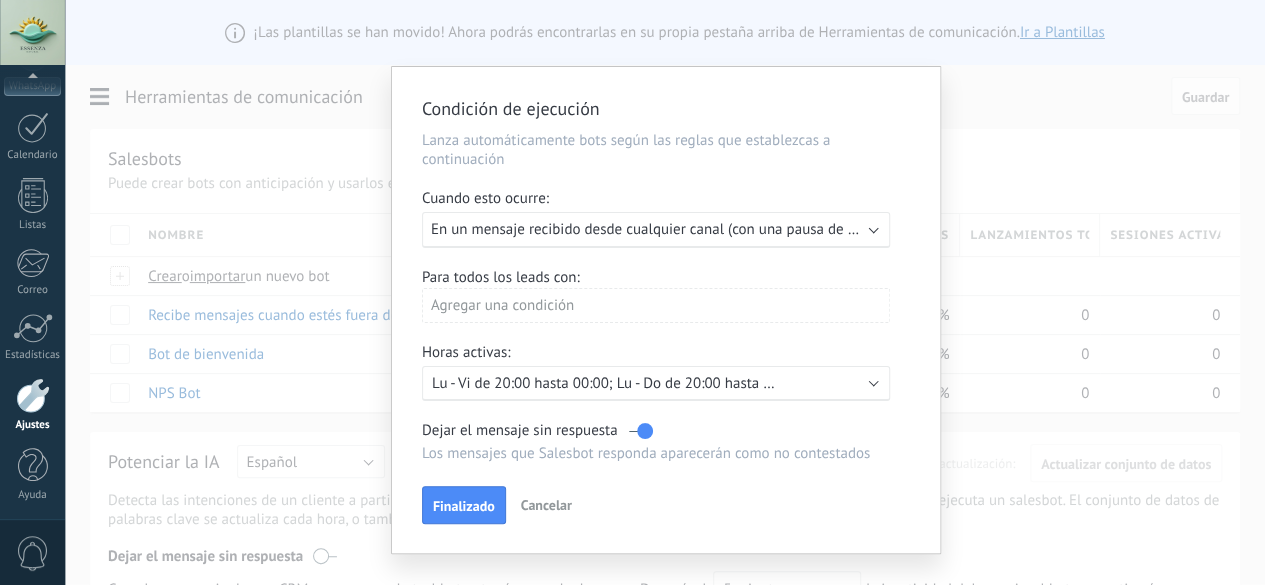 click at bounding box center [873, 228] 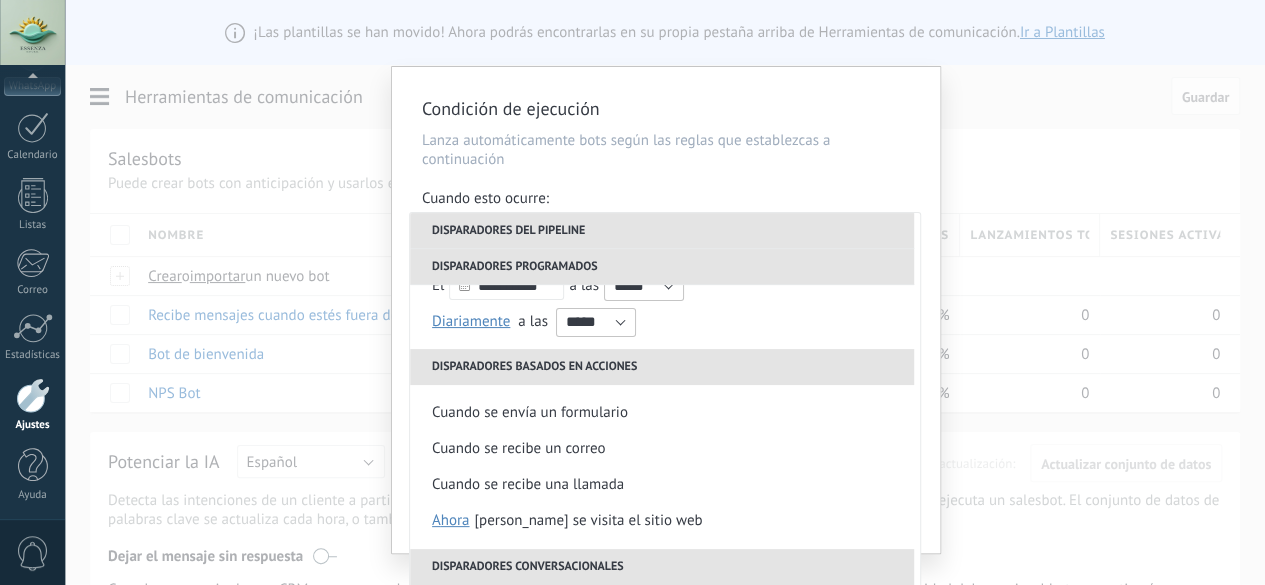 scroll, scrollTop: 292, scrollLeft: 0, axis: vertical 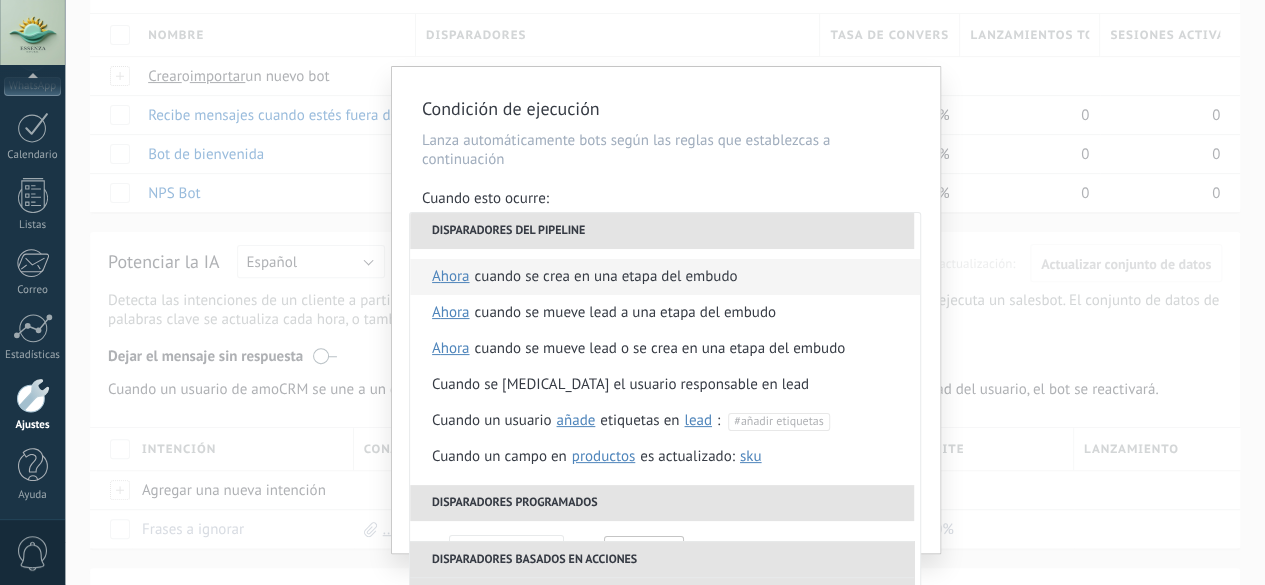 click on "Cuando se crea en una etapa del embudo" at bounding box center (605, 277) 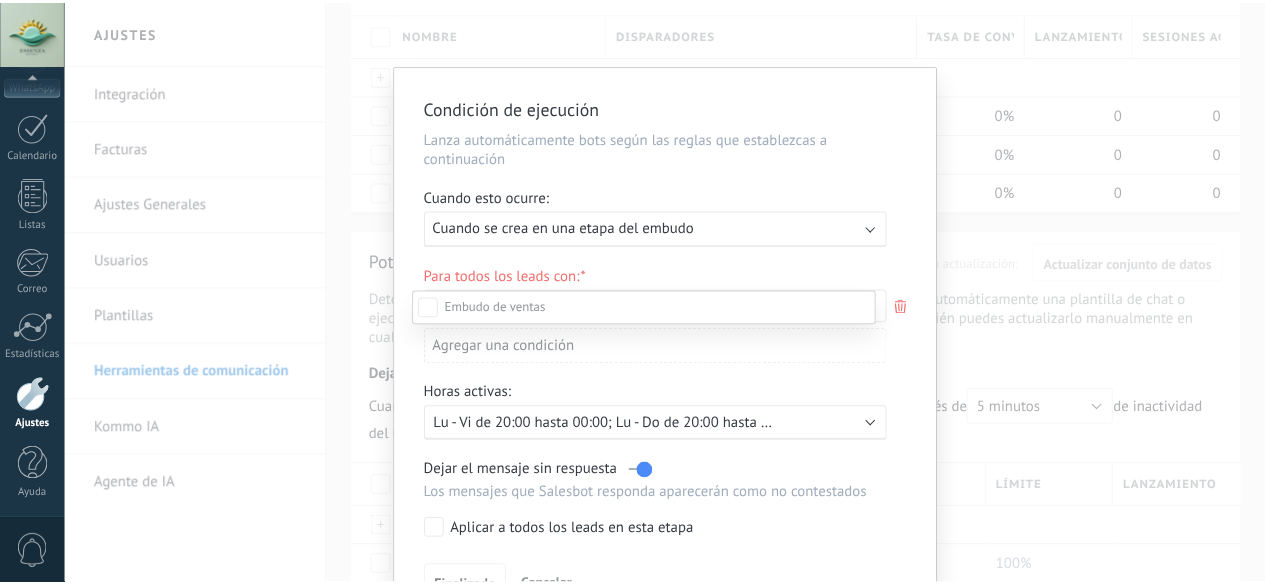 scroll, scrollTop: 270, scrollLeft: 0, axis: vertical 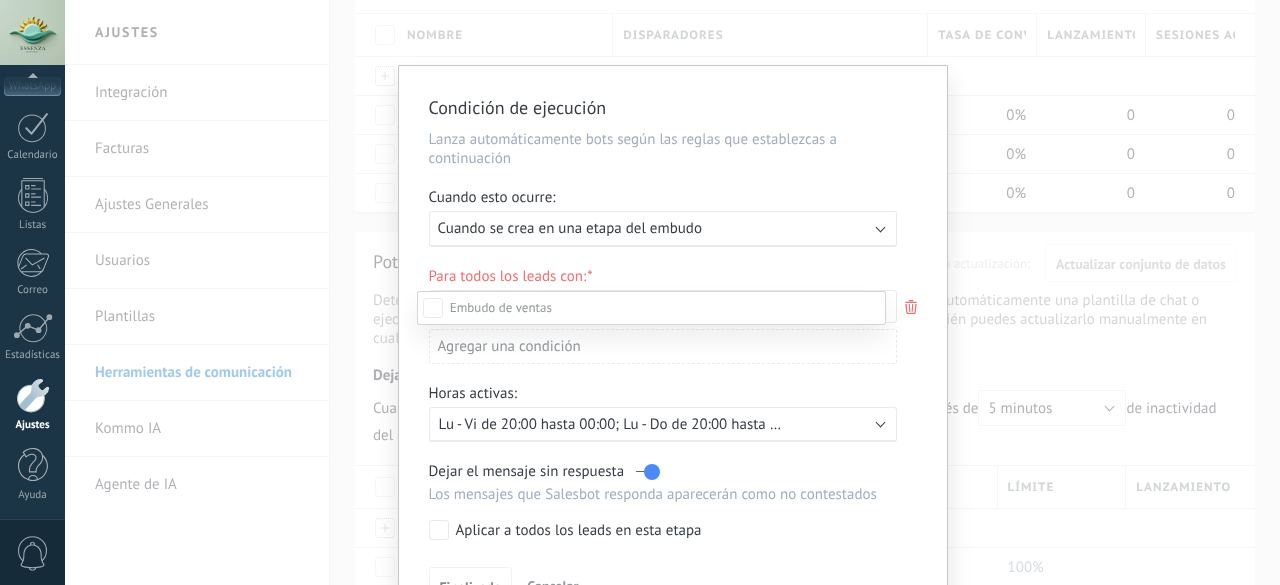 click on "Leads Entrantes Nueva consulta Cualificado Cotización enviada Pedido creado Pedido completado Pedido enviado [PERSON_NAME] enviado – ganado Pedido cancelado – perdido" at bounding box center [651, 436] 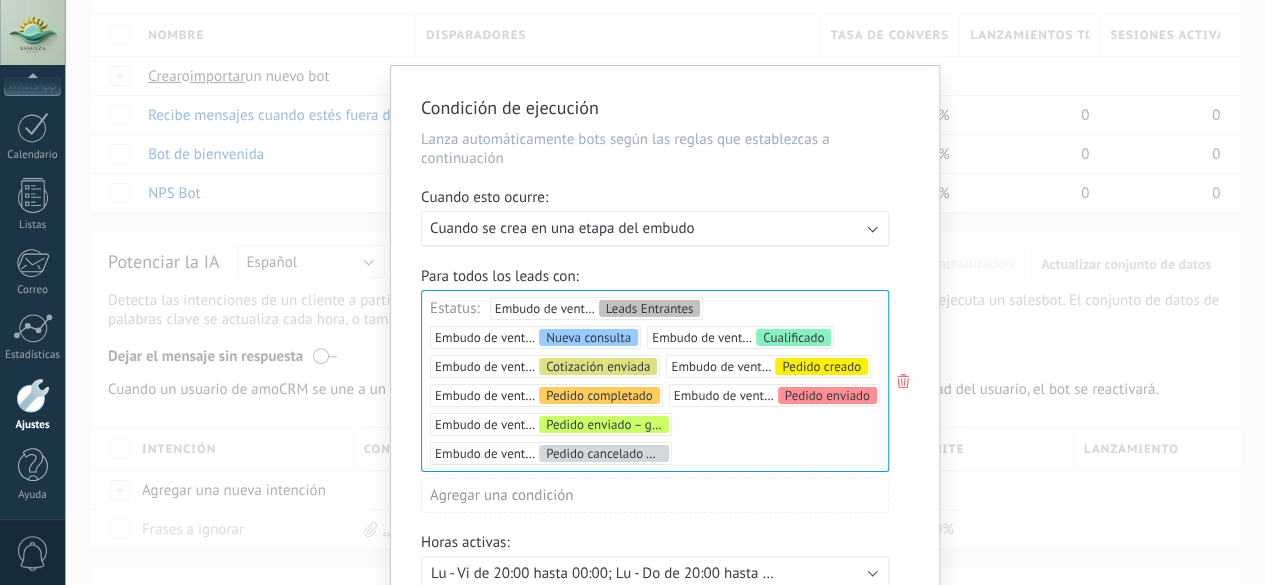 scroll, scrollTop: 200, scrollLeft: 0, axis: vertical 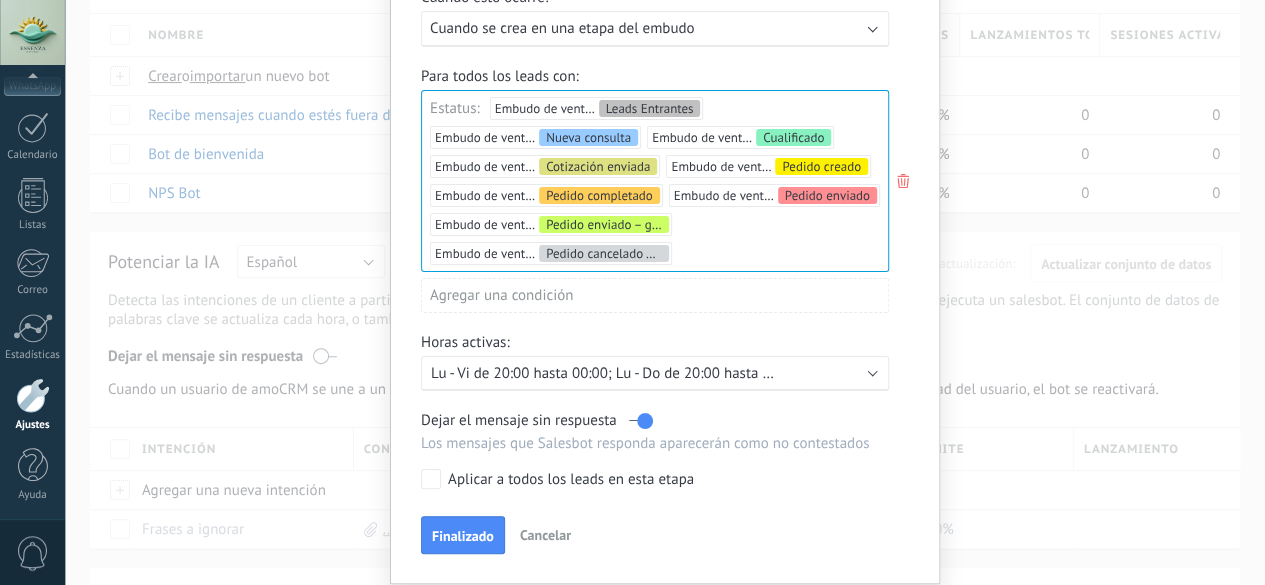click on "Activo:  Lu - Vi de 20:00 hasta 00:00;
Lu - Do de 20:00 hasta 00:00;
Lu - Do de 00:00 hasta 10:00;" at bounding box center [655, 373] 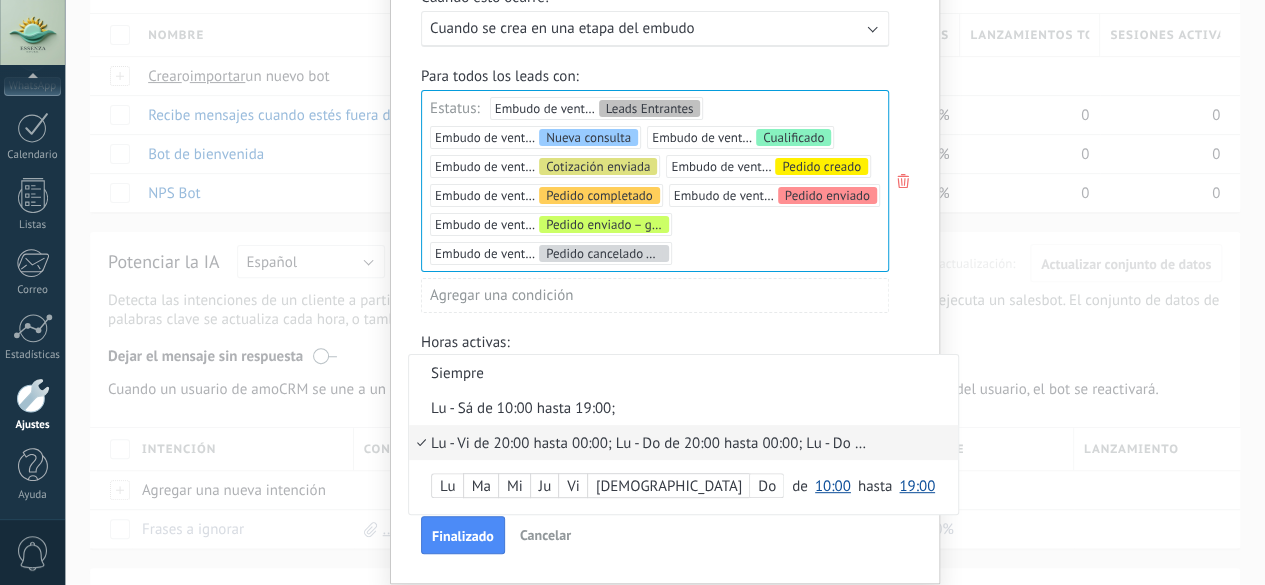 click on "Lu - Sá de 10:00 hasta 19:00;" at bounding box center [649, 408] 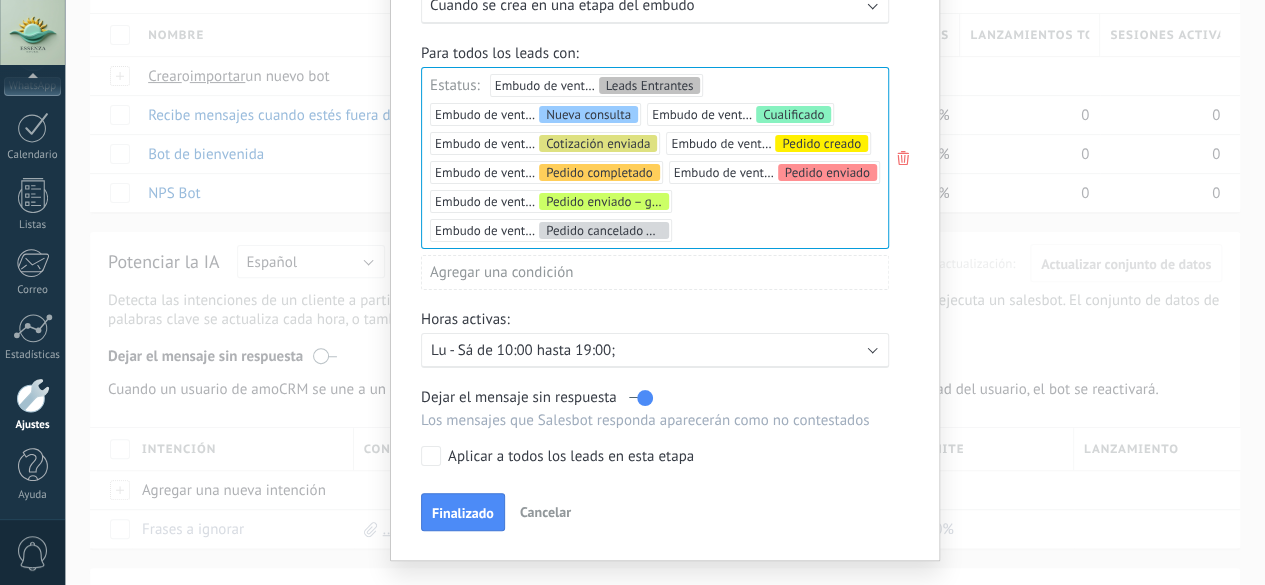 scroll, scrollTop: 264, scrollLeft: 0, axis: vertical 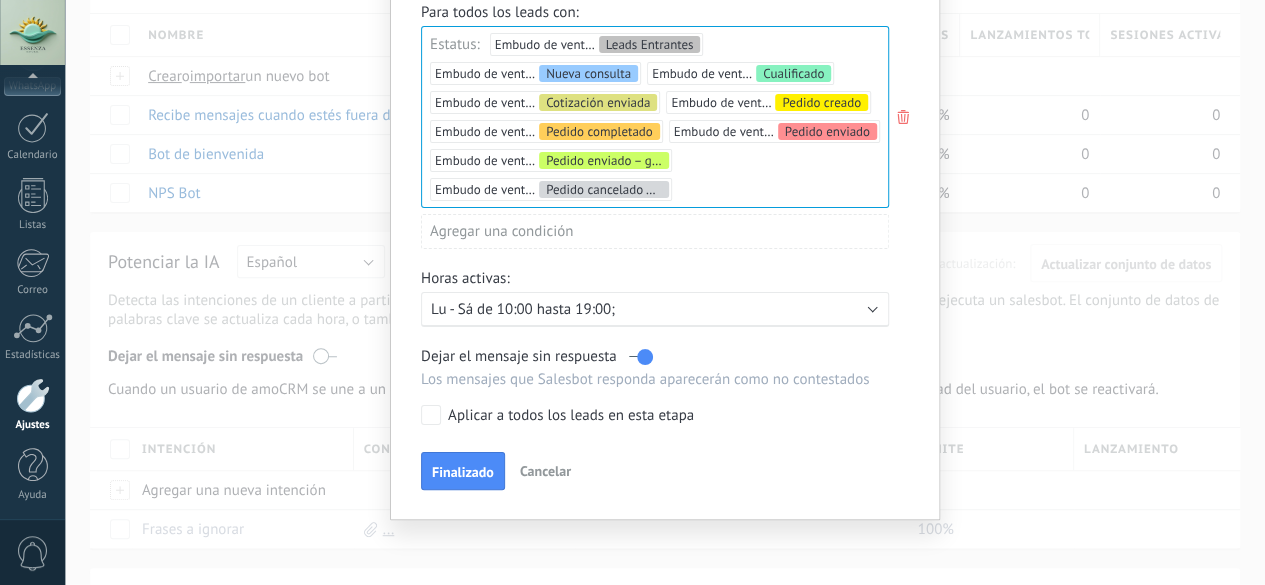 click on "Finalizado" at bounding box center [463, 471] 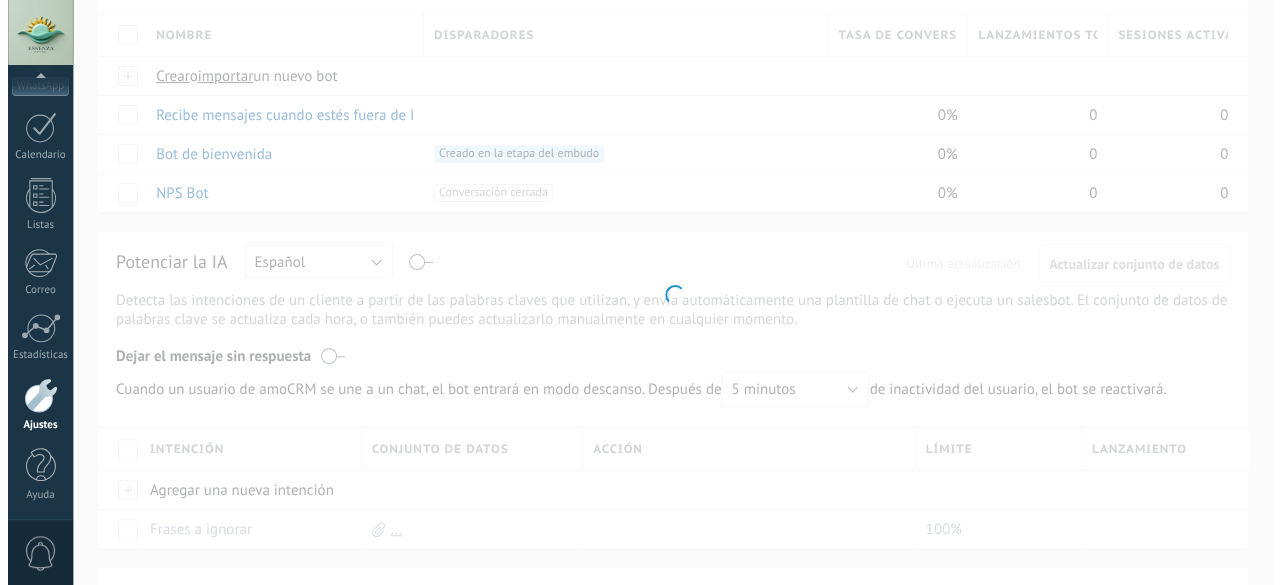 scroll, scrollTop: 0, scrollLeft: 0, axis: both 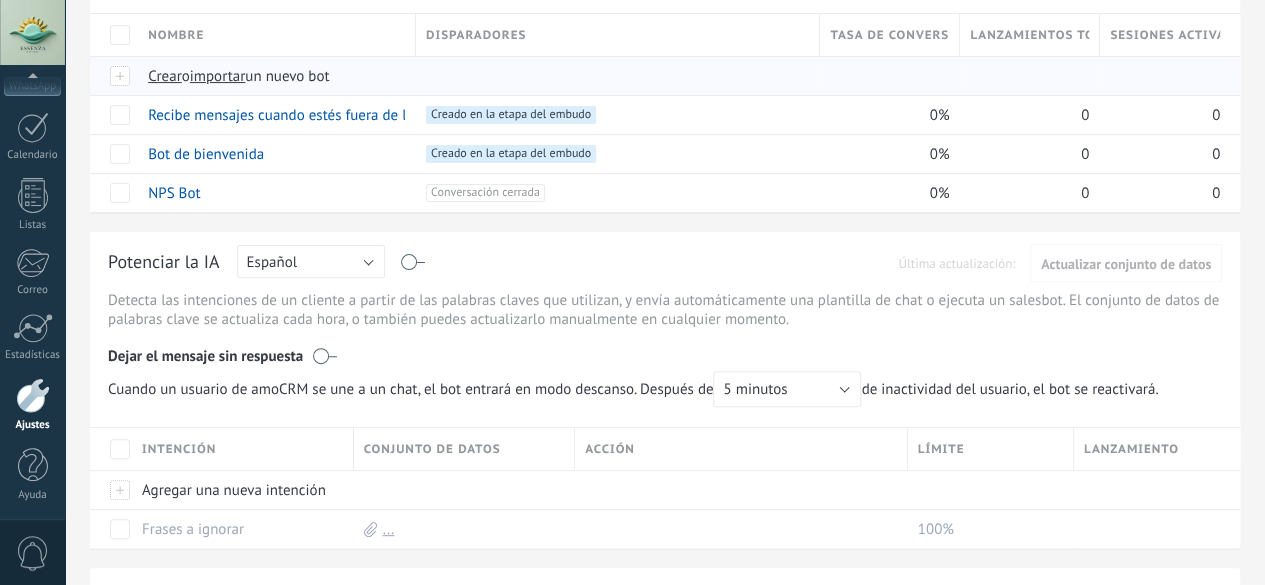 click on "Crear" at bounding box center [165, 76] 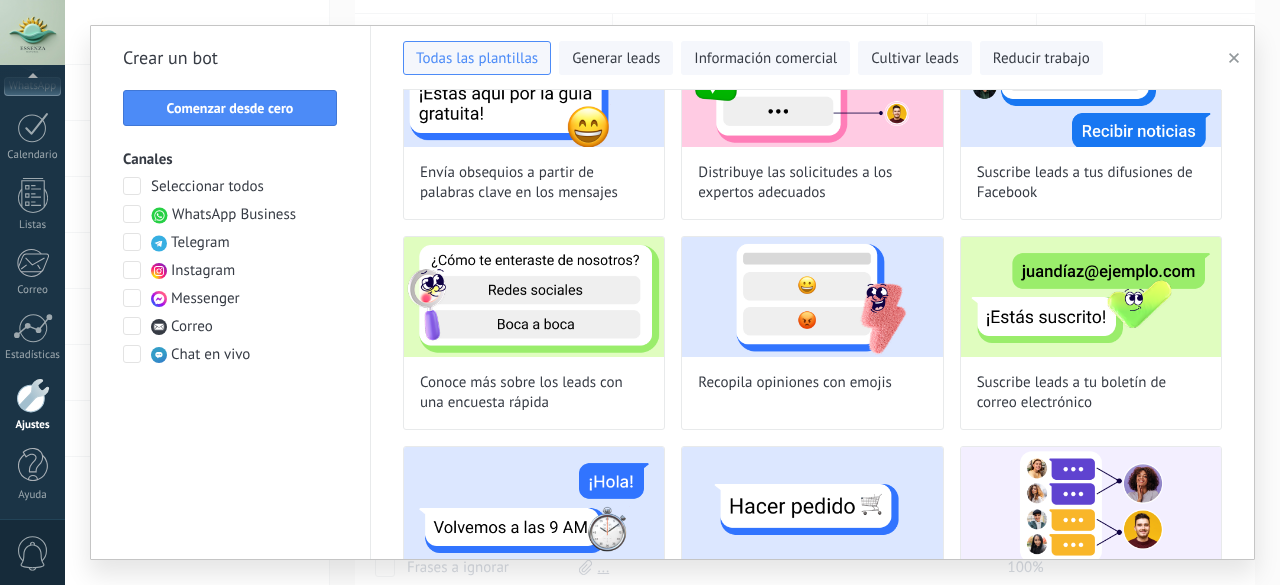 scroll, scrollTop: 1088, scrollLeft: 0, axis: vertical 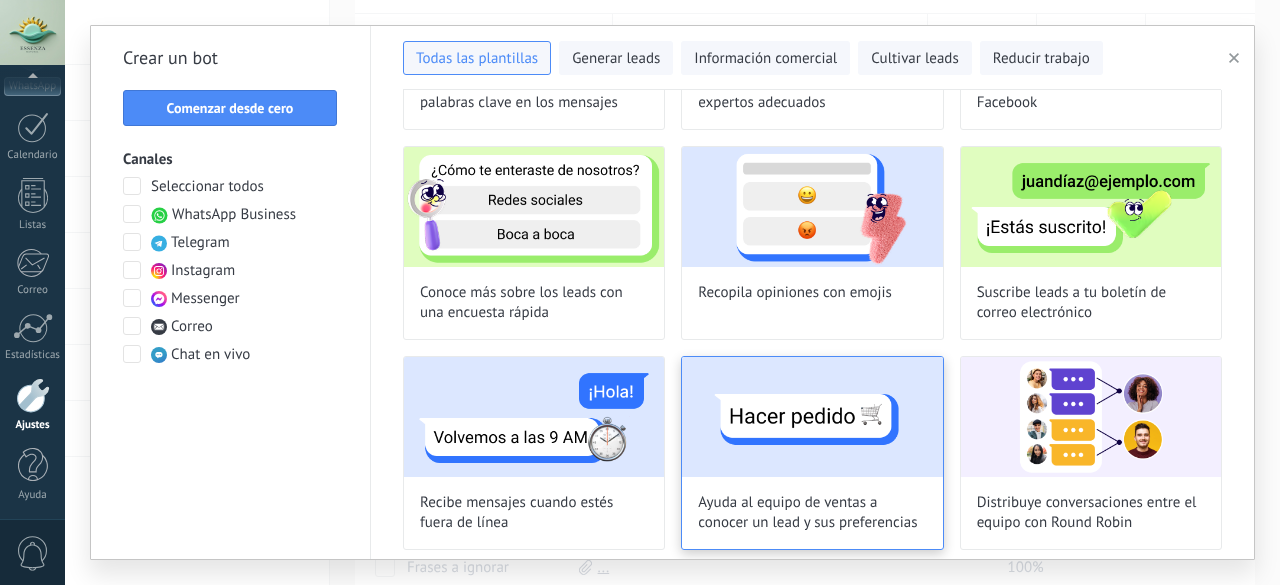 click at bounding box center (812, 417) 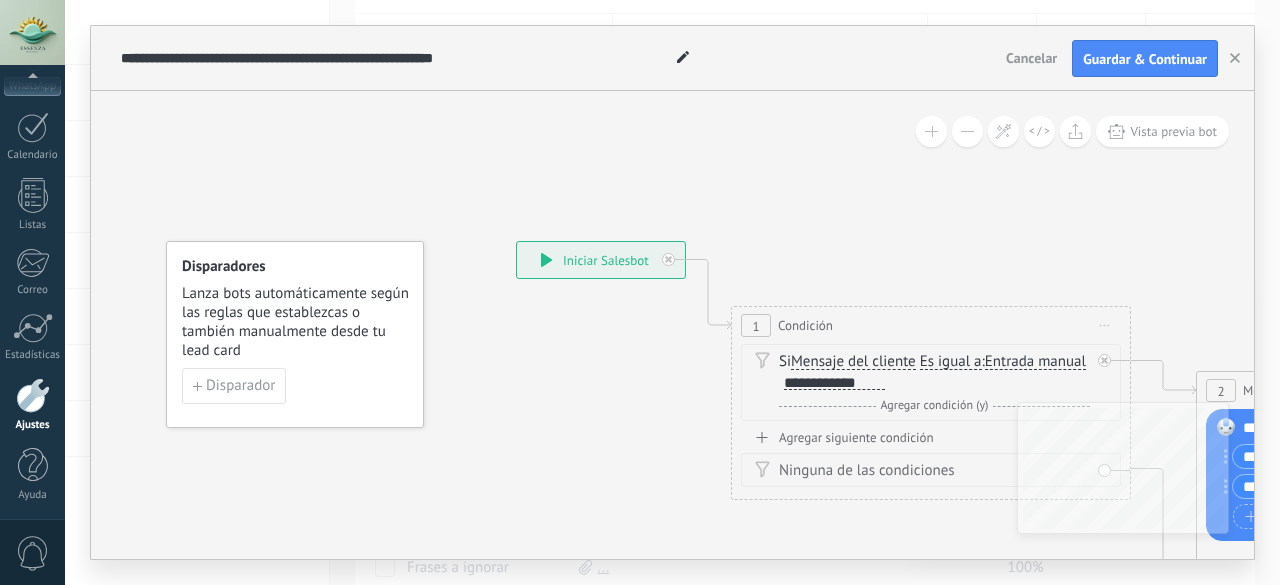 click on "**********" at bounding box center [834, 383] 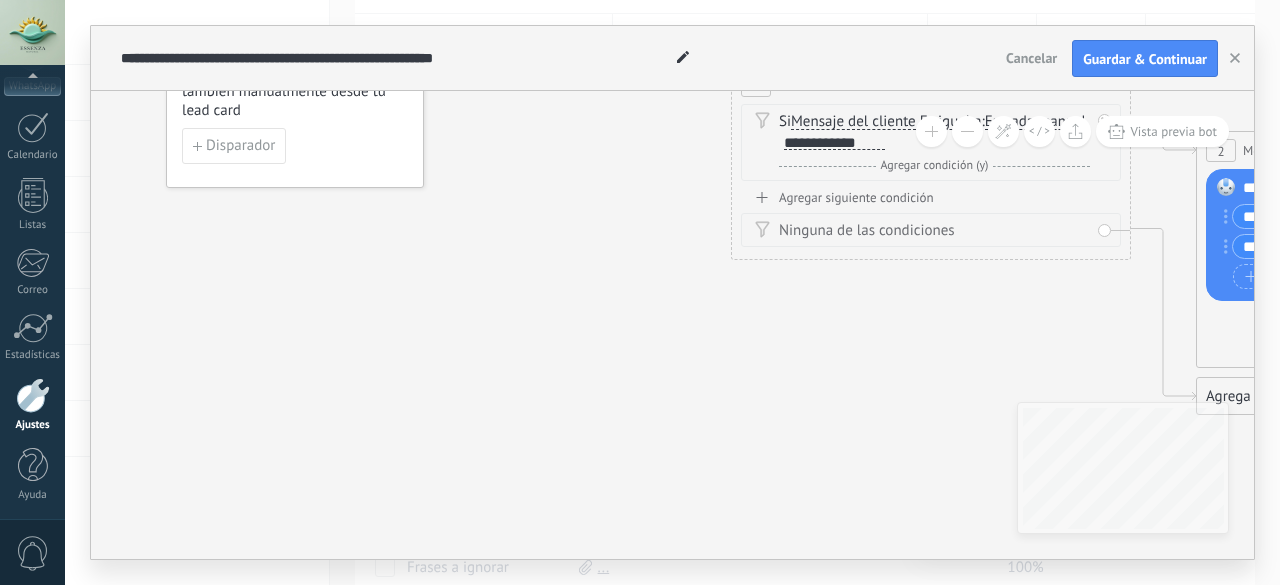 click on "Reemplazar
Quitar
Convertir a mensaje de voz
Arrastre la imagen aquí para adjuntarla.
Añadir imagen
Subir
Arrastrar y soltar
Archivo no encontrado
Escribe tu mensaje..." at bounding box center [1396, 235] 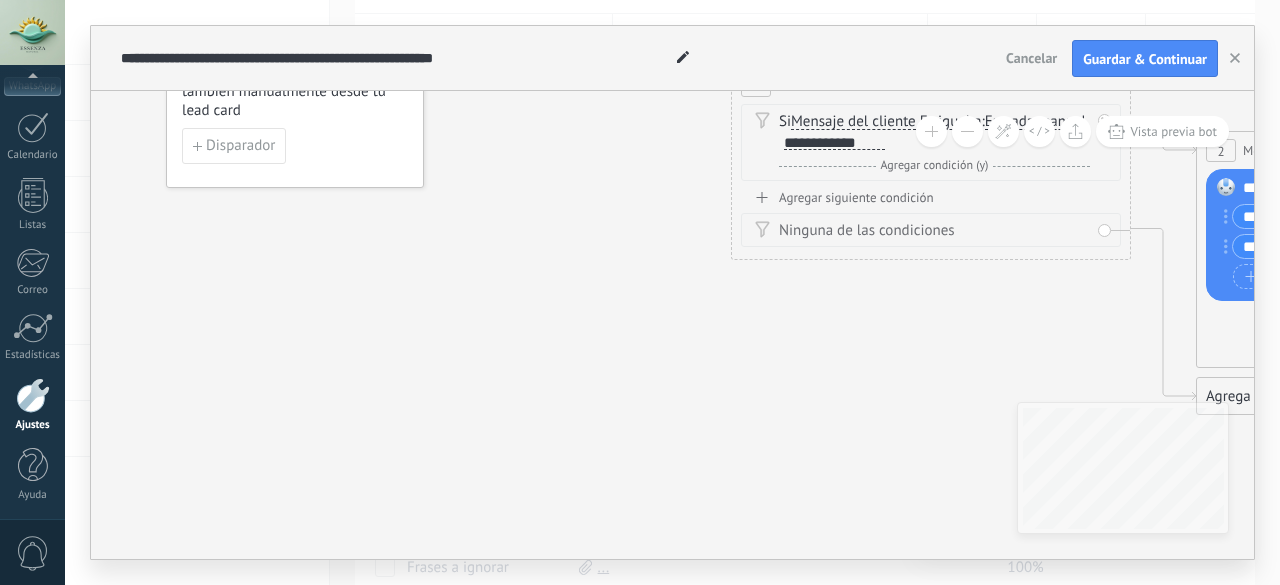 click on "Reemplazar
Quitar
Convertir a mensaje de voz
Arrastre la imagen aquí para adjuntarla.
Añadir imagen
Subir
Arrastrar y soltar
Archivo no encontrado
Escribe tu mensaje..." at bounding box center [1396, 235] 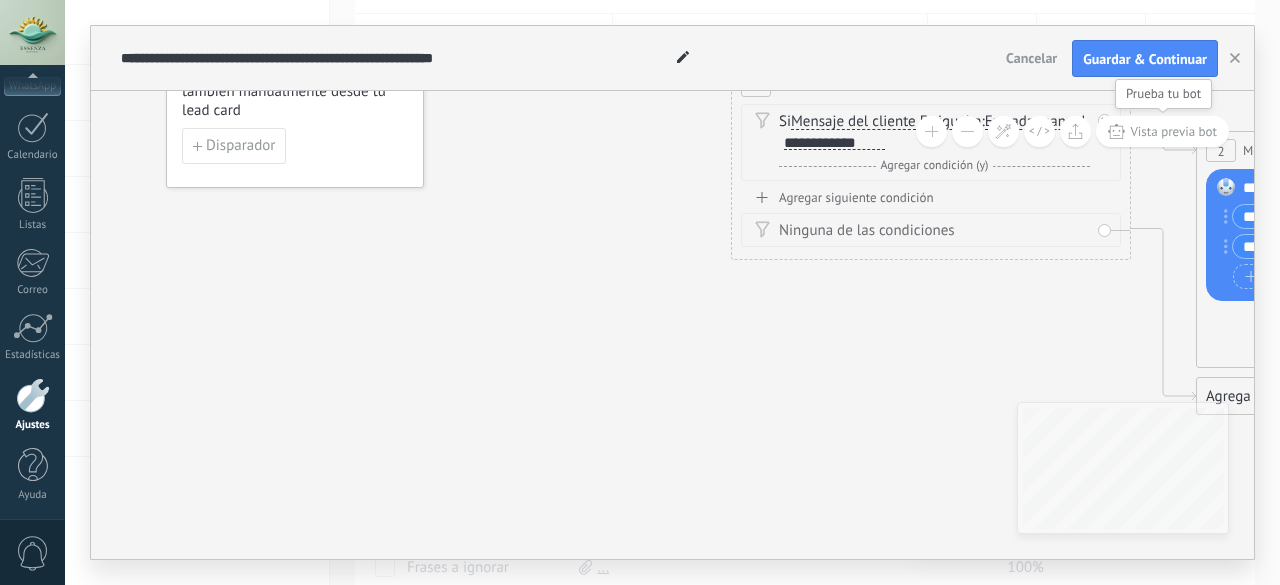 click on "Vista previa bot" at bounding box center [1173, 131] 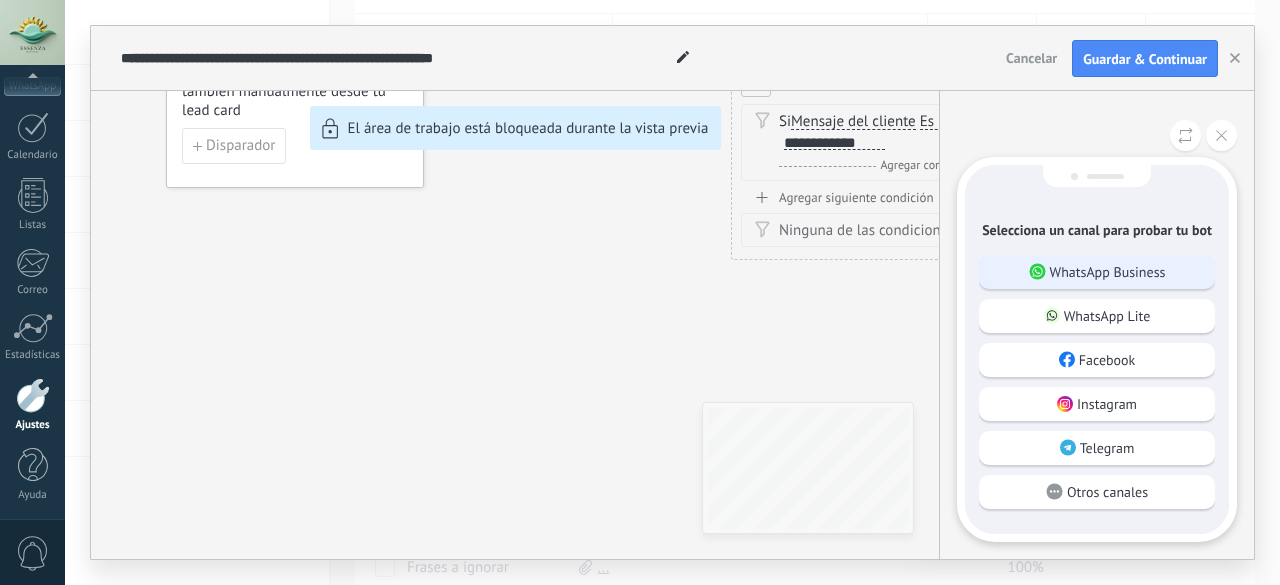 click on "WhatsApp Business" at bounding box center (1097, 272) 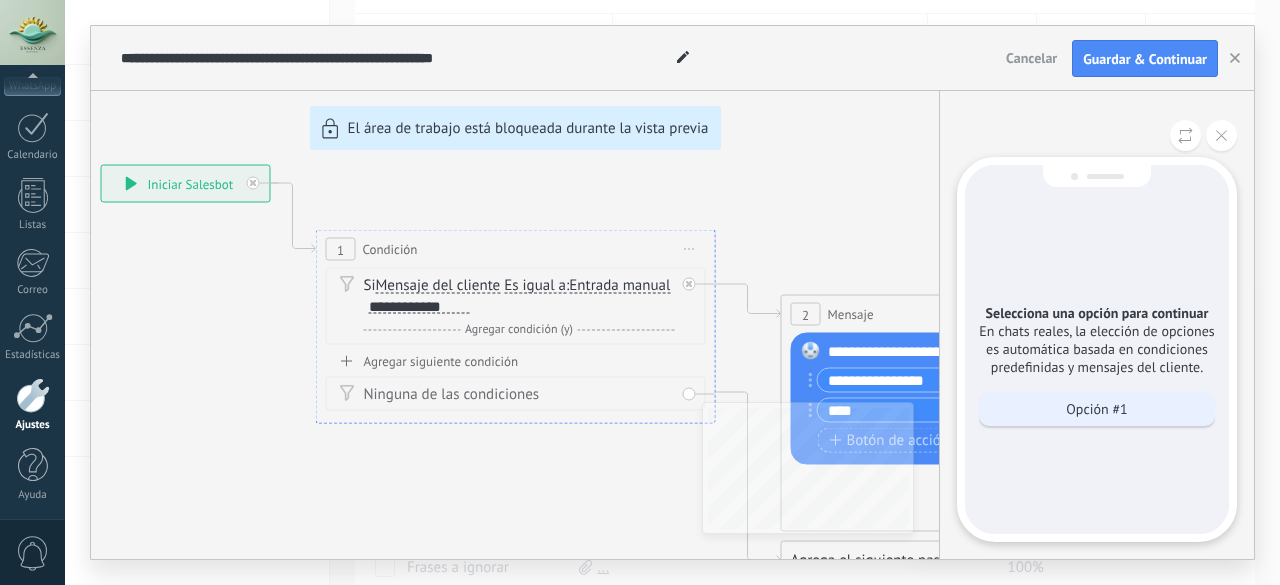 click on "Opción #1" at bounding box center (1097, 409) 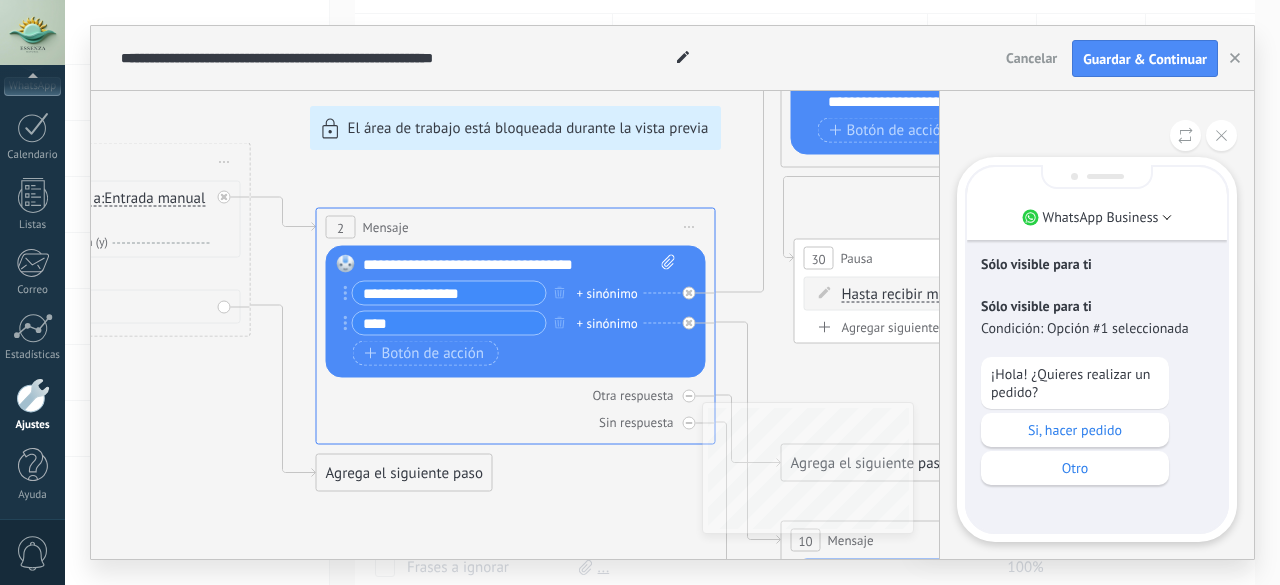 click on "**********" at bounding box center [672, 292] 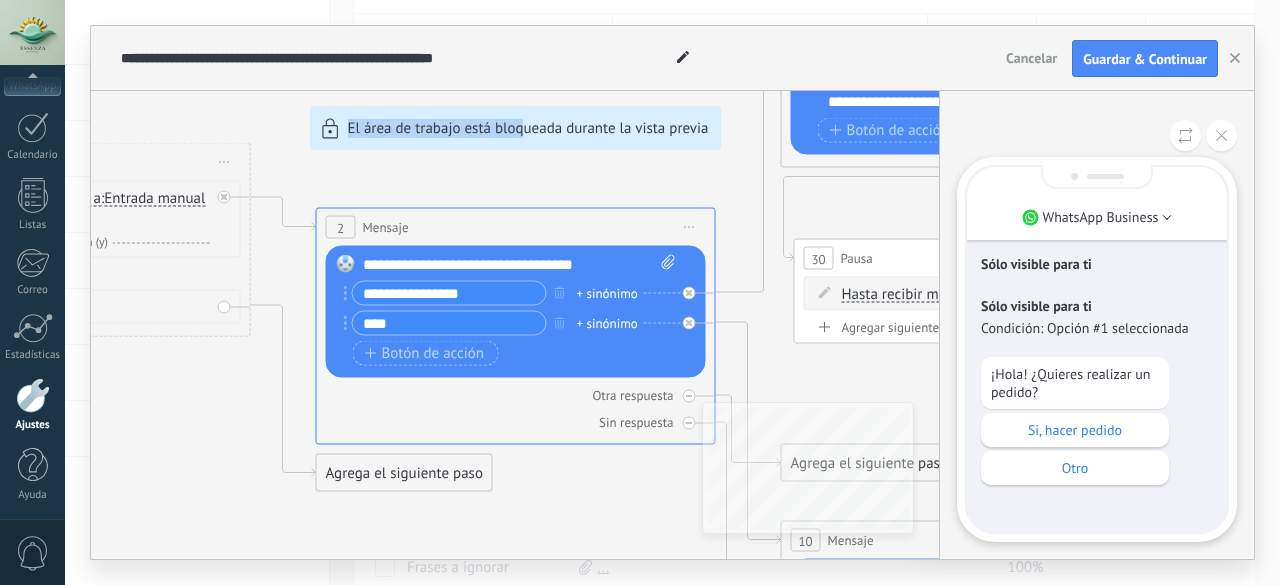 drag, startPoint x: 337, startPoint y: 468, endPoint x: 525, endPoint y: 473, distance: 188.06648 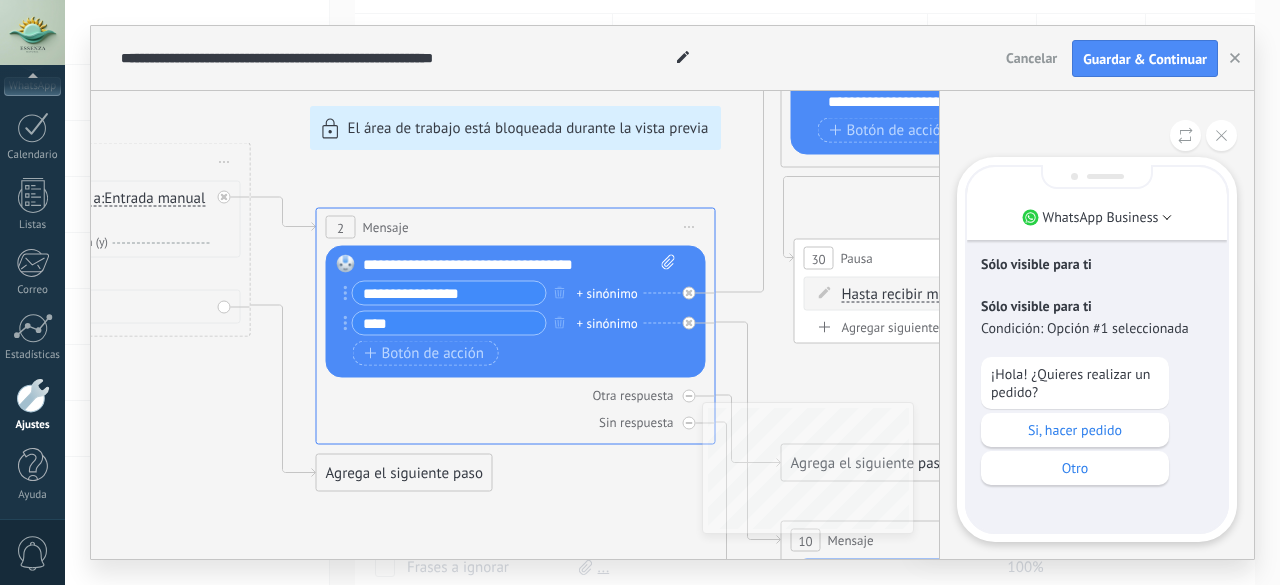 click on "**********" at bounding box center [672, 292] 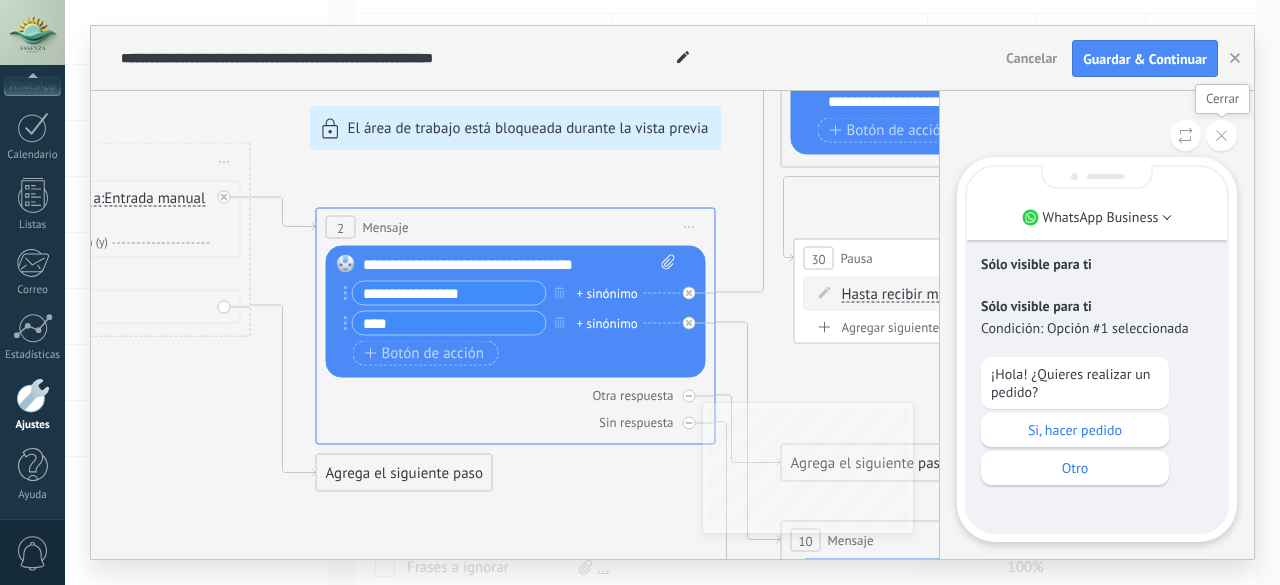 click at bounding box center [1221, 135] 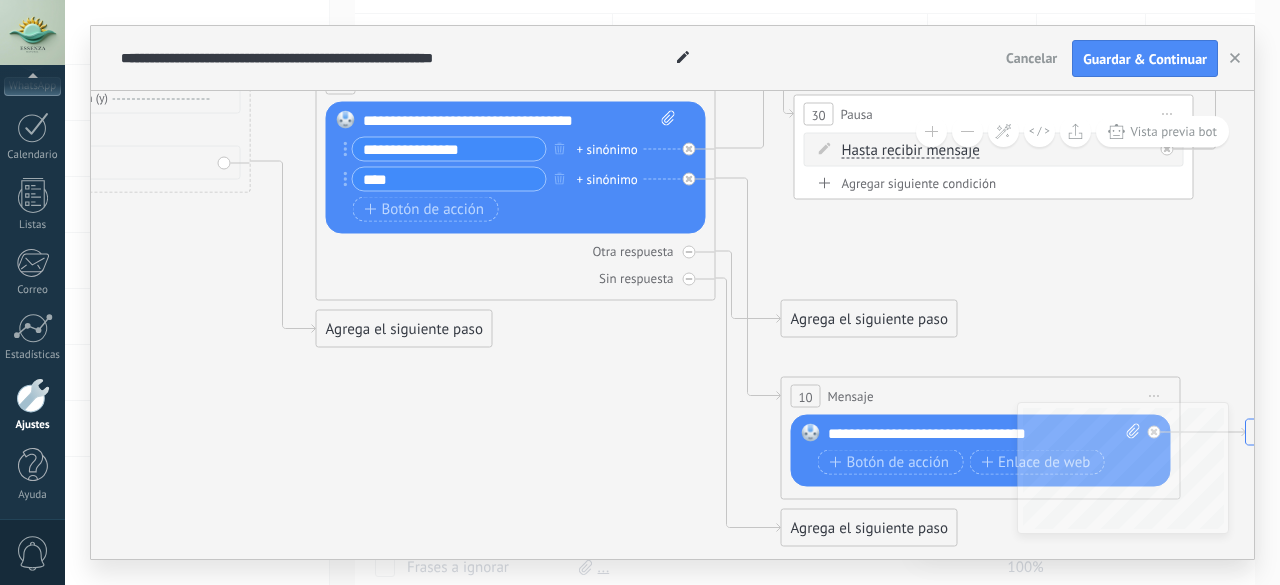 click on "**********" at bounding box center (985, 434) 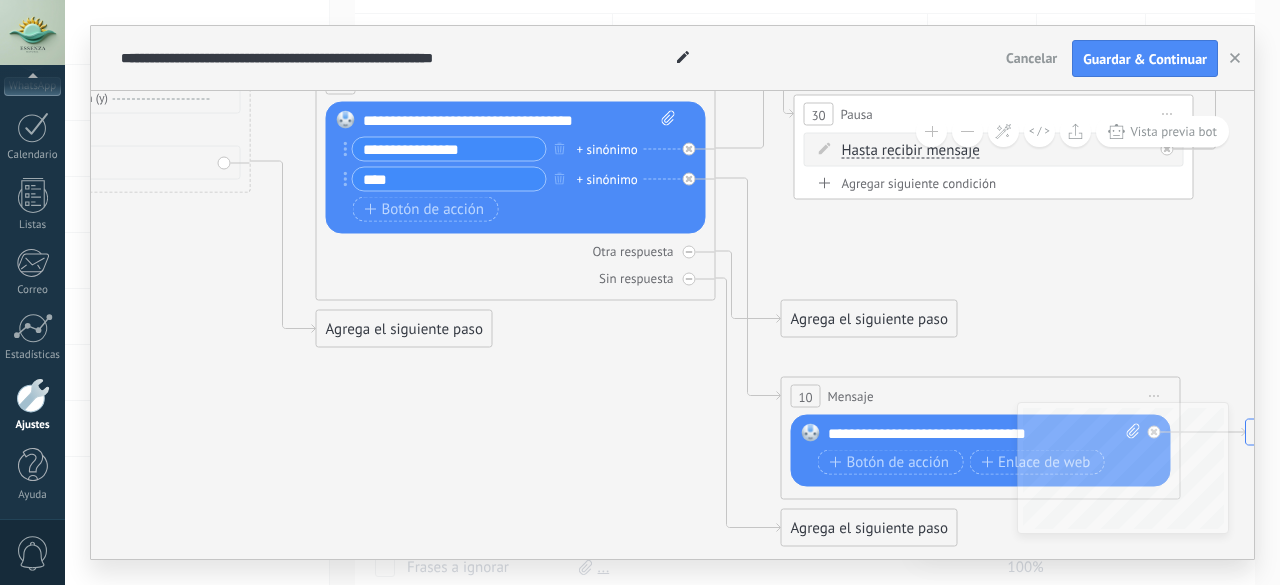 click on "**********" at bounding box center (985, 434) 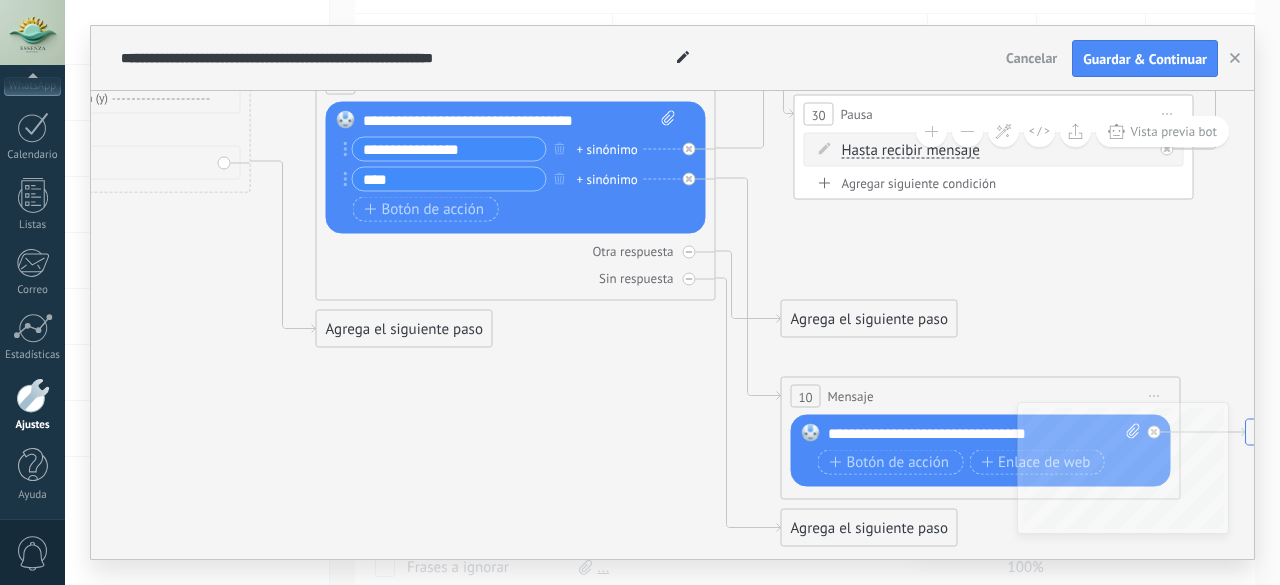 type 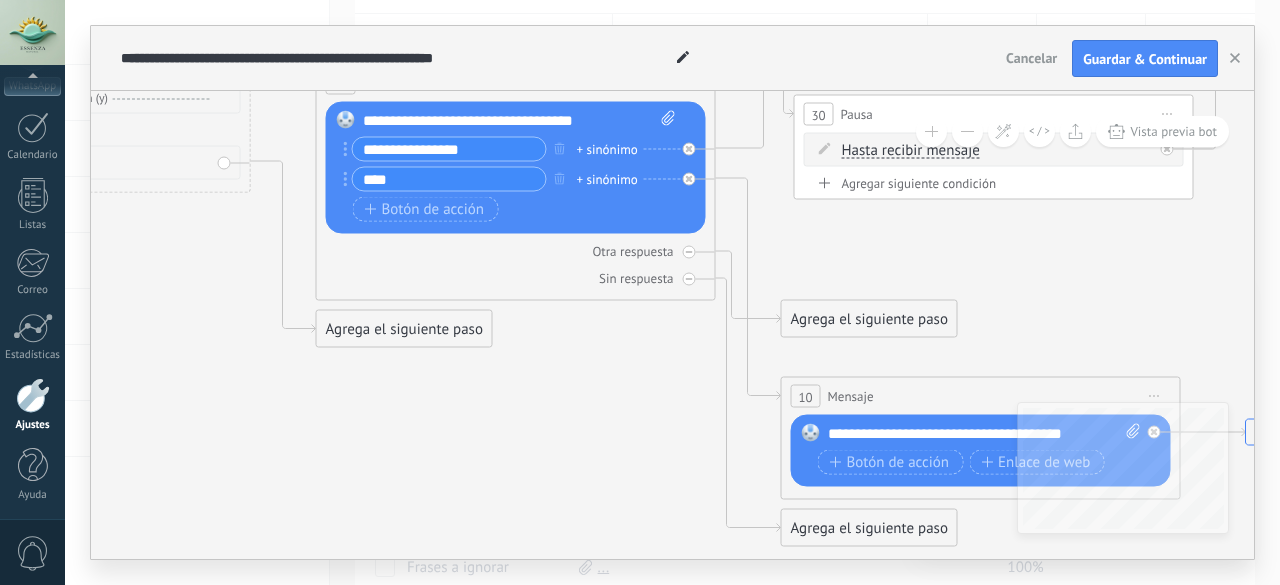click on "**********" at bounding box center [985, 434] 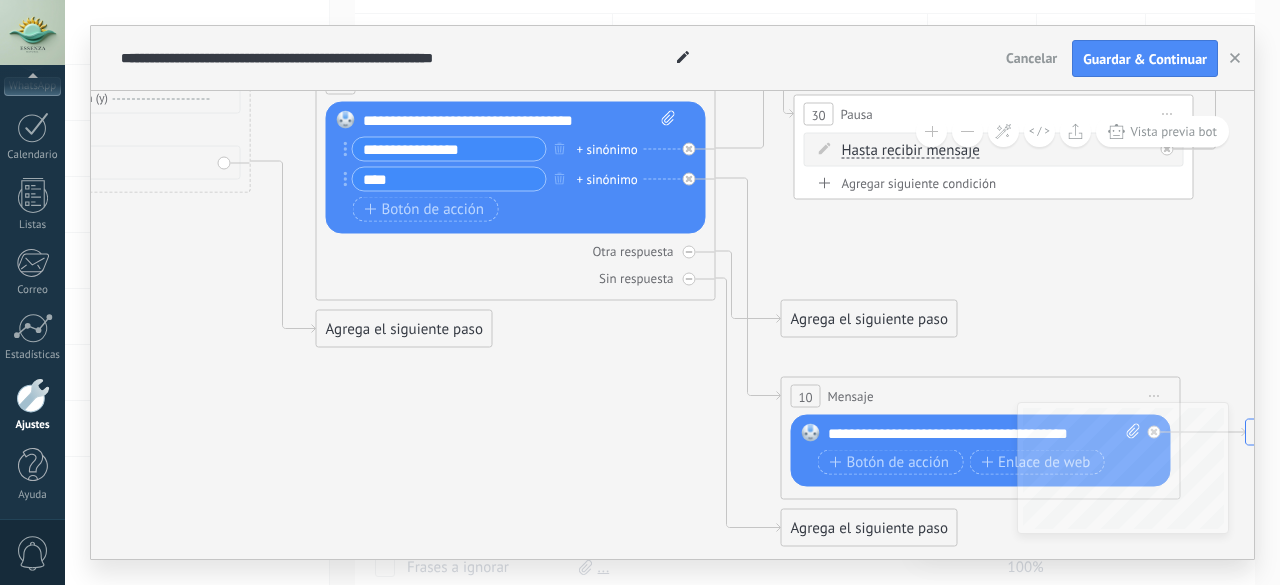drag, startPoint x: 868, startPoint y: 429, endPoint x: 904, endPoint y: 433, distance: 36.221542 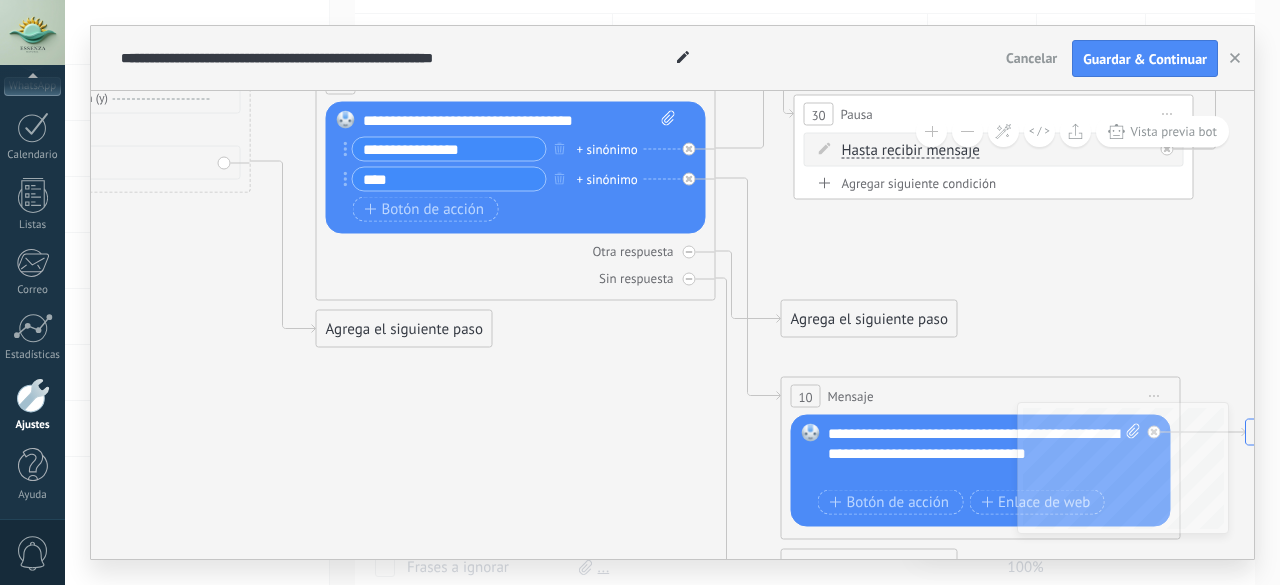 click on "**********" at bounding box center (985, 454) 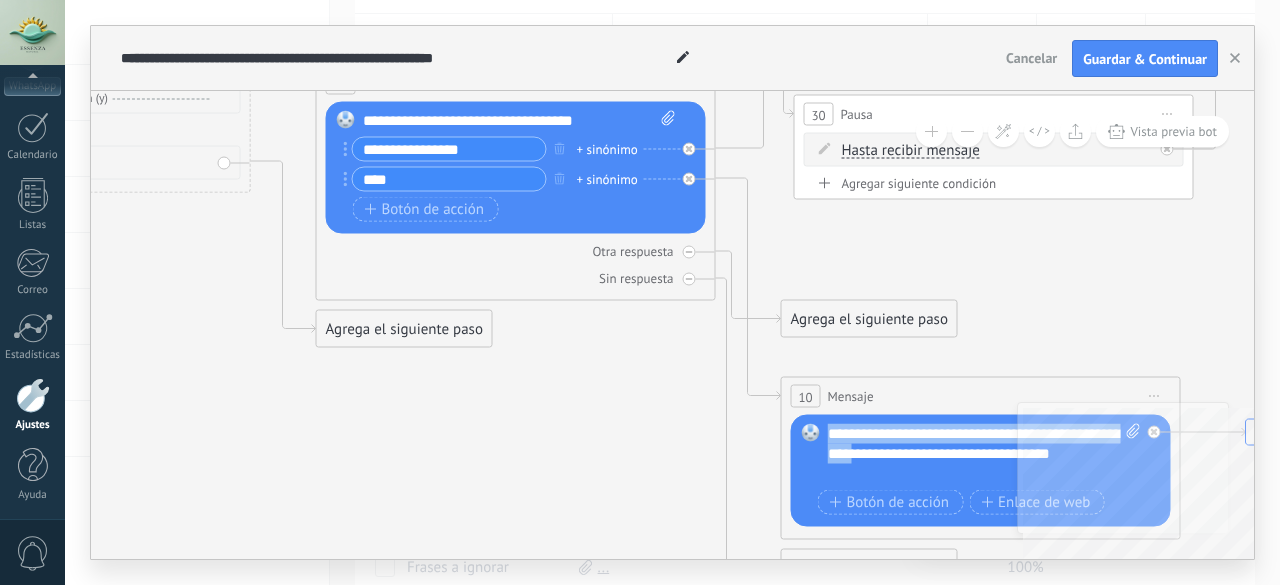 click on "**********" at bounding box center [672, 325] 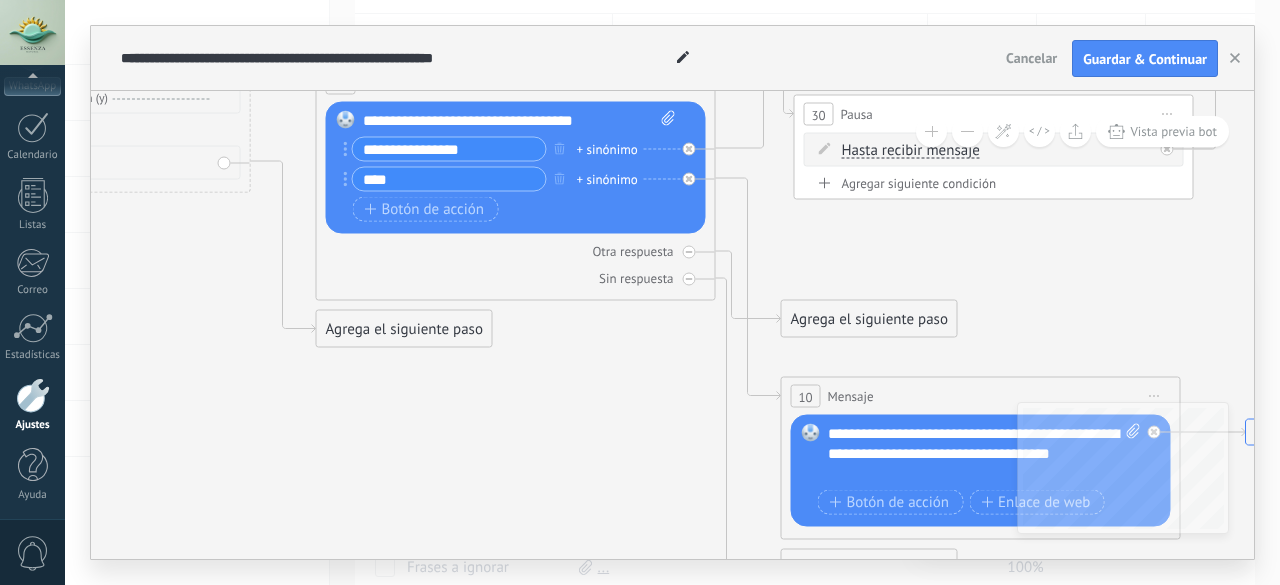 drag, startPoint x: 942, startPoint y: 481, endPoint x: 931, endPoint y: 458, distance: 25.495098 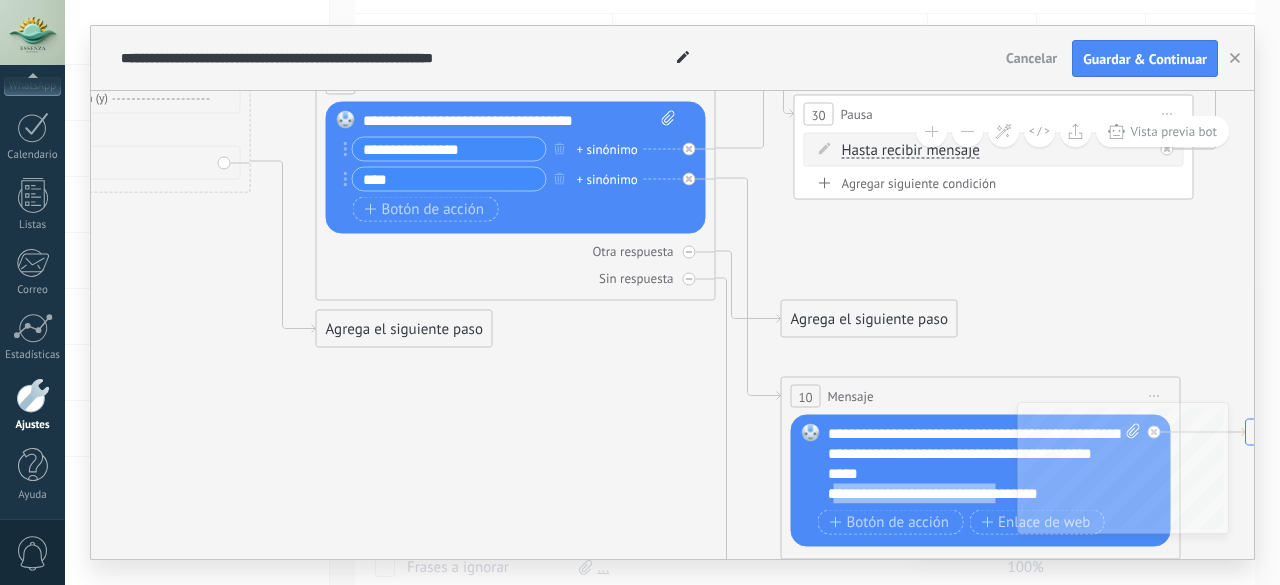 drag, startPoint x: 830, startPoint y: 483, endPoint x: 1014, endPoint y: 495, distance: 184.39088 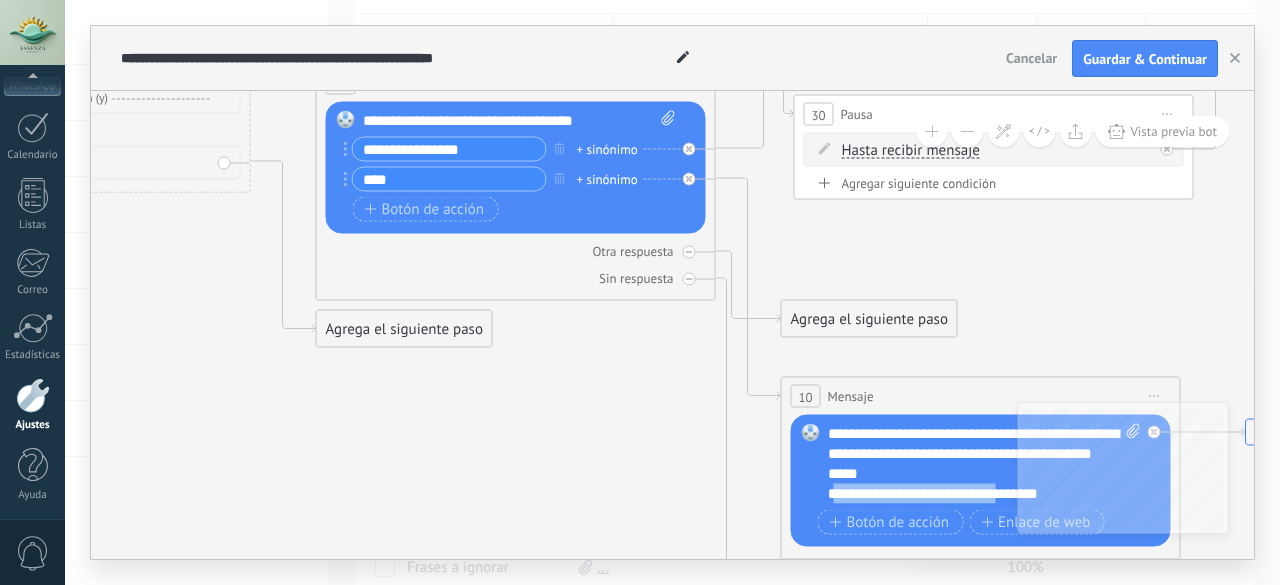 click on "**********" at bounding box center [967, 494] 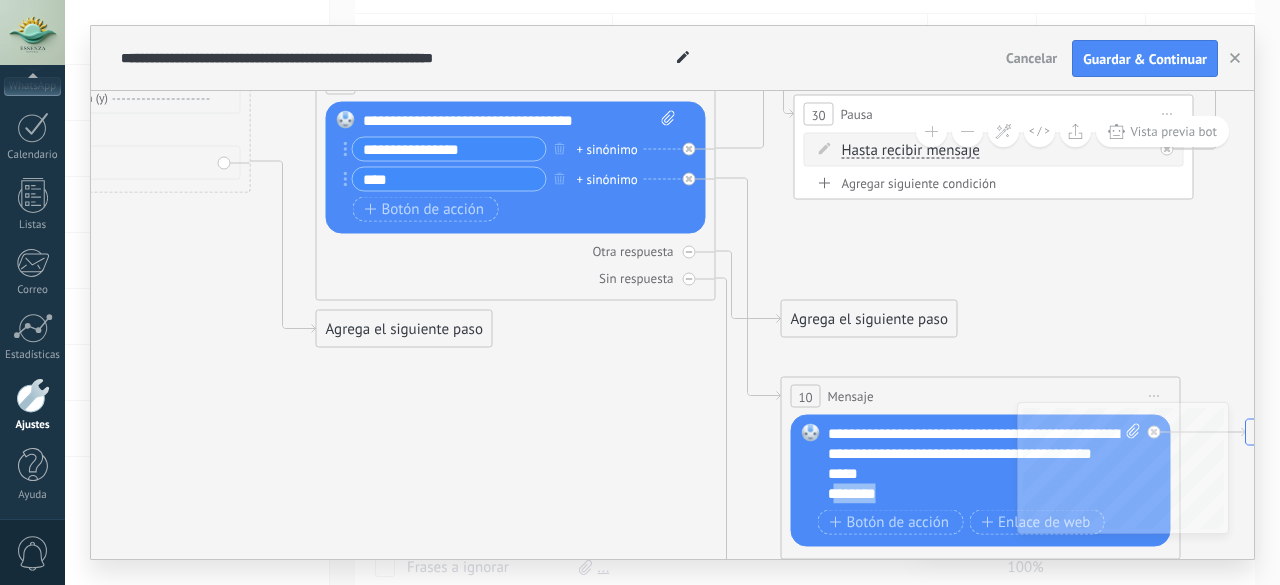 drag, startPoint x: 897, startPoint y: 499, endPoint x: 830, endPoint y: 497, distance: 67.02985 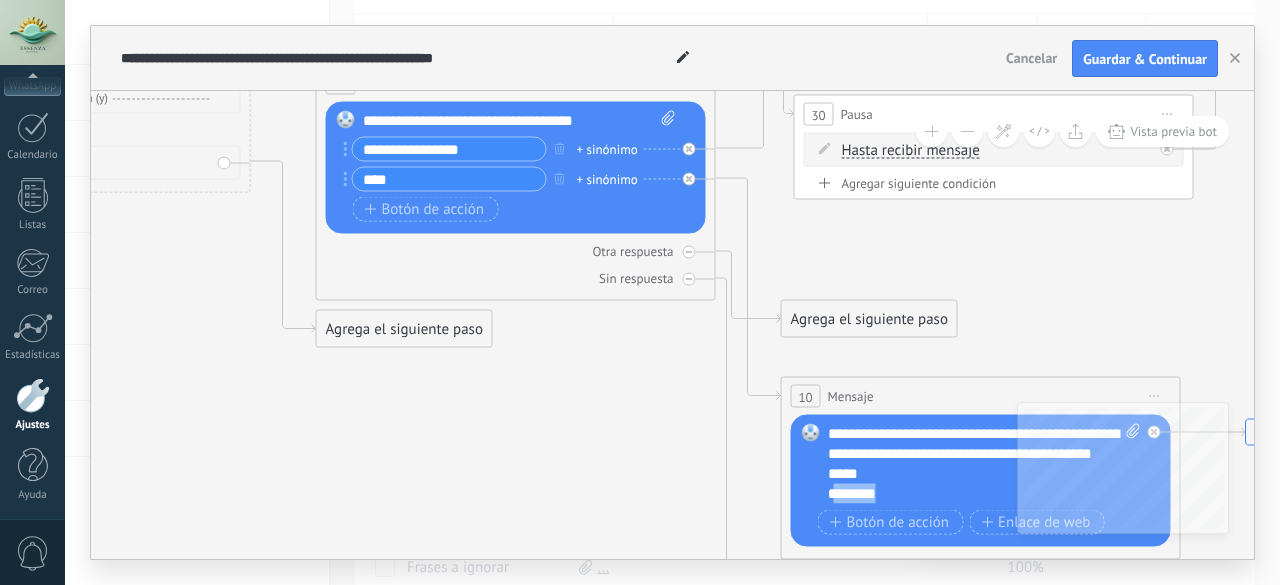 click on "********" at bounding box center (967, 494) 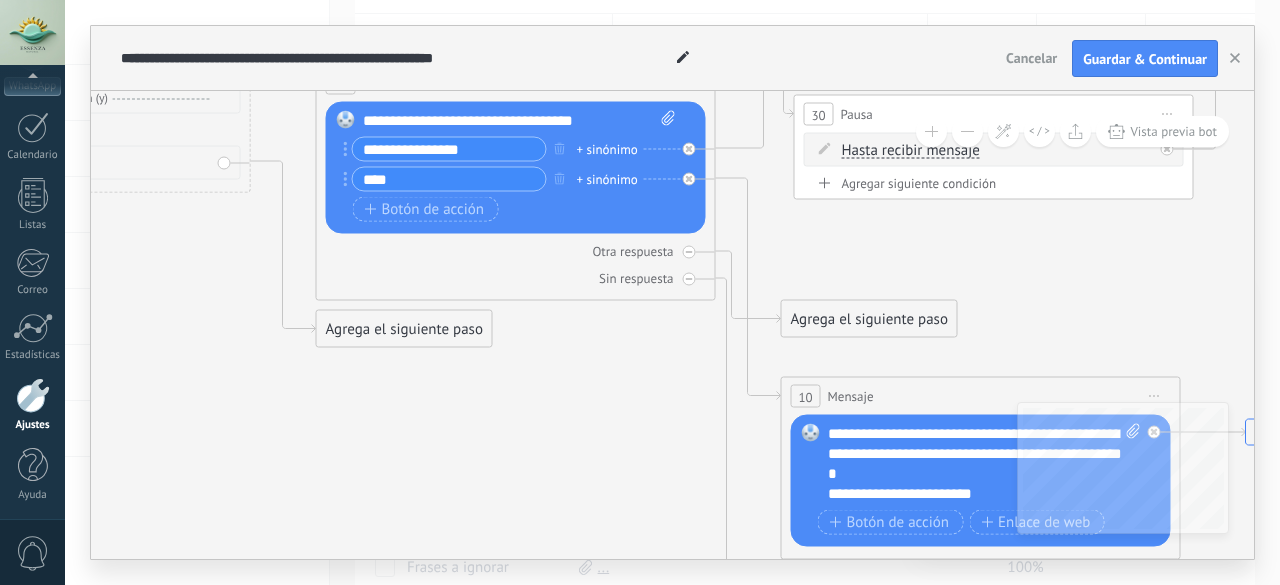 click on "**********" at bounding box center [967, 494] 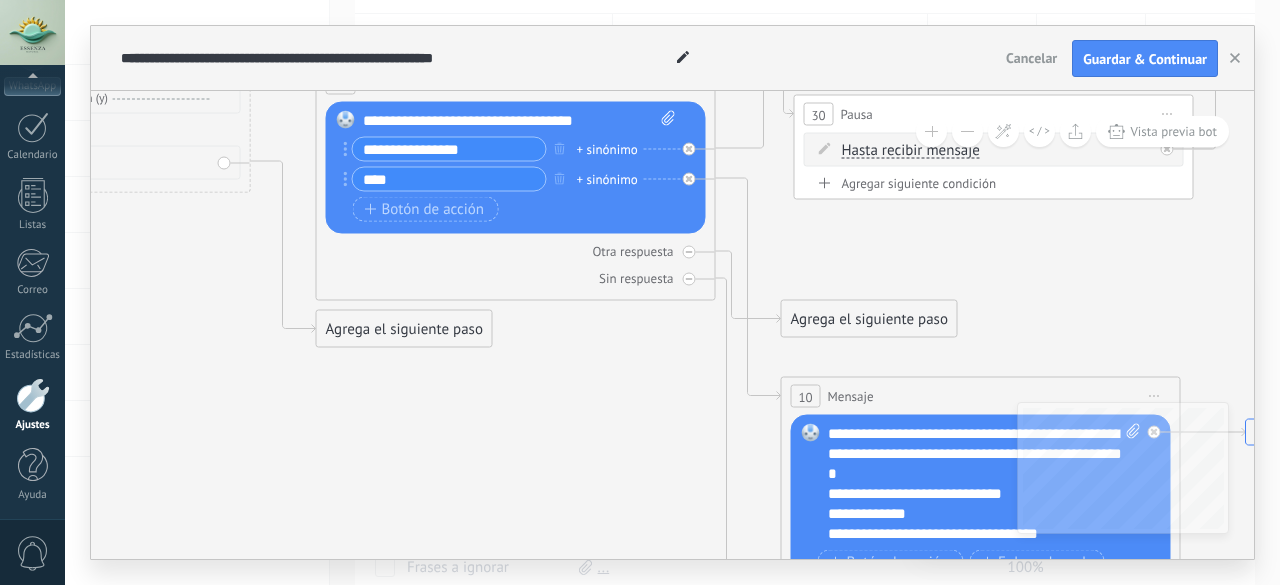 scroll, scrollTop: 19, scrollLeft: 0, axis: vertical 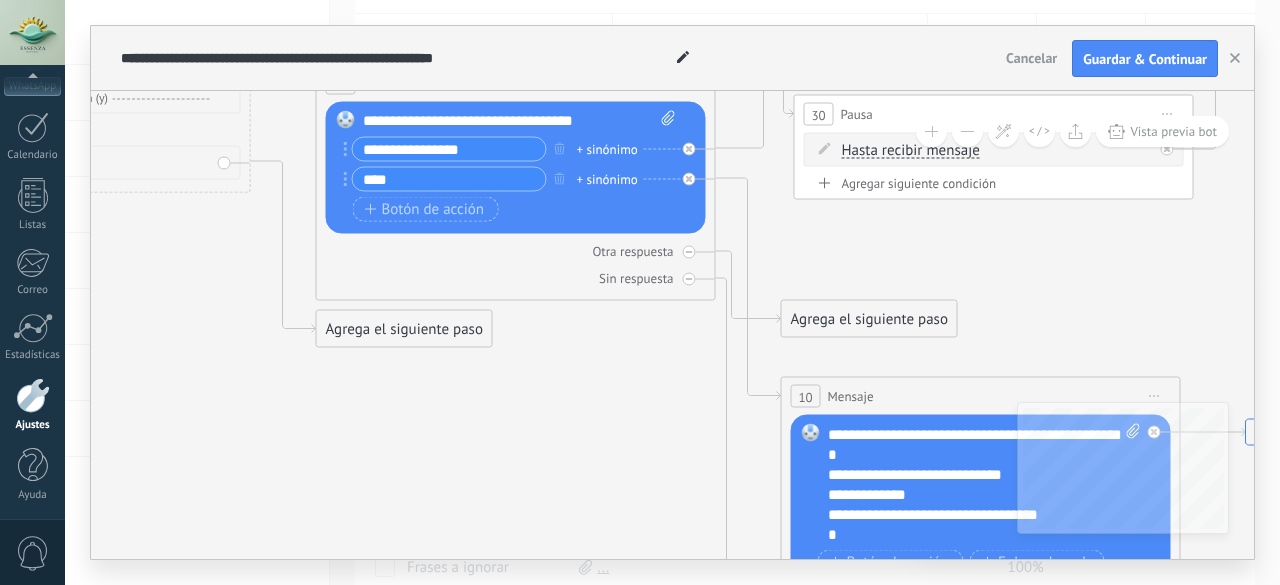 click on "*" at bounding box center (967, 535) 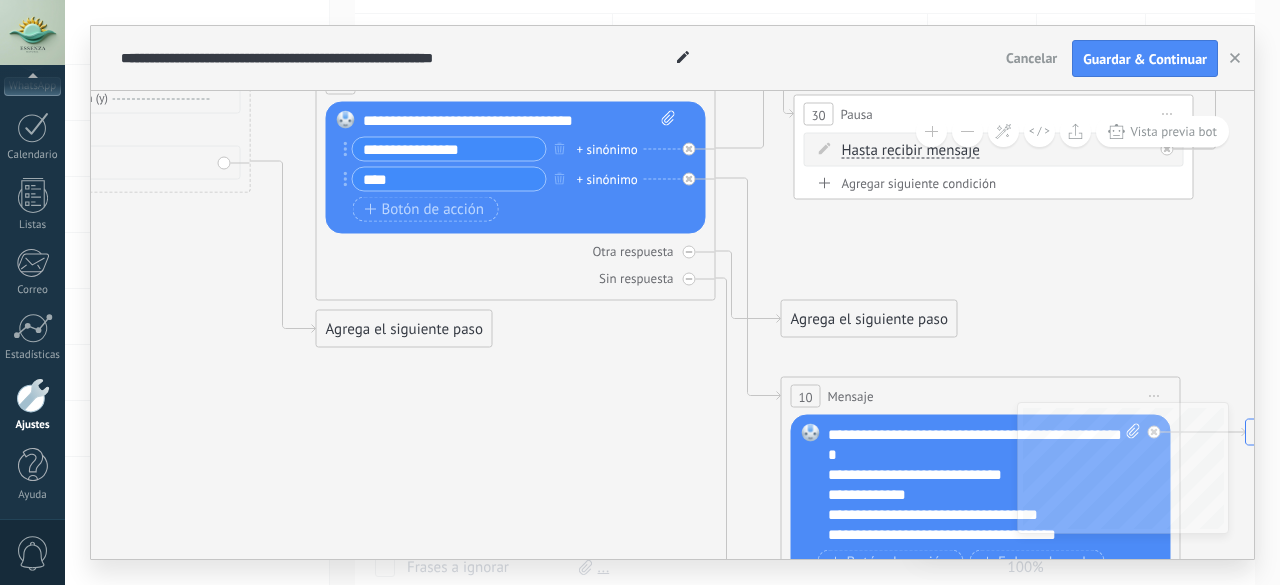 scroll, scrollTop: 39, scrollLeft: 0, axis: vertical 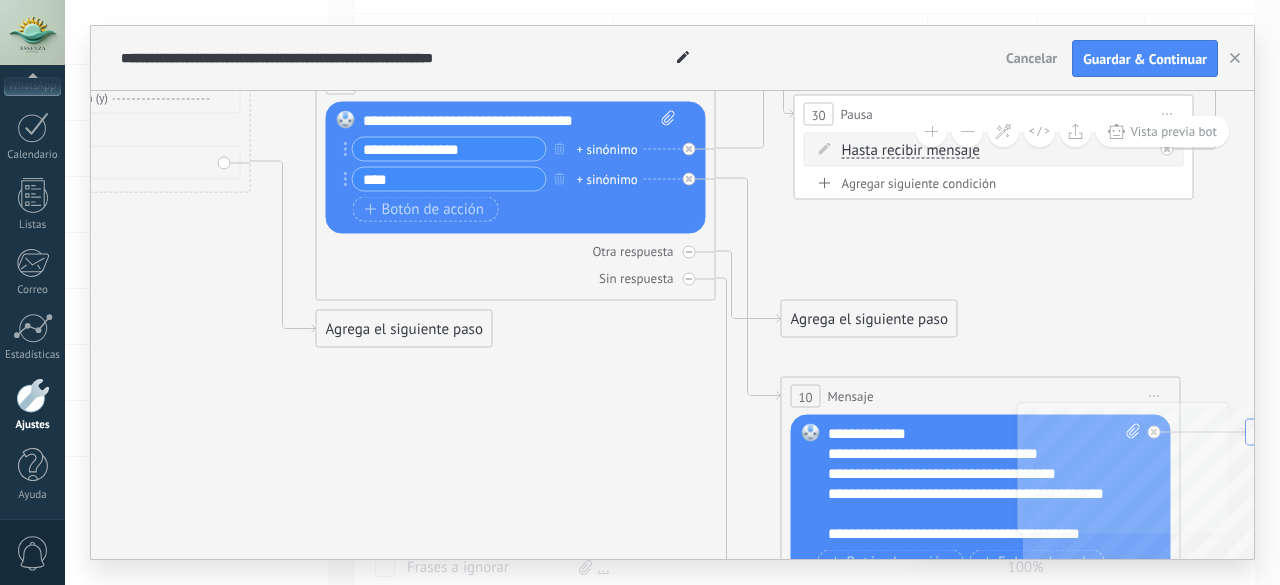 drag, startPoint x: 1096, startPoint y: 531, endPoint x: 1152, endPoint y: 556, distance: 61.326992 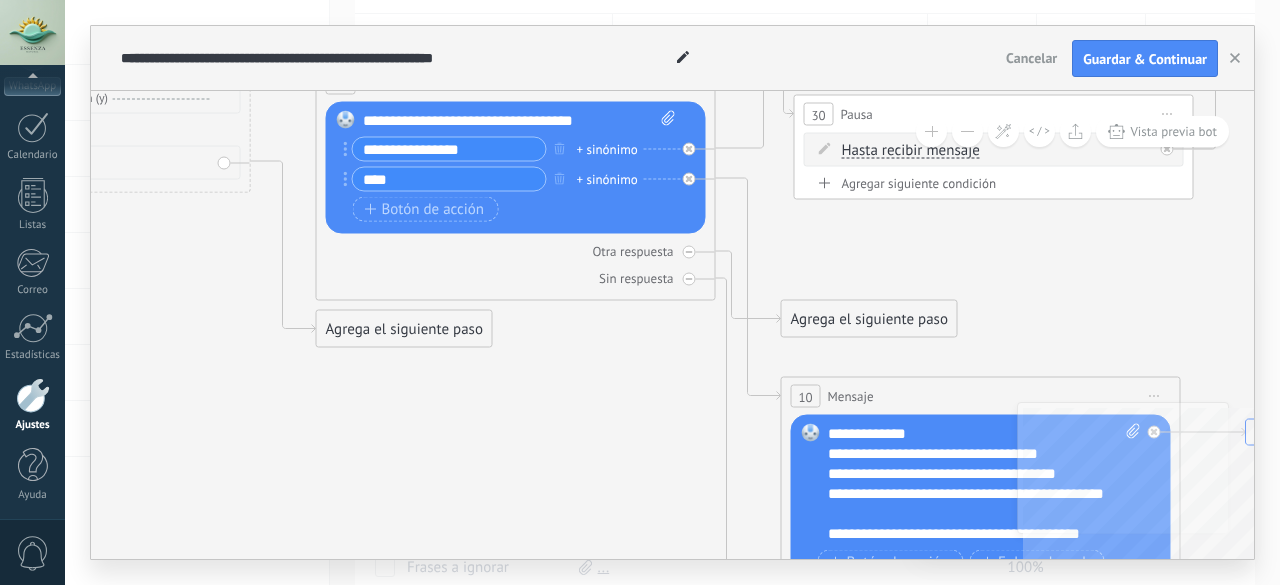click on "Reemplazar
Quitar
Convertir a mensaje de voz
Arrastre la imagen aquí para adjuntarla.
Añadir imagen
Subir
Arrastrar y soltar
Archivo no encontrado
Escribe tu mensaje..." at bounding box center [981, 501] 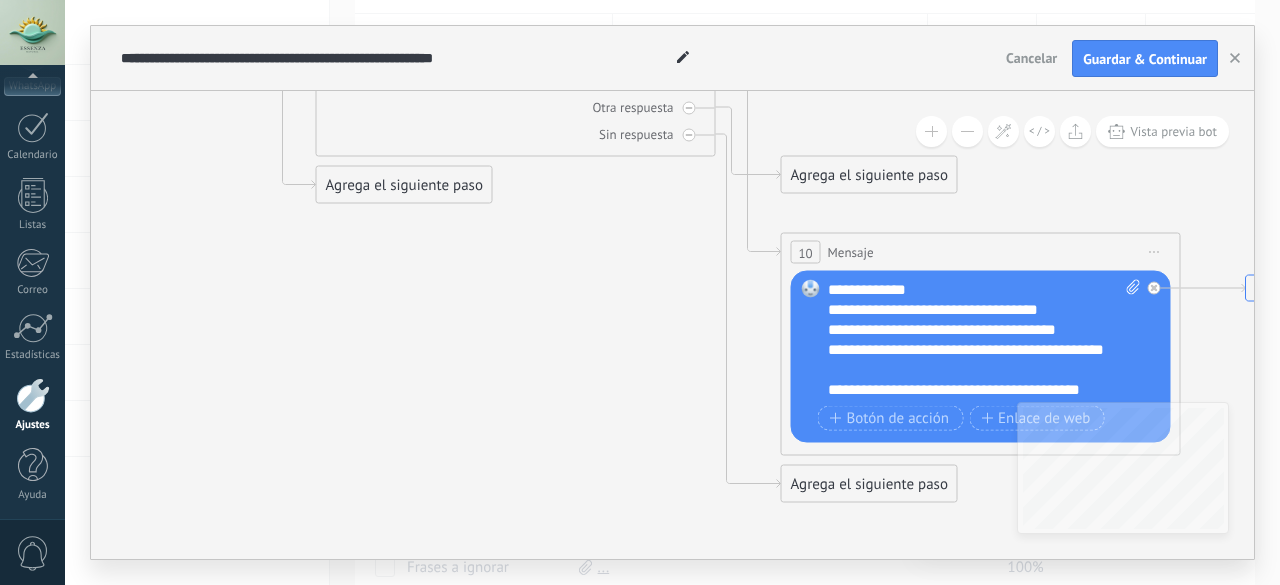 scroll, scrollTop: 0, scrollLeft: 0, axis: both 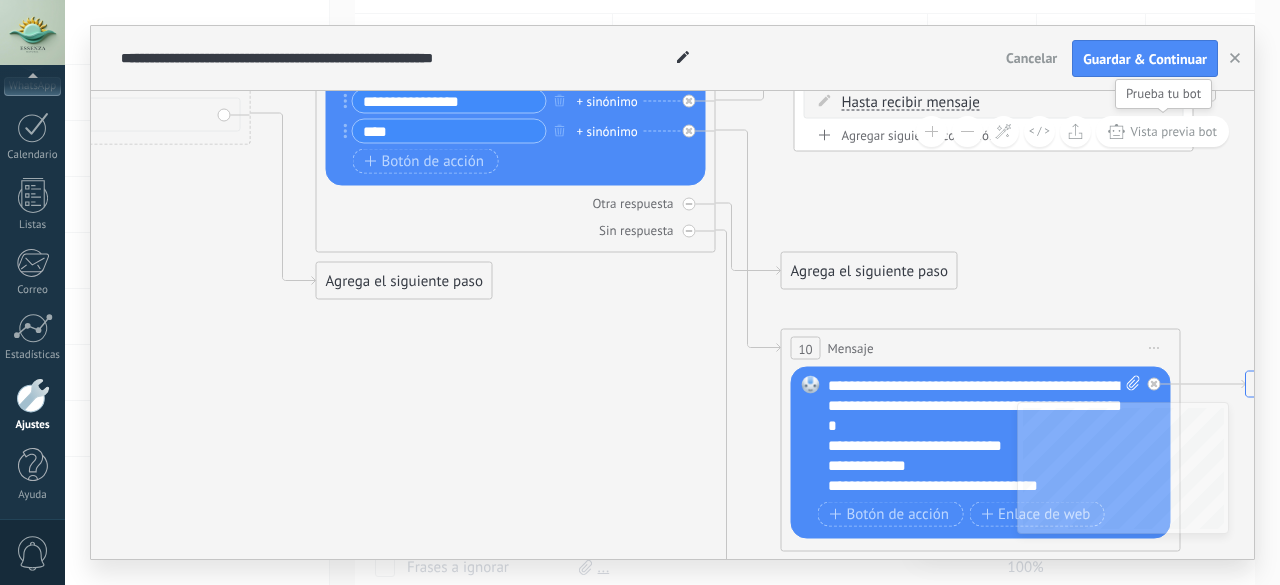 click on "Vista previa bot" at bounding box center (1173, 131) 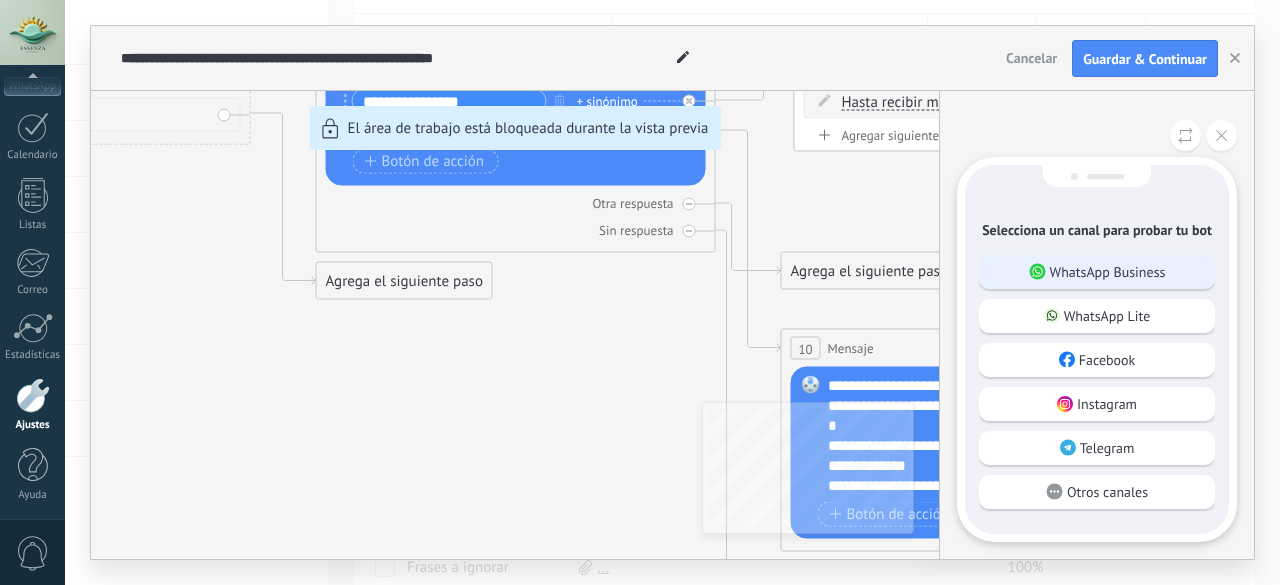 click on "WhatsApp Business" at bounding box center [1108, 272] 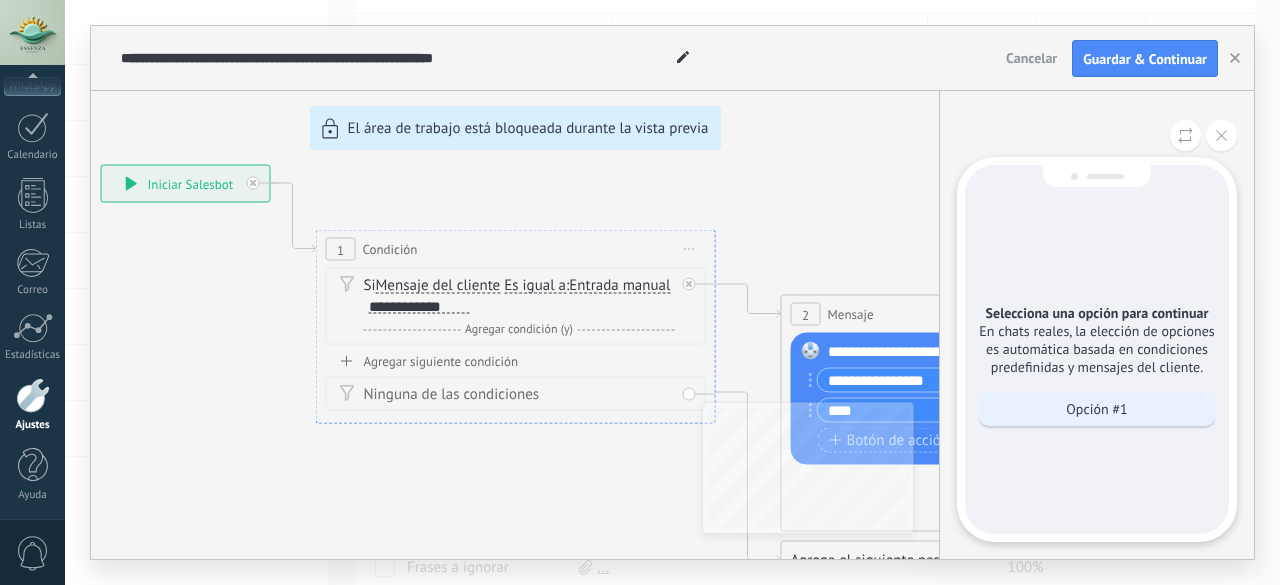 click on "Opción #1" at bounding box center (1096, 409) 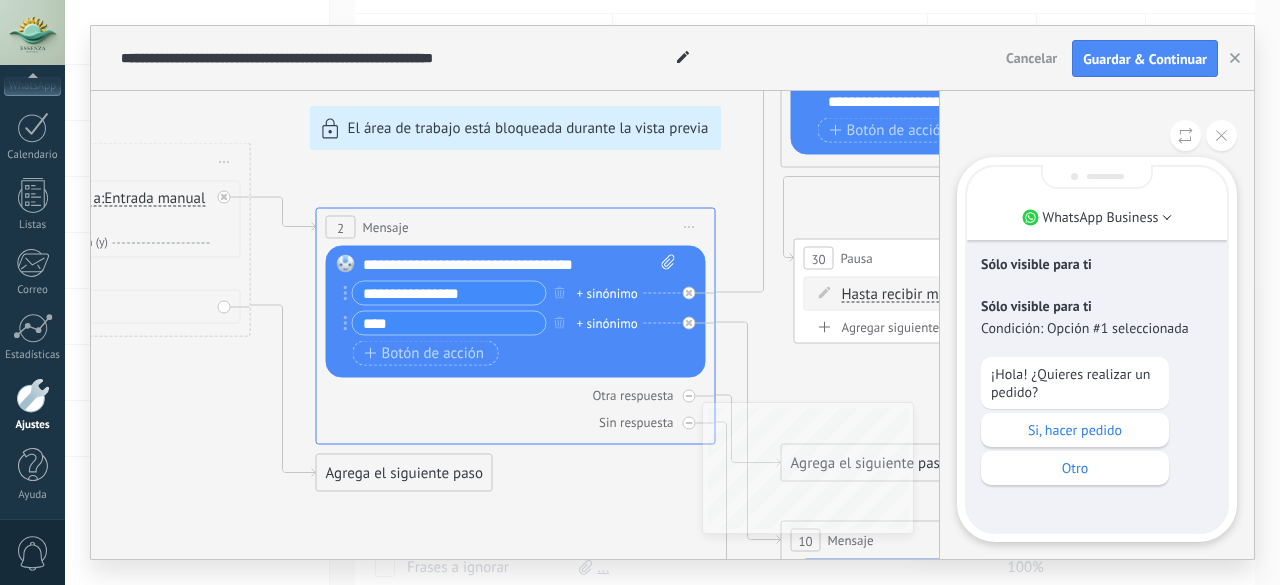 click on "**********" at bounding box center [672, 292] 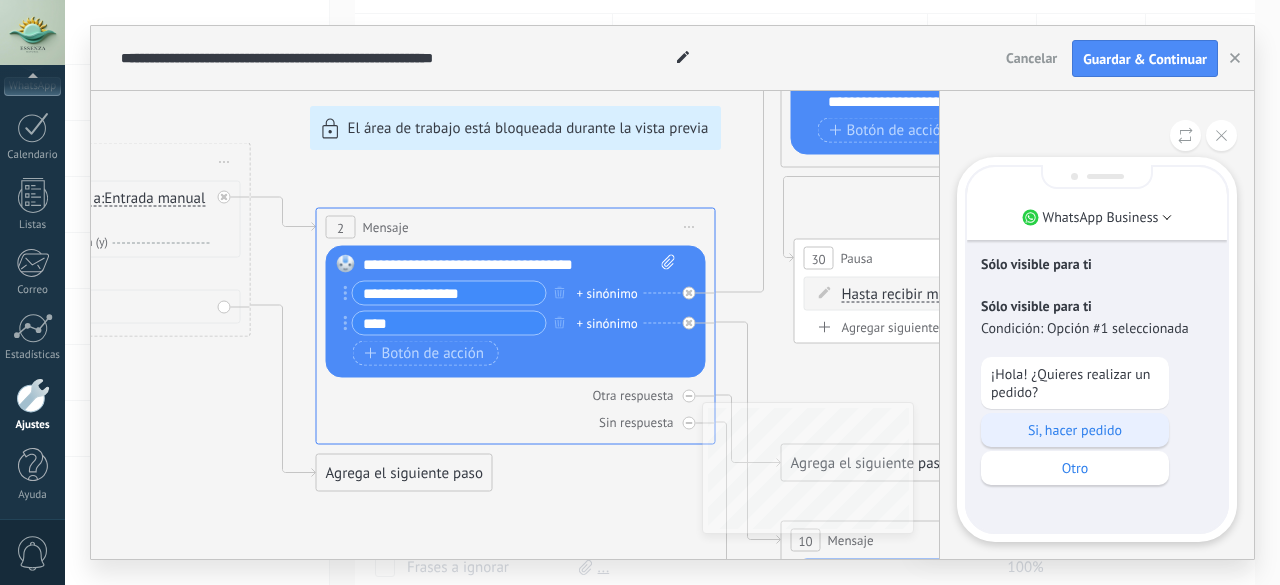 click on "Si, hacer pedido" at bounding box center (1075, 430) 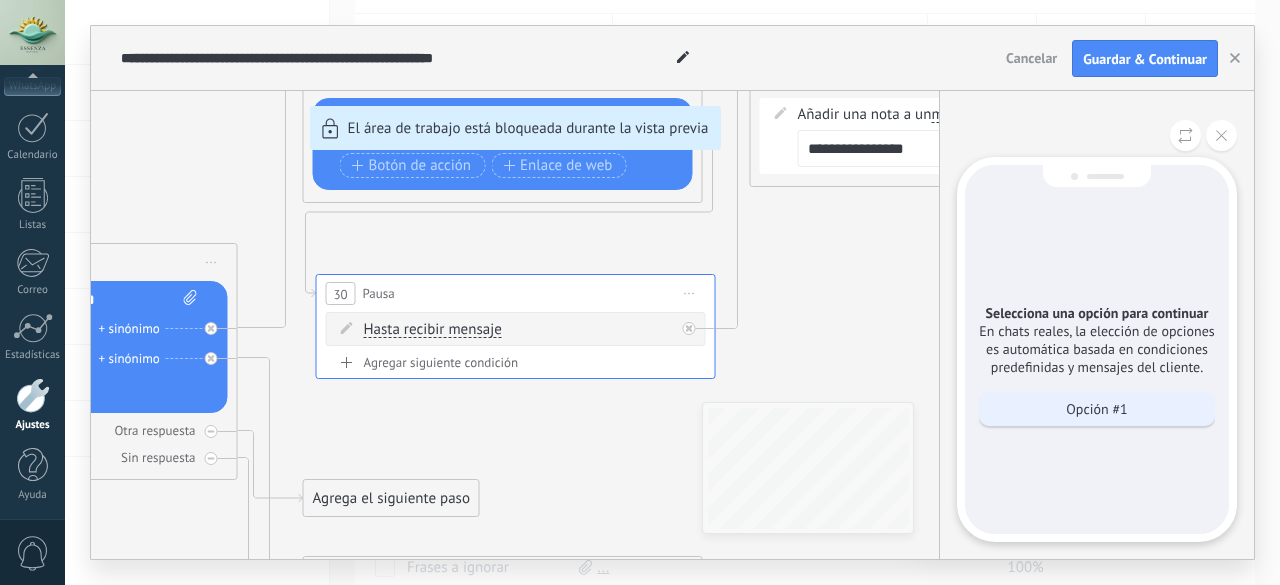 click on "Opción #1" at bounding box center (1097, 409) 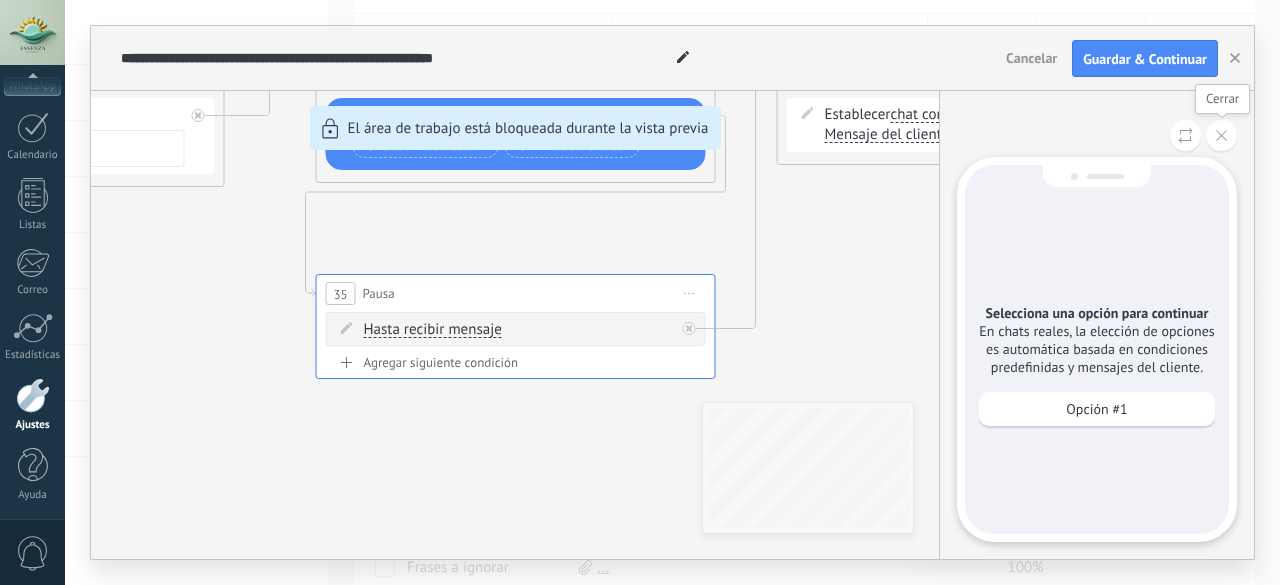 click 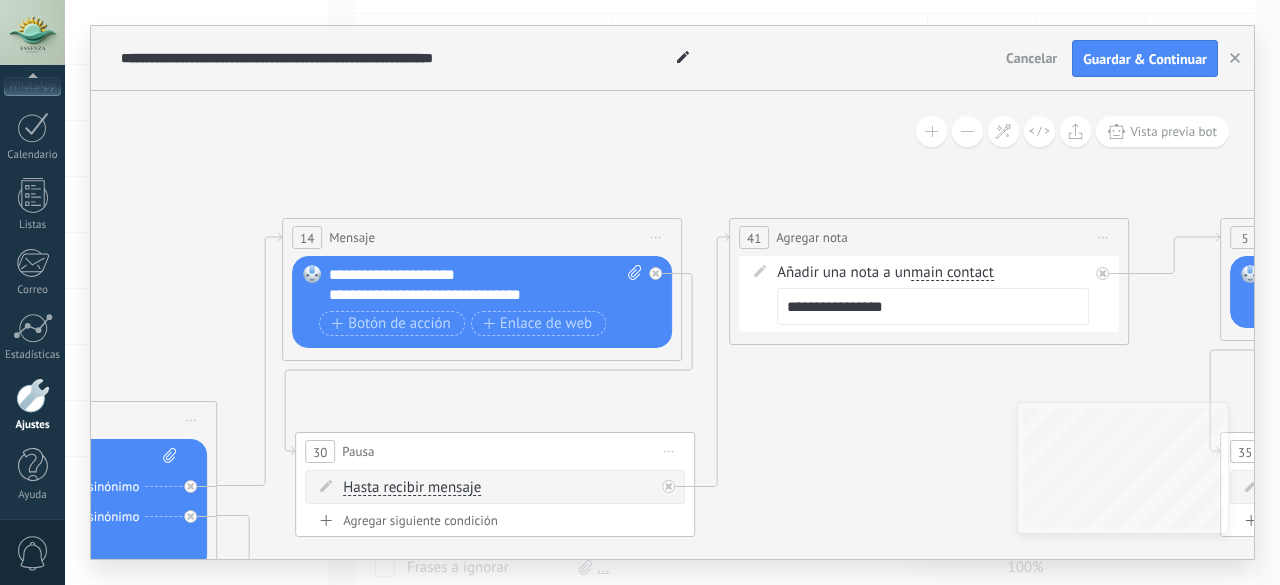 drag, startPoint x: 374, startPoint y: 445, endPoint x: 1279, endPoint y: 411, distance: 905.6384 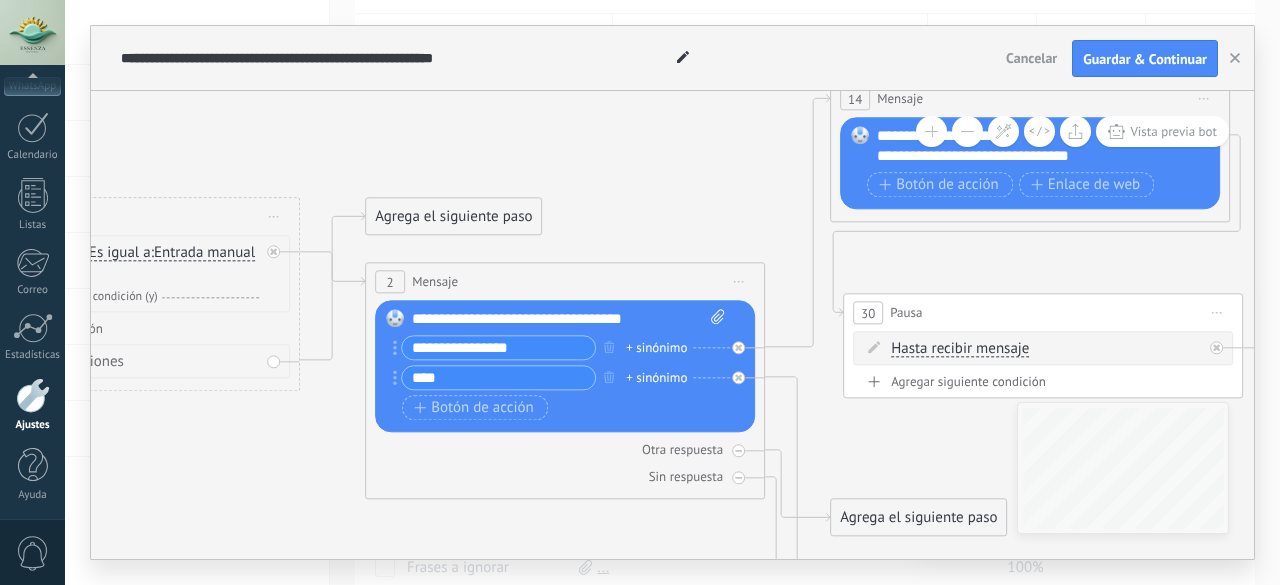 drag, startPoint x: 737, startPoint y: 355, endPoint x: 1279, endPoint y: 281, distance: 547.0283 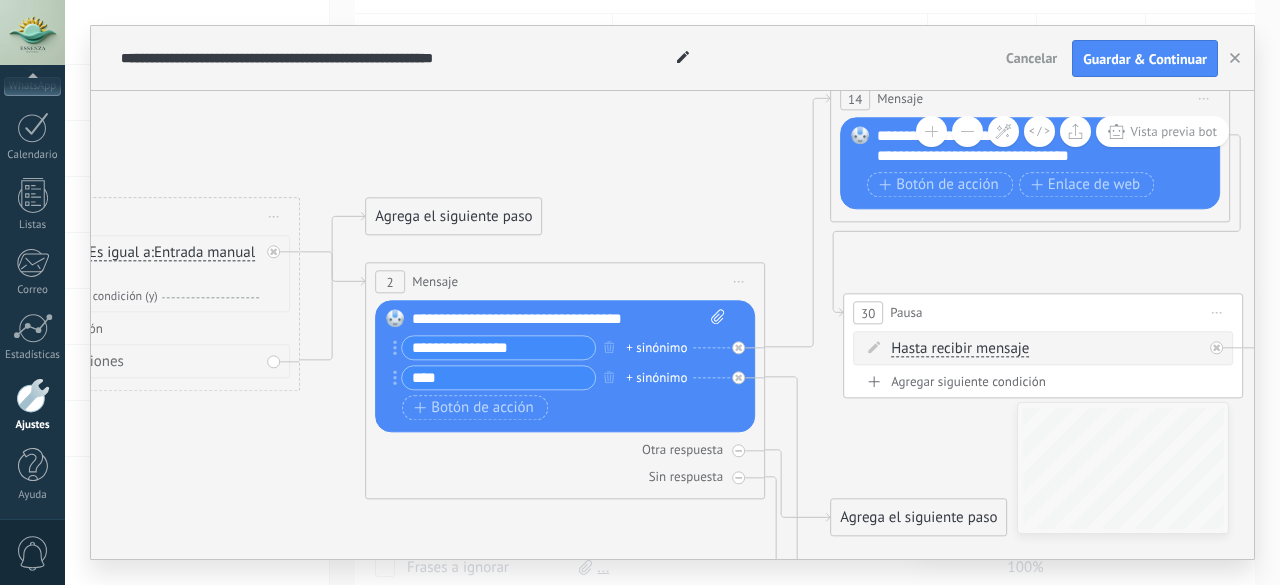 click on "**********" at bounding box center (672, 292) 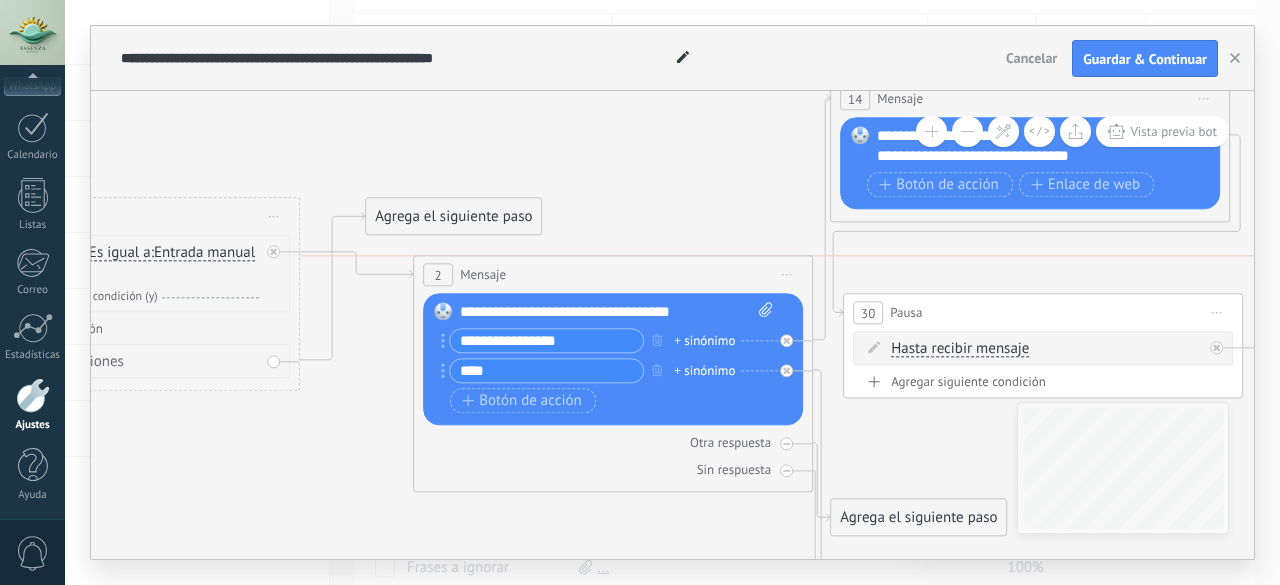click on "2
Mensaje
*******
(a):
Todos los contactos - canales seleccionados
Todos los contactos - canales seleccionados
Todos los contactos - canal primario
Contacto principal - canales seleccionados
Contacto principal - canal primario
Todos los contactos - canales seleccionados
Todos los contactos - canales seleccionados
Todos los contactos - canal primario
Contacto principal - canales seleccionados" at bounding box center [613, 275] 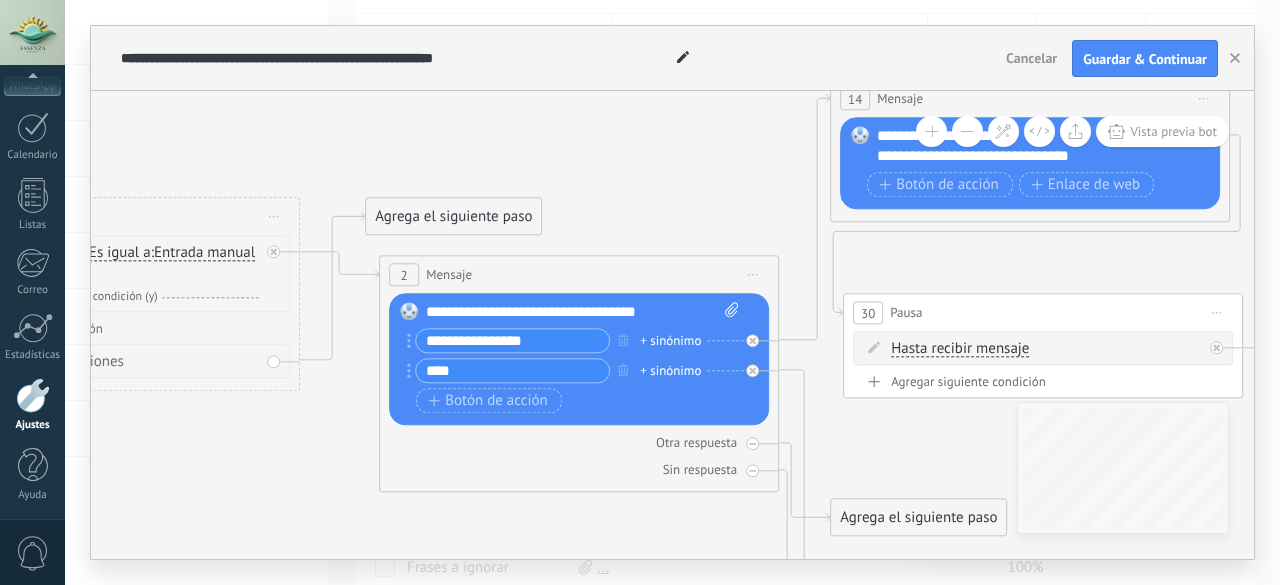 click on "2
Mensaje
*******
(a):
Todos los contactos - canales seleccionados
Todos los contactos - canales seleccionados
Todos los contactos - canal primario
Contacto principal - canales seleccionados
Contacto principal - canal primario
Todos los contactos - canales seleccionados
Todos los contactos - canales seleccionados
Todos los contactos - canal primario
Contacto principal - canales seleccionados" at bounding box center [579, 275] 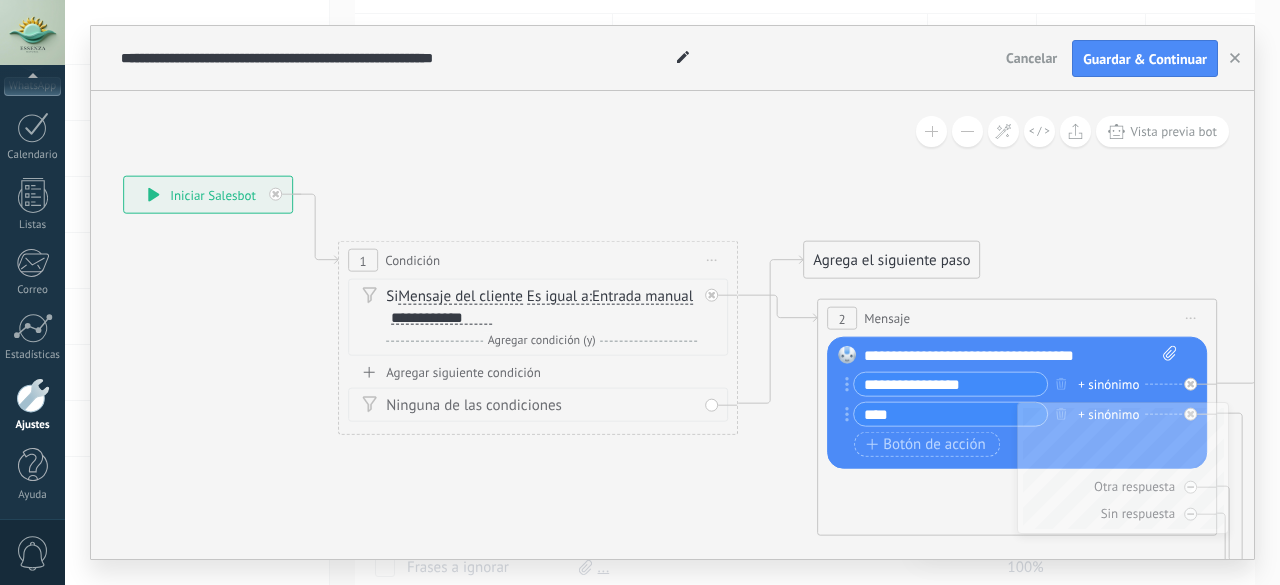 drag, startPoint x: 182, startPoint y: 431, endPoint x: 620, endPoint y: 474, distance: 440.10568 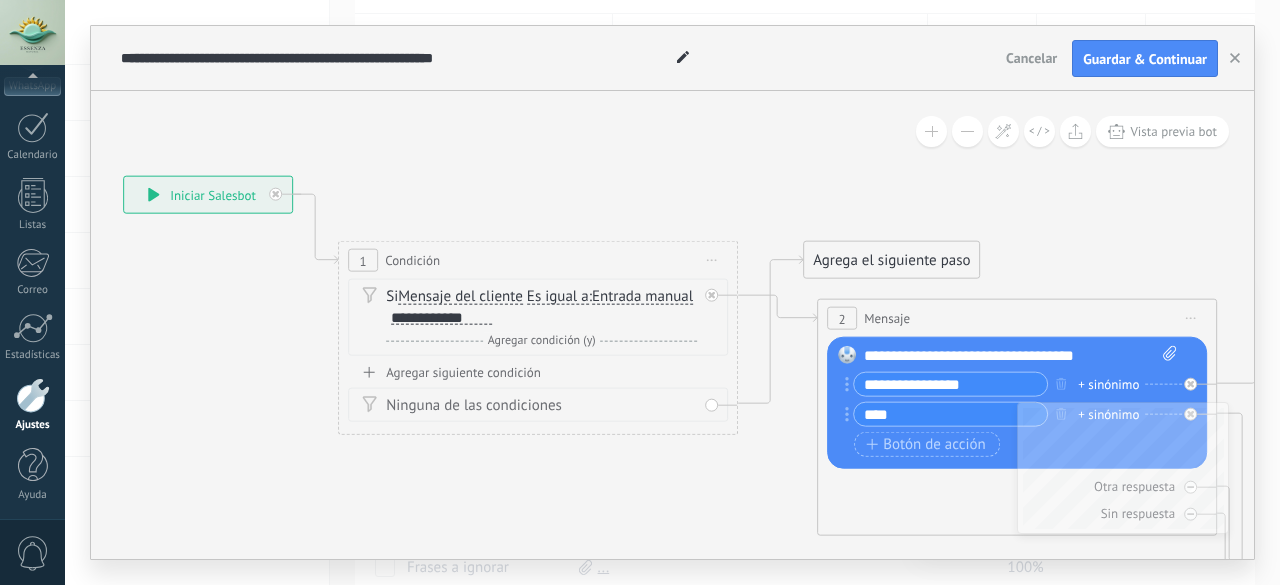 click on "23" 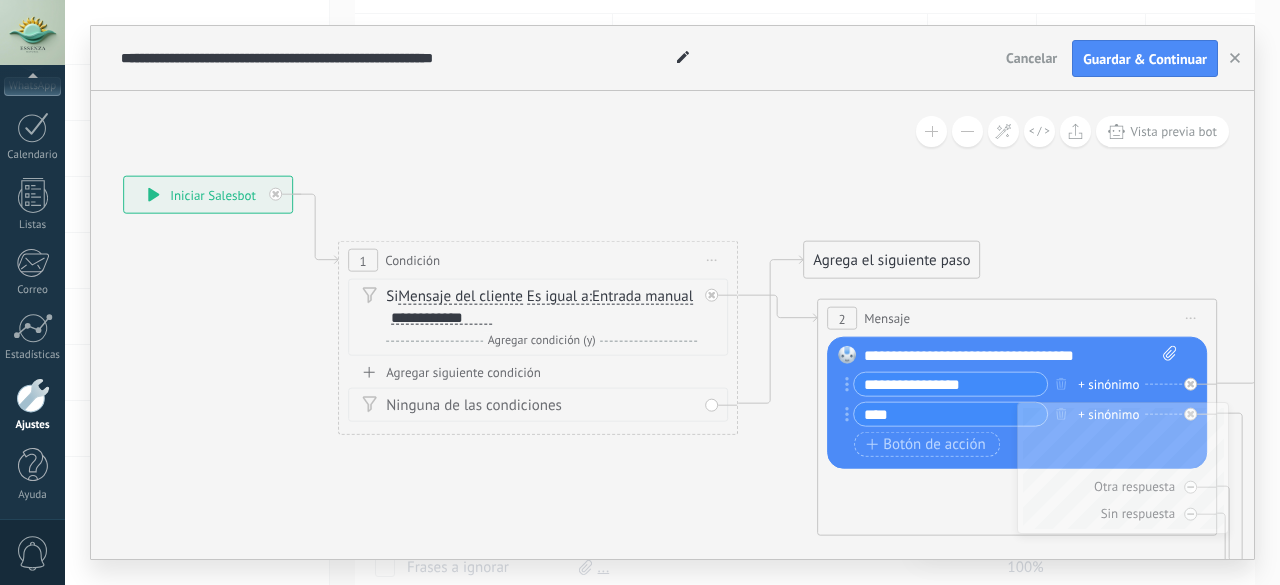 click on "Mensaje del cliente" at bounding box center [460, 297] 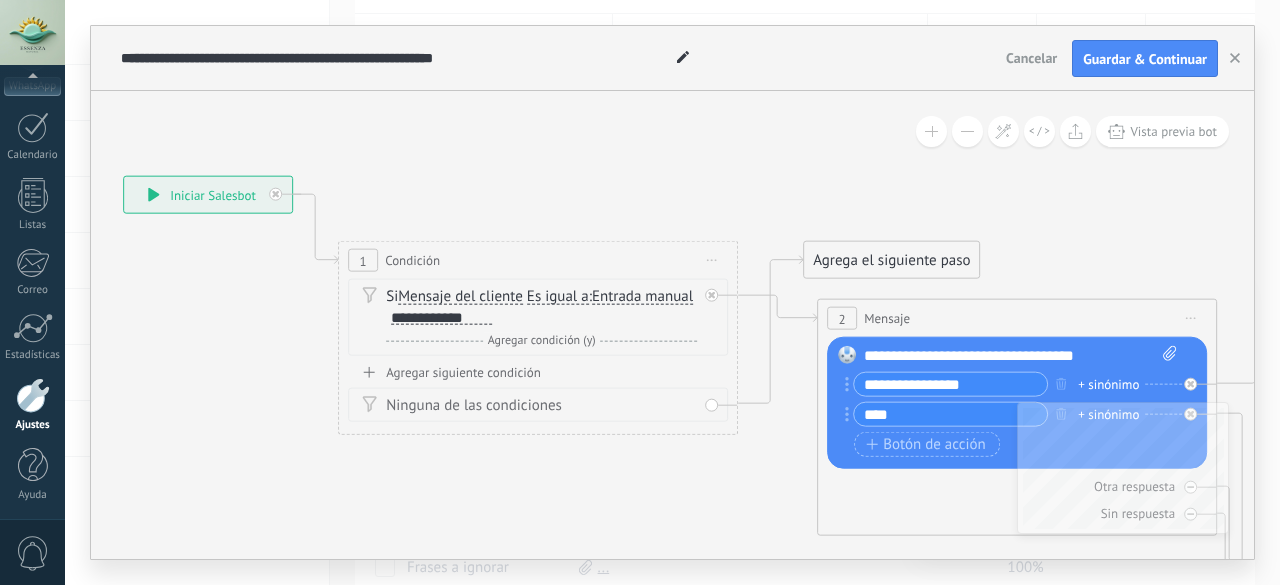 click on "Mensaje del cliente" at bounding box center [513, 297] 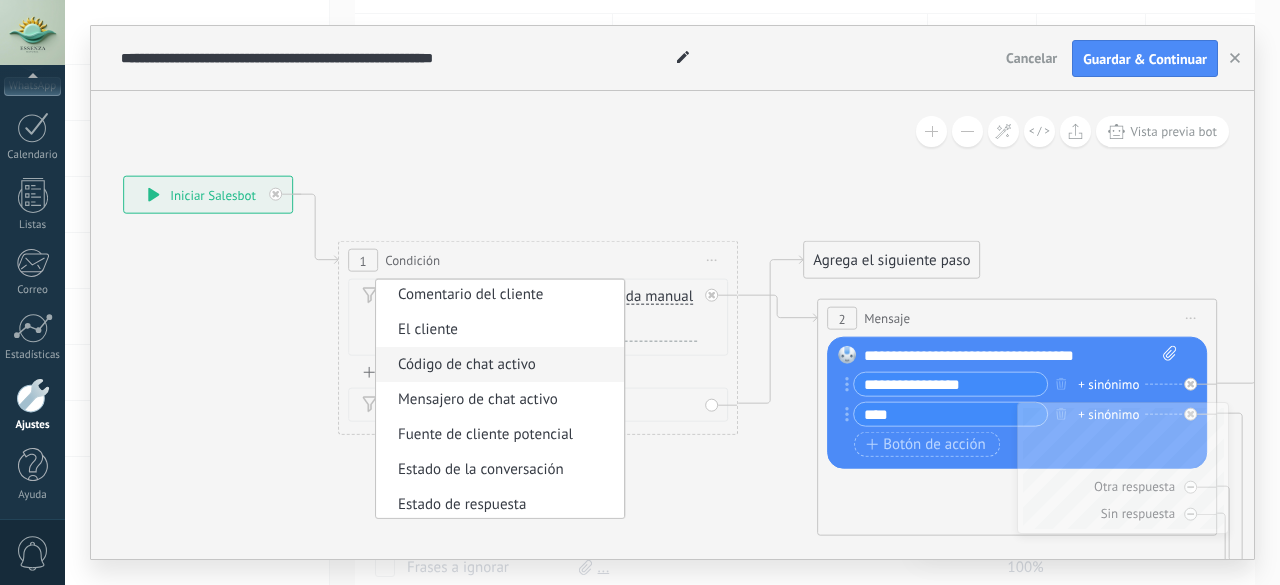 scroll, scrollTop: 100, scrollLeft: 0, axis: vertical 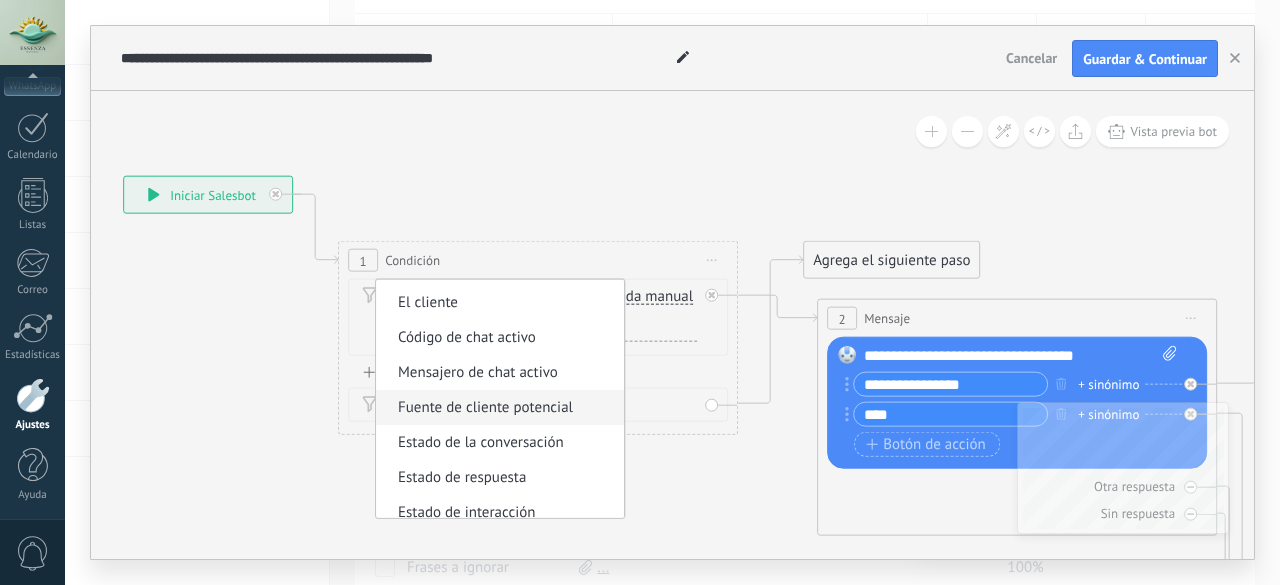 click on "Fuente de cliente potencial" at bounding box center (500, 407) 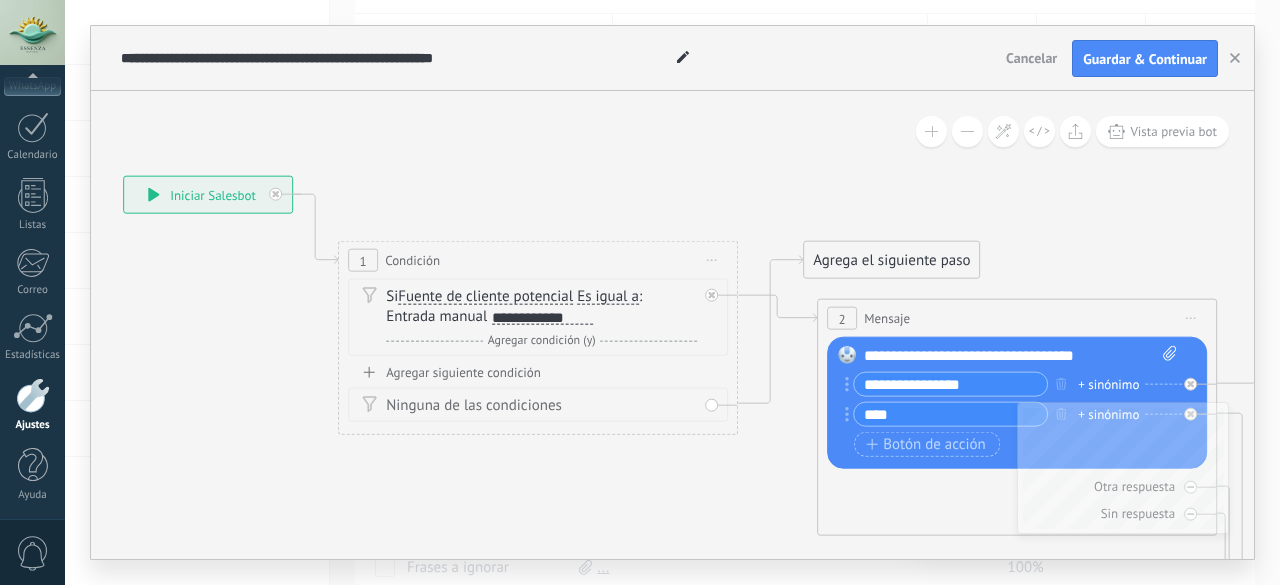 click on "Si
Fuente de cliente potencial
Mensaje del cliente
Emoción de la conversación
Comentario del cliente
El cliente
Código de chat activo
Mensajero de chat activo
Fuente de cliente potencial
Estado de la conversación
Estado de respuesta
Estado de interacción
Lead: utm_content" at bounding box center (541, 307) 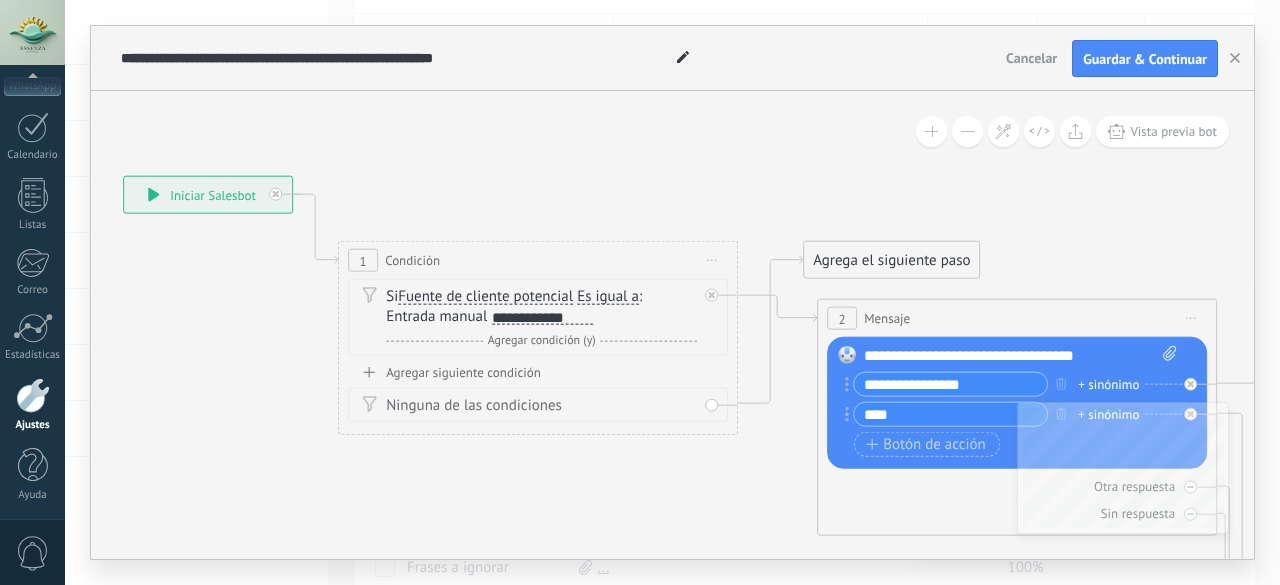 drag, startPoint x: 593, startPoint y: 316, endPoint x: 520, endPoint y: 315, distance: 73.00685 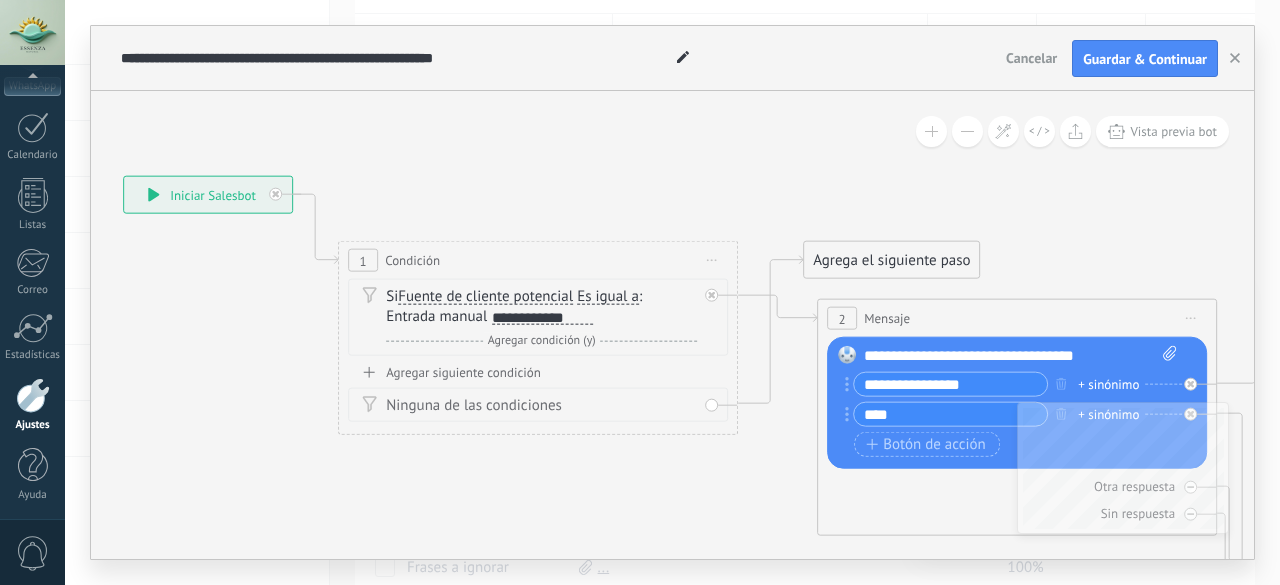 click on "Si
Fuente de cliente potencial
Mensaje del cliente
Emoción de la conversación
Comentario del cliente
El cliente
Código de chat activo
Mensajero de chat activo
Fuente de cliente potencial
Estado de la conversación
Estado de respuesta
Estado de interacción
Lead: utm_content" at bounding box center [541, 307] 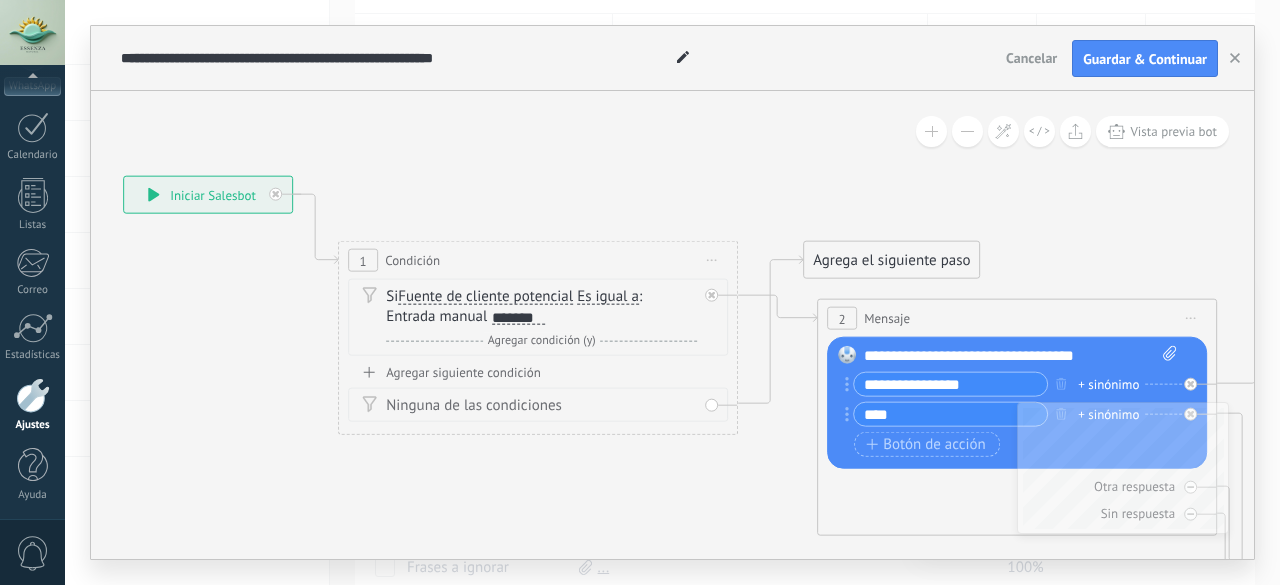 click on "Ninguna de las condiciones" at bounding box center (541, 406) 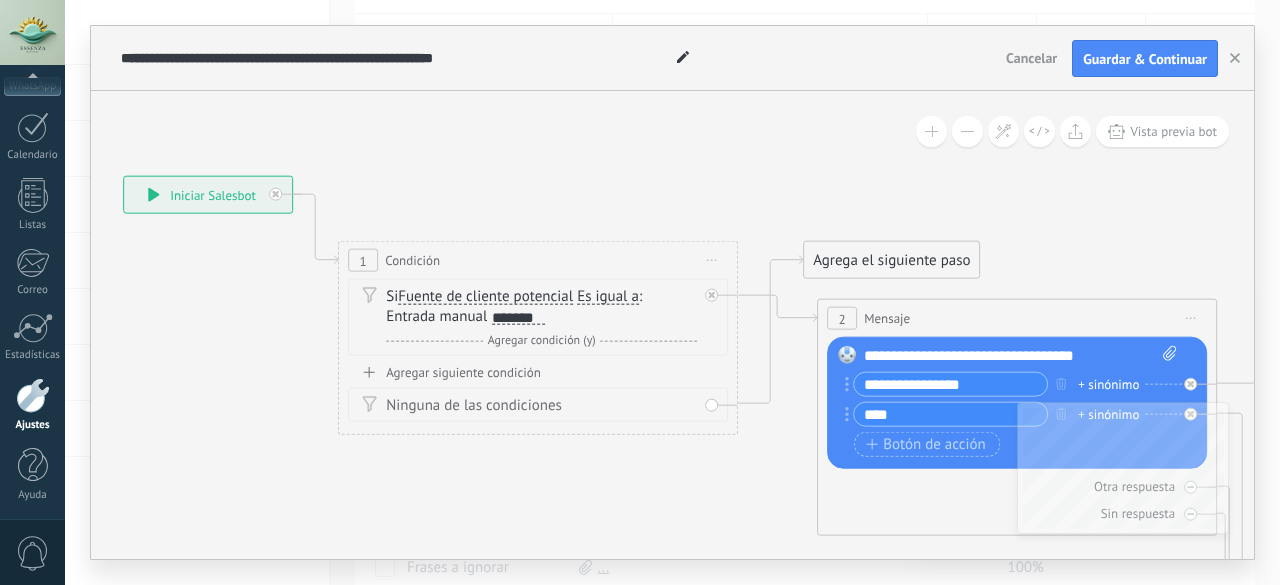 drag, startPoint x: 835, startPoint y: 520, endPoint x: 654, endPoint y: 498, distance: 182.3321 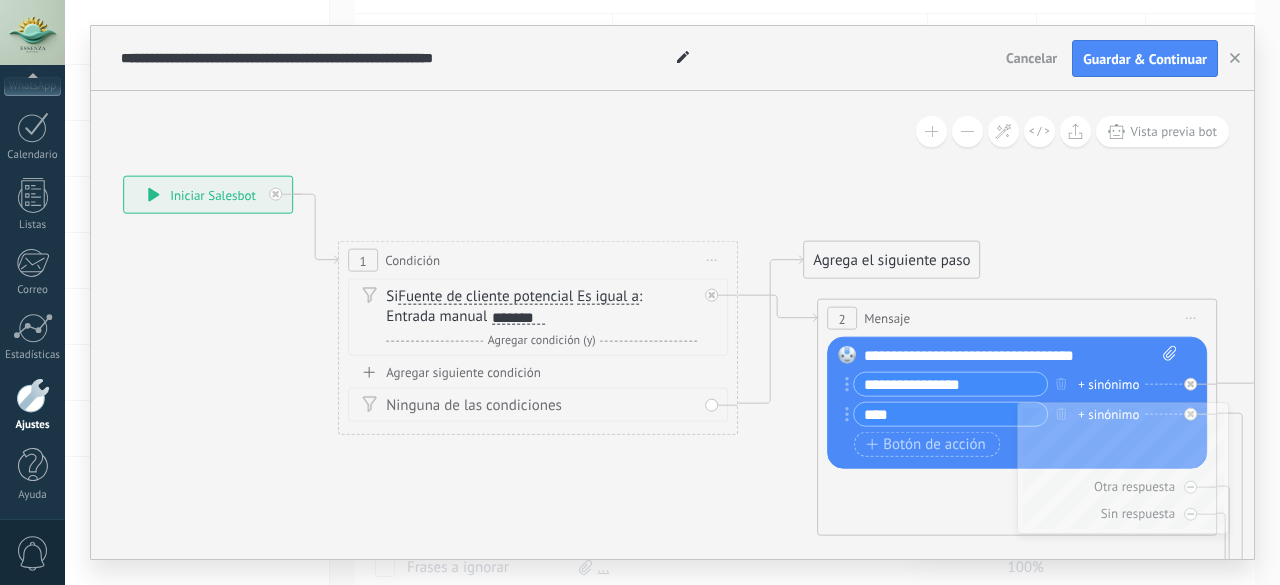 click on "**********" at bounding box center [123, 176] 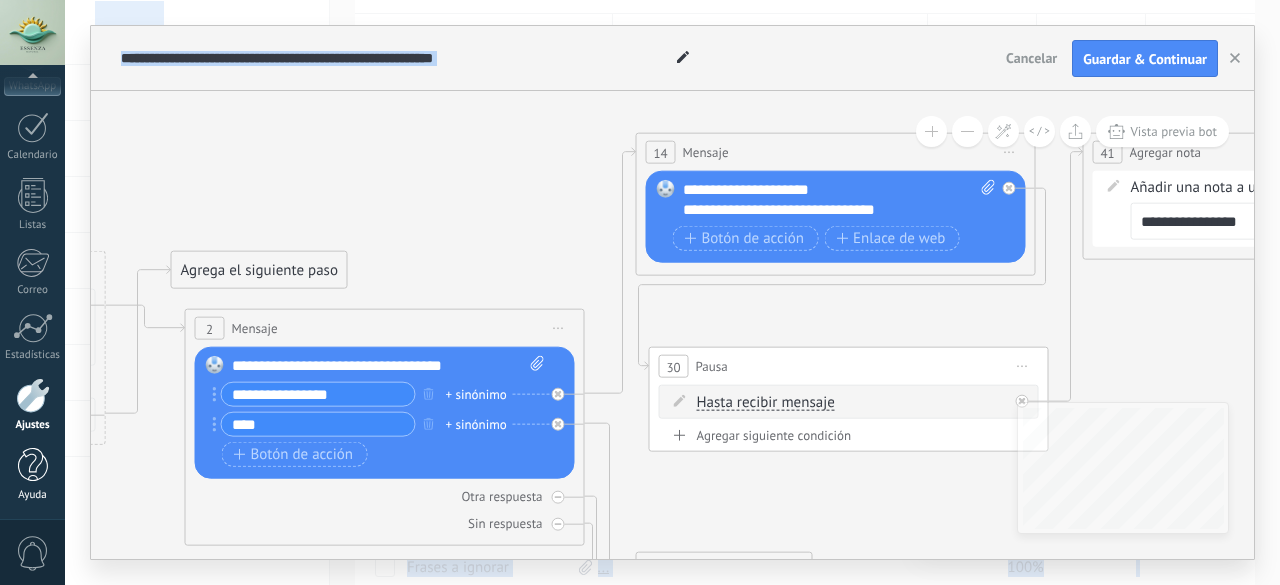 drag, startPoint x: 668, startPoint y: 475, endPoint x: 35, endPoint y: 485, distance: 633.079 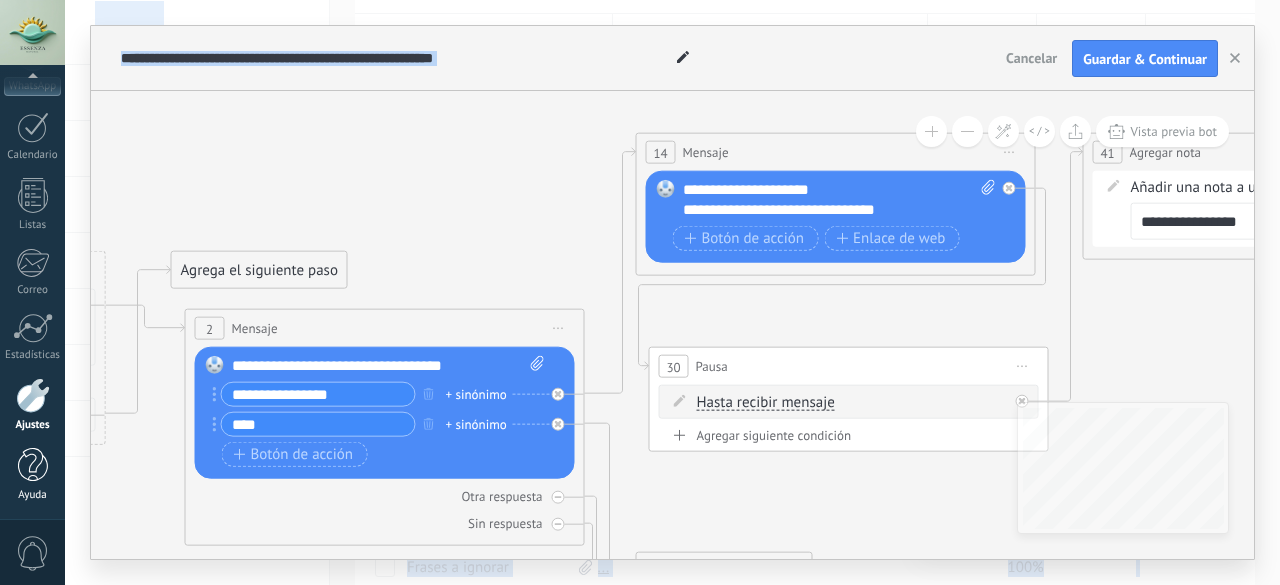 click on ".abccls-1,.abccls-2{fill-rule:evenodd}.abccls-2{fill:#fff} .abfcls-1{fill:none}.abfcls-2{fill:#fff} .abncls-1{isolation:isolate}.abncls-2{opacity:.06}.abncls-2,.abncls-3,.abncls-6{mix-blend-mode:multiply}.abncls-3{opacity:.15}.abncls-4,.abncls-8{fill:#fff}.abncls-5{fill:url(#abnlinear-gradient)}.abncls-6{opacity:.04}.abncls-7{fill:url(#abnlinear-gradient-2)}.abncls-8{fill-rule:evenodd} .abqst0{fill:#ffa200} .abwcls-1{fill:#252525} .cls-1{isolation:isolate} .acicls-1{fill:none} .aclcls-1{fill:#232323} .acnst0{display:none} .addcls-1,.addcls-2{fill:none;stroke-miterlimit:10}.addcls-1{stroke:#dfe0e5}.addcls-2{stroke:#a1a7ab} .adecls-1,.adecls-2{fill:none;stroke-miterlimit:10}.adecls-1{stroke:#dfe0e5}.adecls-2{stroke:#a1a7ab} .adqcls-1{fill:#8591a5;fill-rule:evenodd} .aeccls-1{fill:#5c9f37} .aeecls-1{fill:#f86161} .aejcls-1{fill:#8591a5;fill-rule:evenodd} .aekcls-1{fill-rule:evenodd} .aelcls-1{fill-rule:evenodd;fill:currentColor} .aemcls-1{fill-rule:evenodd;fill:currentColor} .aencls-2{fill:#f86161;opacity:.3}" at bounding box center [640, 92] 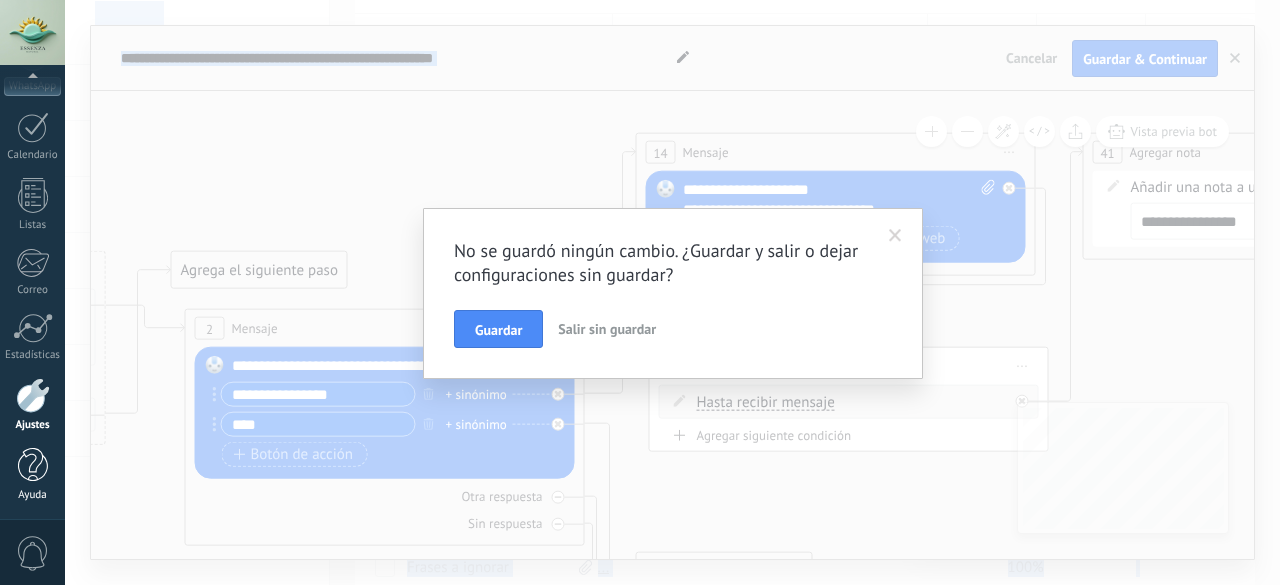 click on "Ayuda" at bounding box center (32, 475) 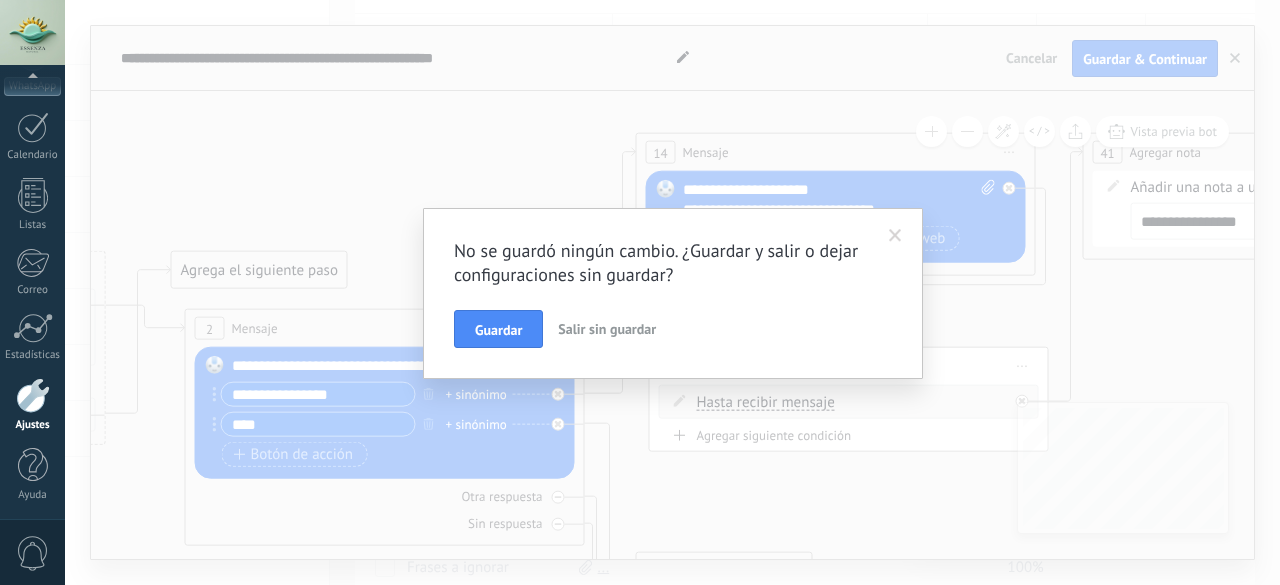 click on "No se guardó ningún cambio. ¿Guardar y salir o dejar configuraciones sin guardar? Guardar Salir sin guardar" at bounding box center (672, 292) 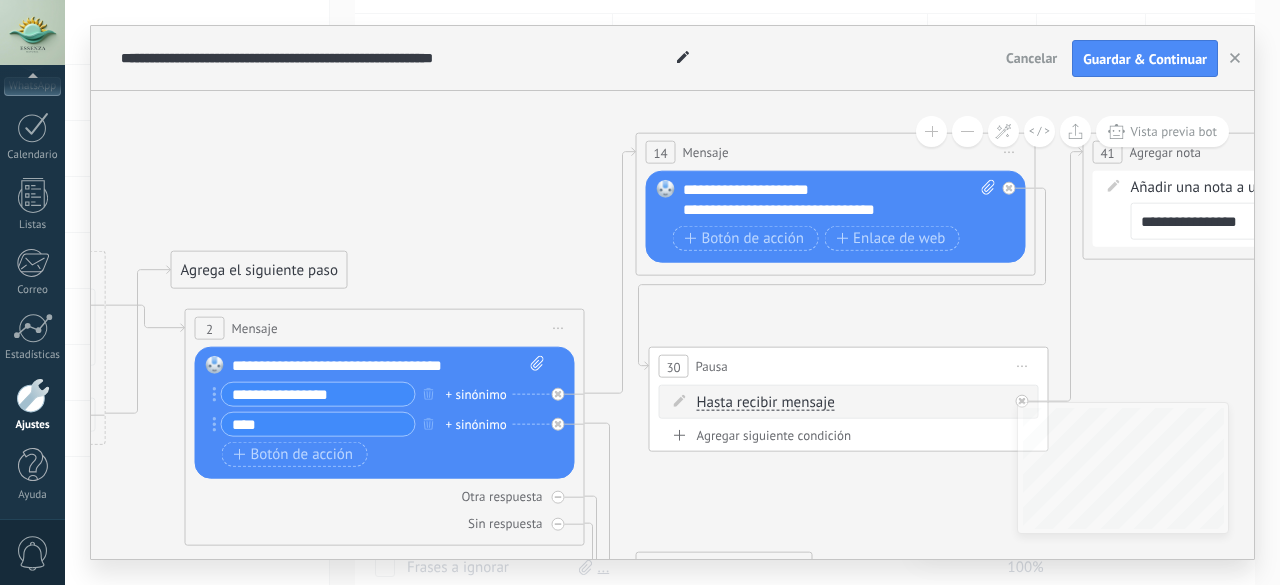 click on "**********" at bounding box center (840, 200) 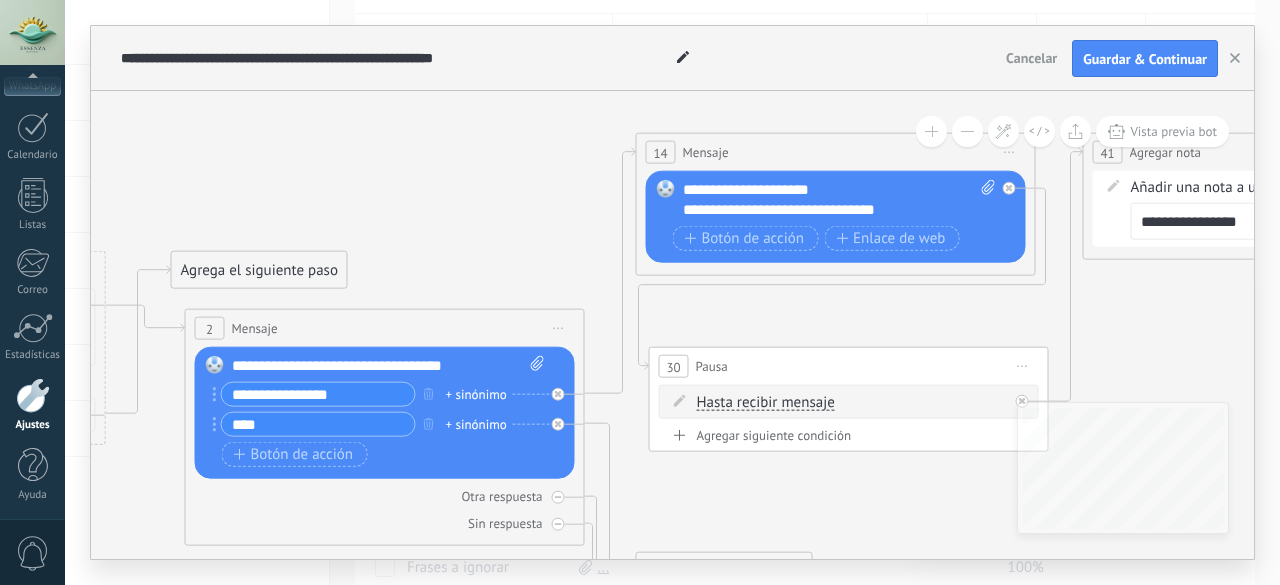 type 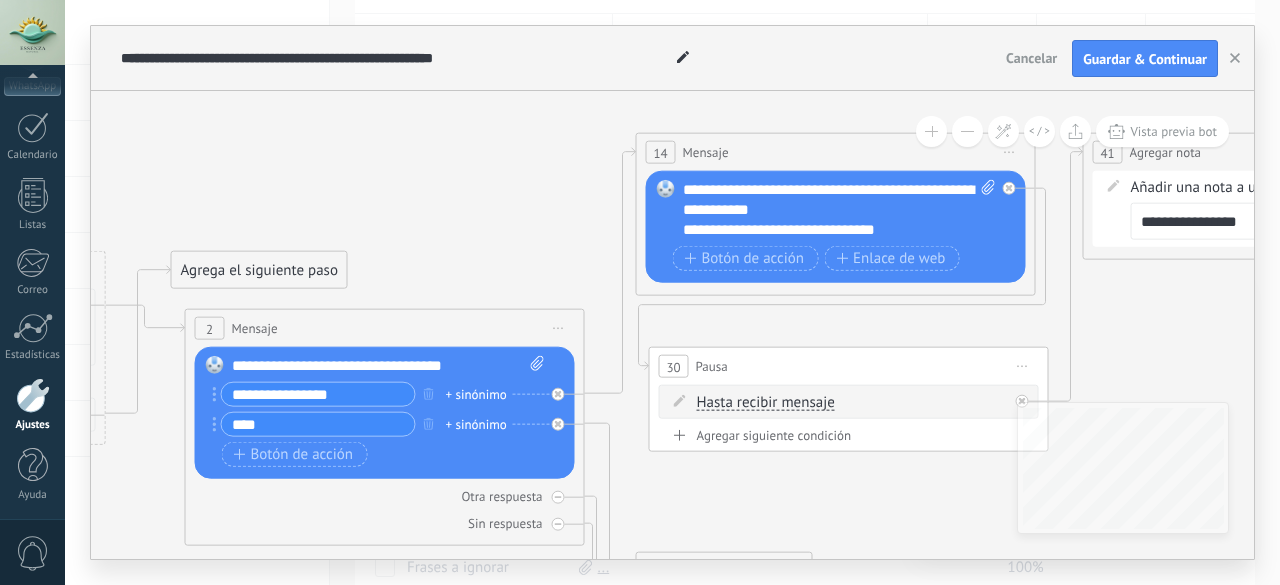click on "**********" at bounding box center [840, 210] 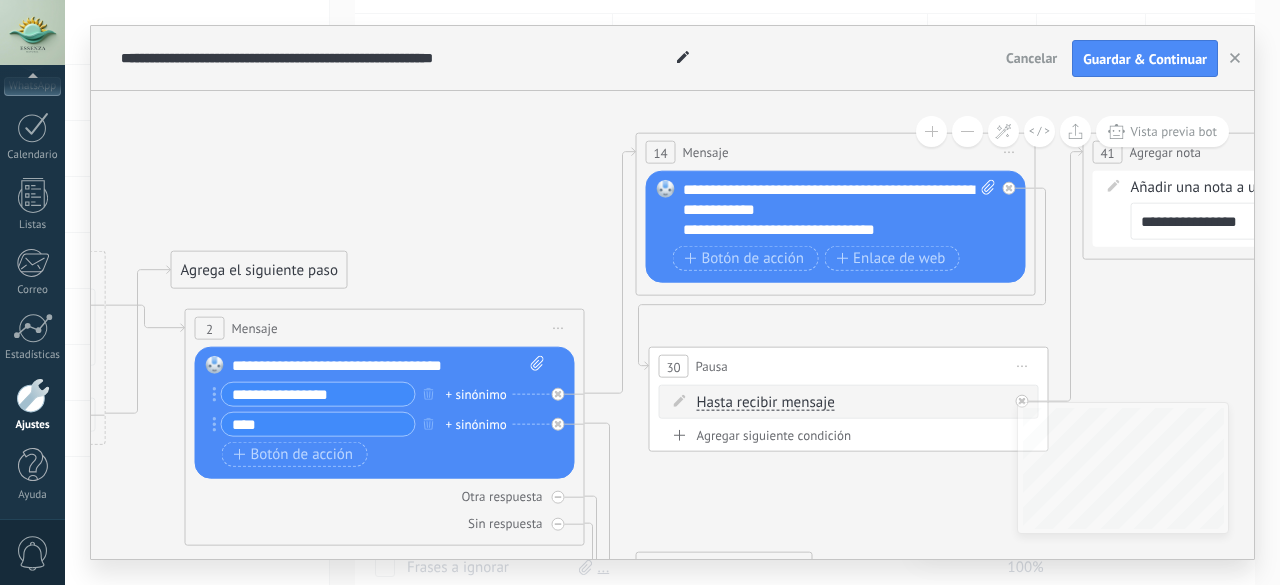 click on "**********" at bounding box center [840, 210] 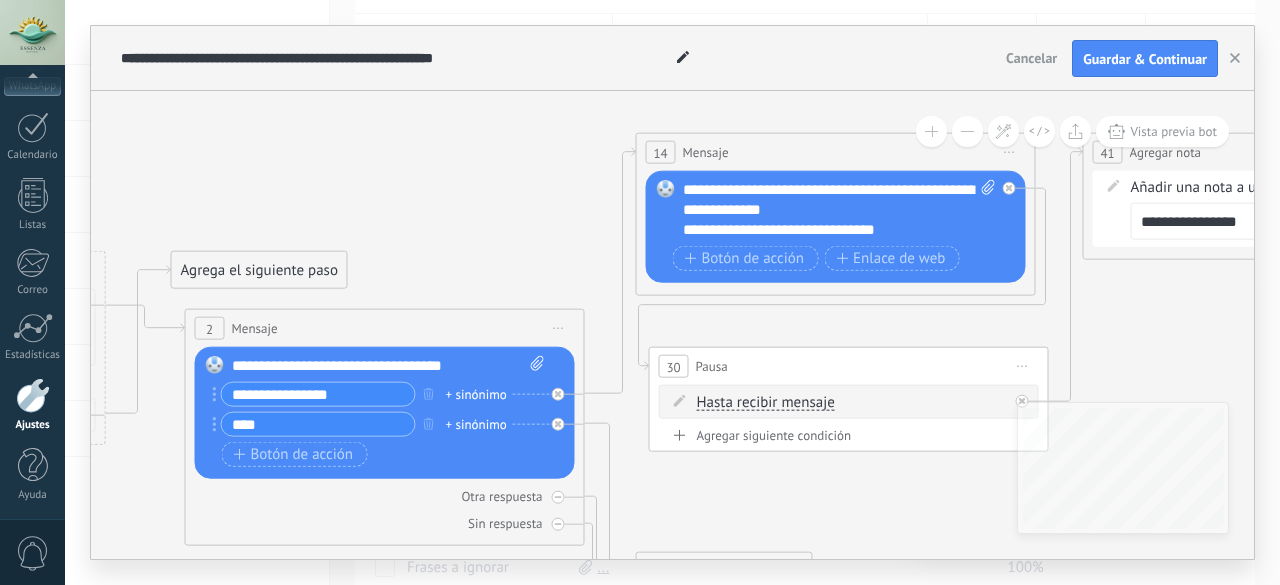 click on "**********" at bounding box center [840, 210] 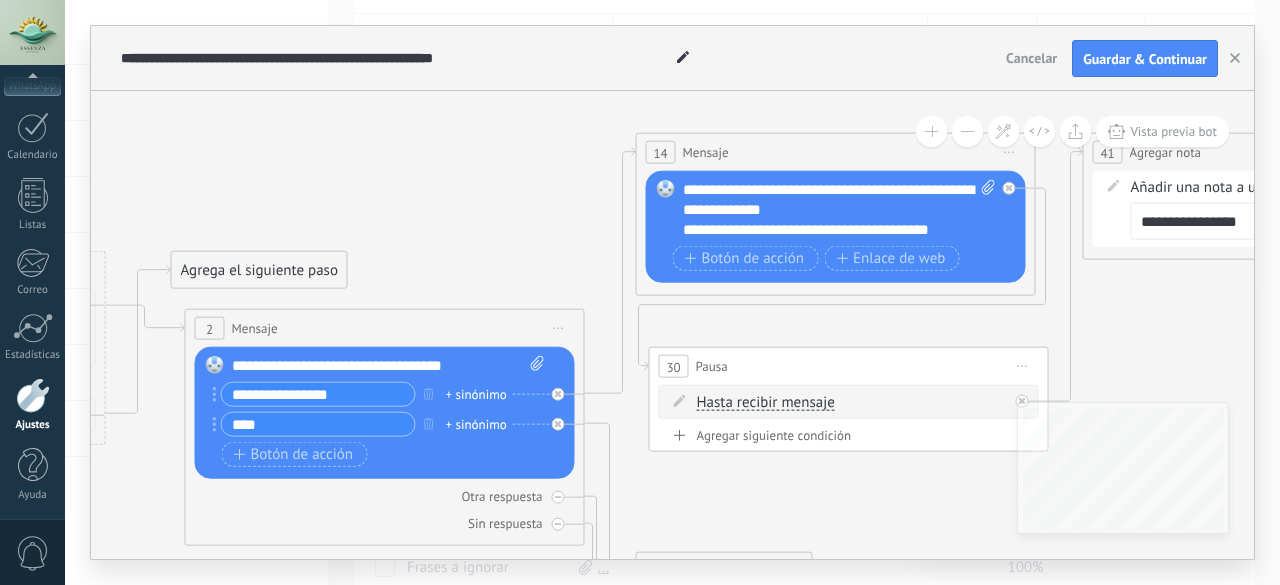 click on "**********" at bounding box center [840, 210] 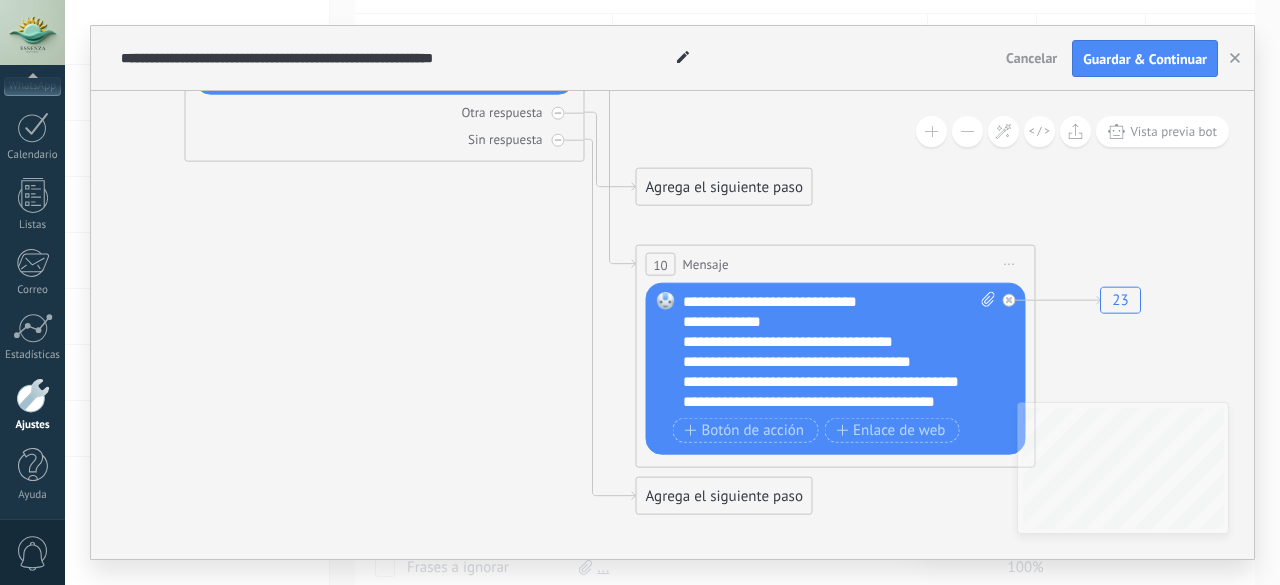 scroll, scrollTop: 0, scrollLeft: 0, axis: both 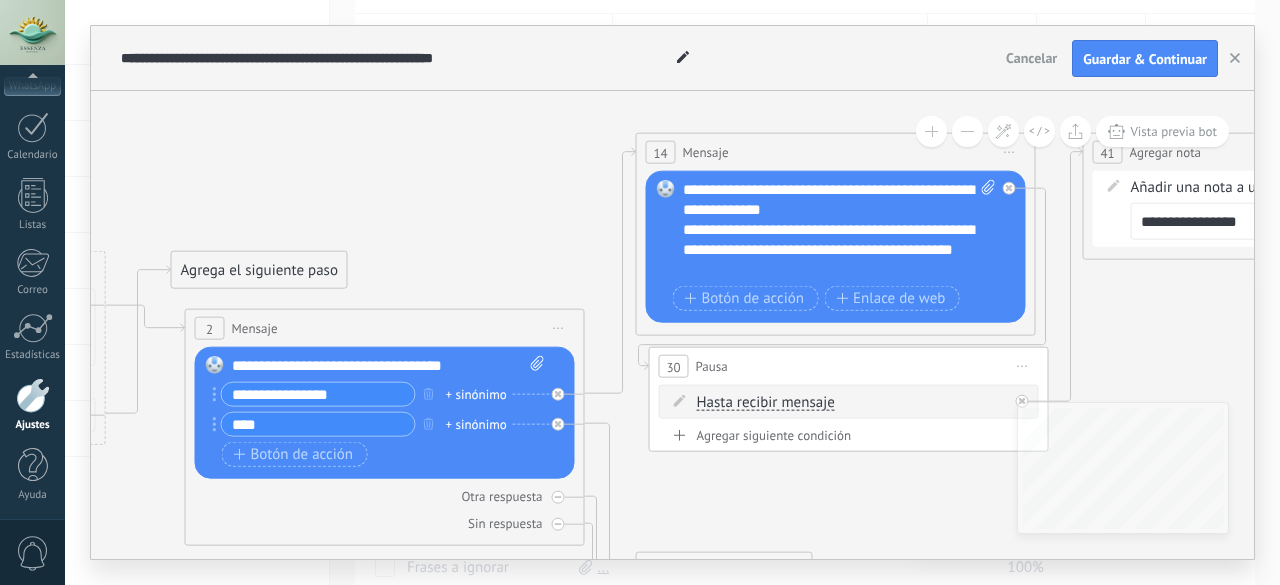 click on "**********" at bounding box center [840, 230] 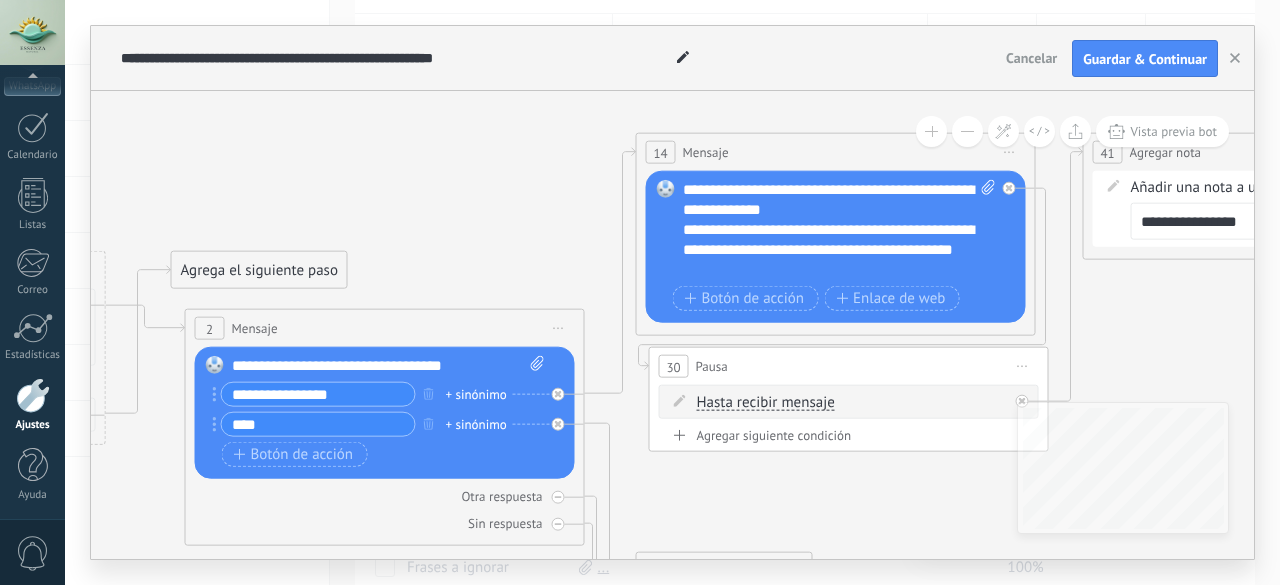 click on "**********" at bounding box center [840, 230] 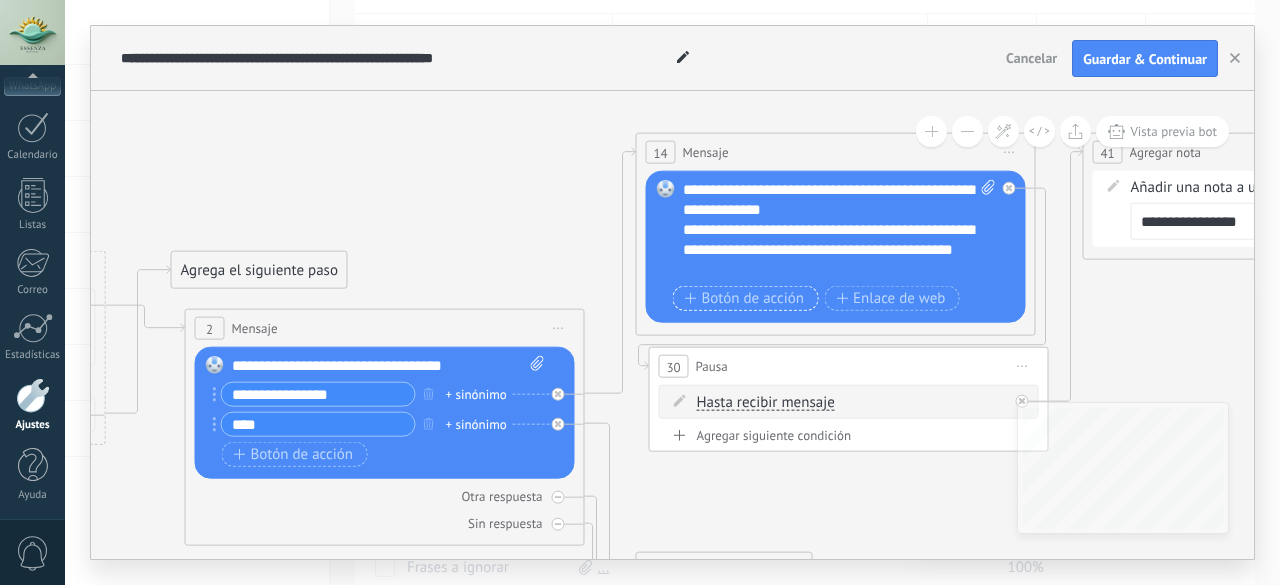 click on "Botón de acción" at bounding box center (745, 299) 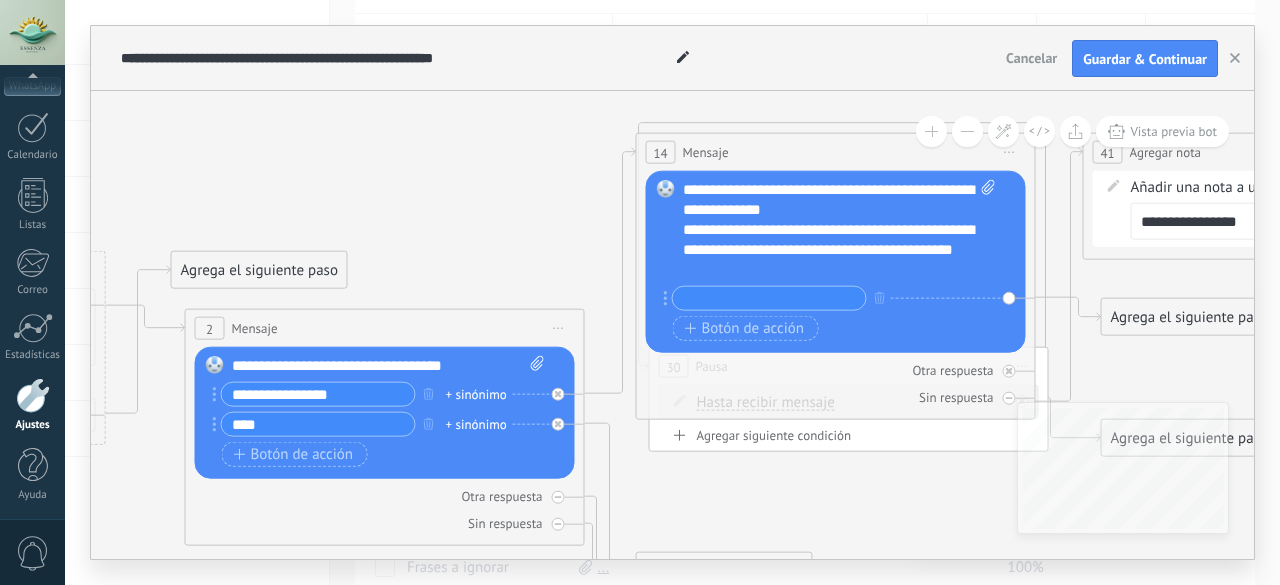click at bounding box center [769, 298] 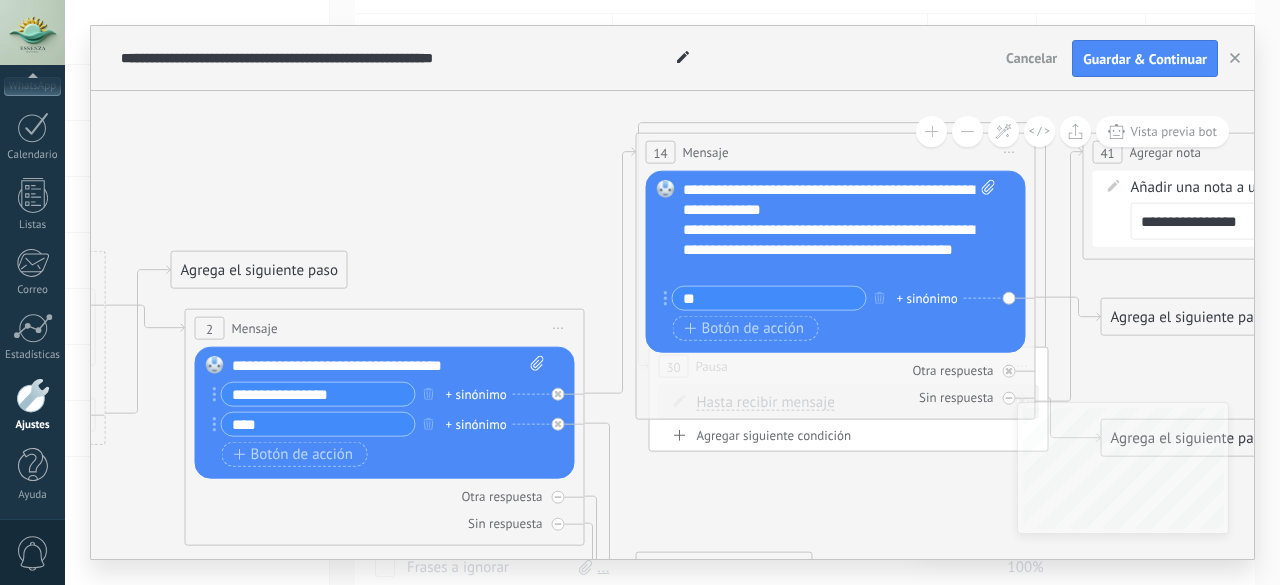 type on "*" 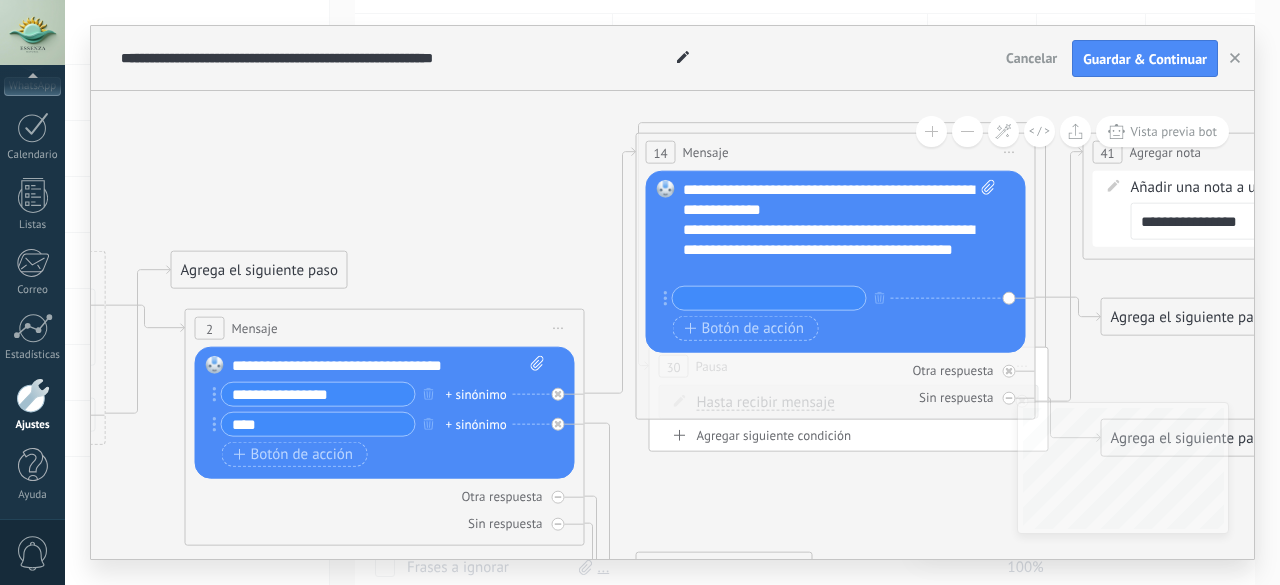 type on "*" 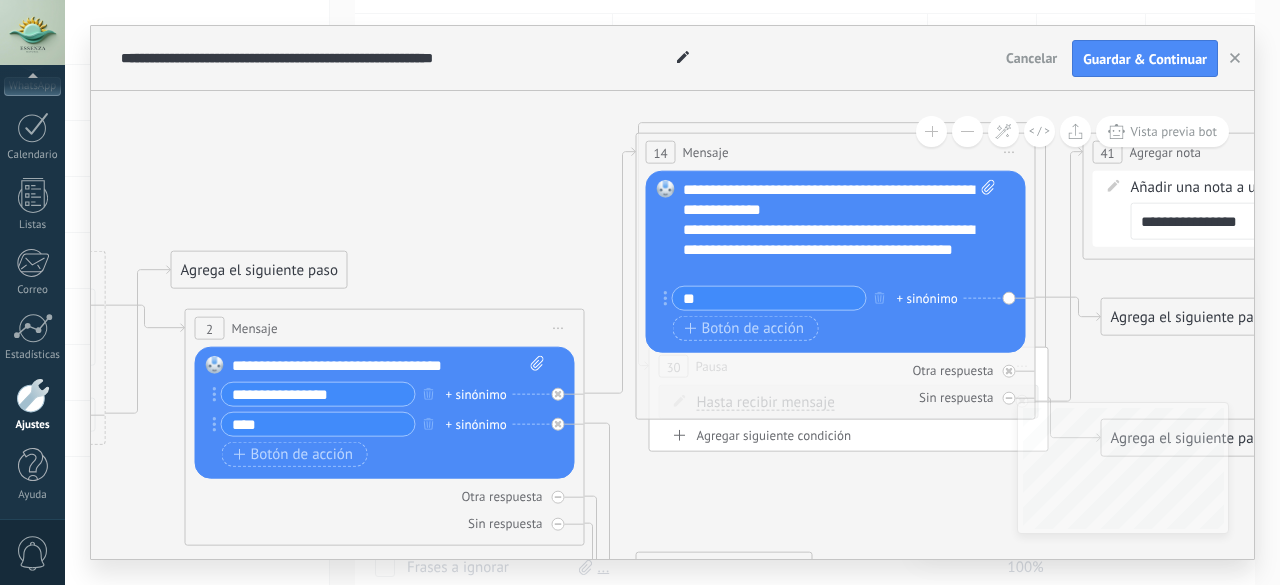 type on "*" 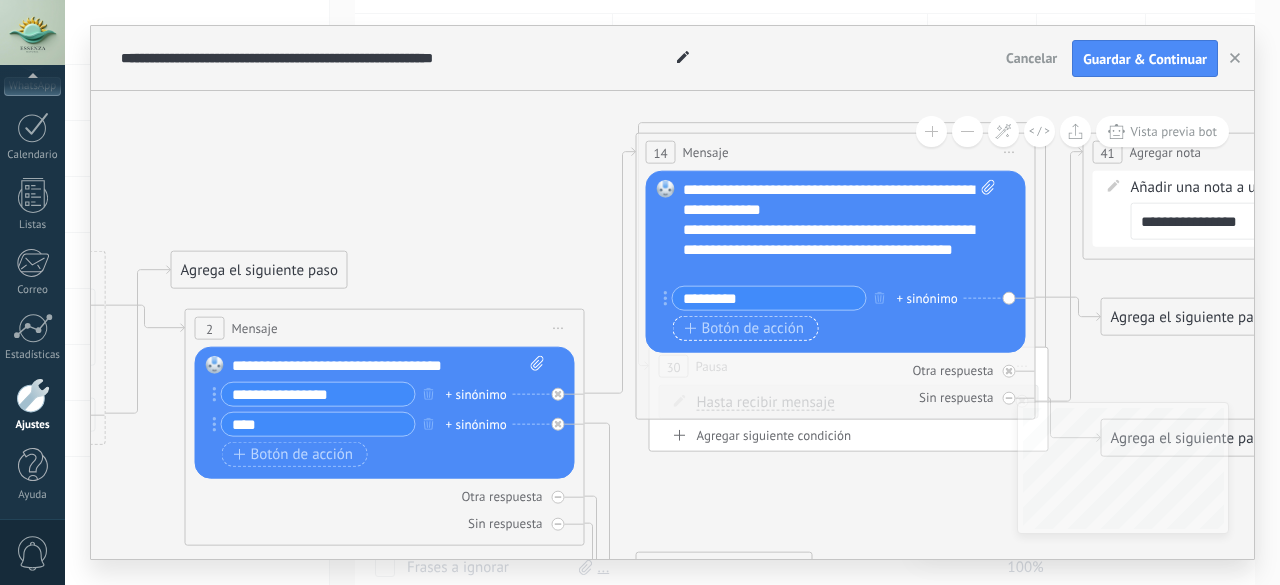 click on "Botón de acción" at bounding box center (745, 329) 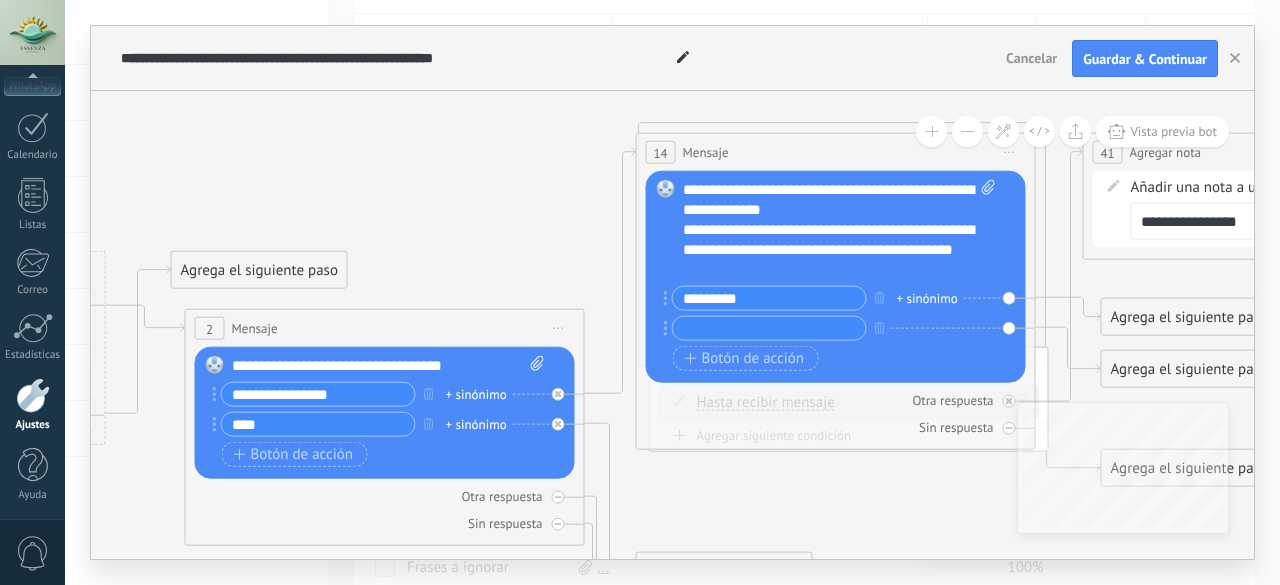 click on "********" at bounding box center [769, 298] 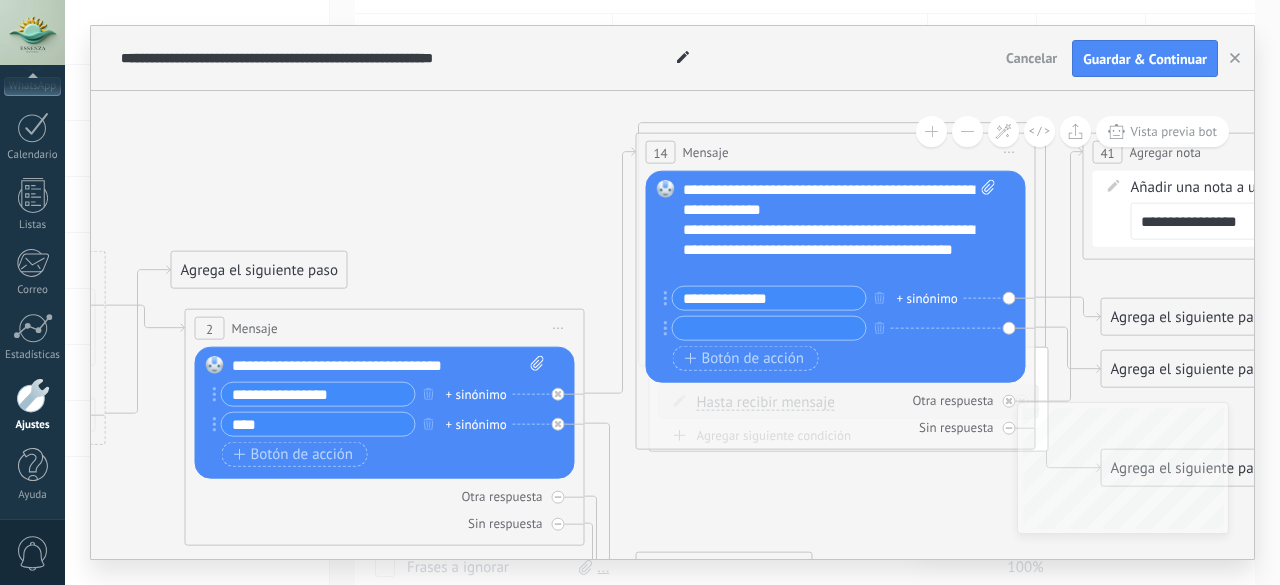click on "**********" at bounding box center (769, 298) 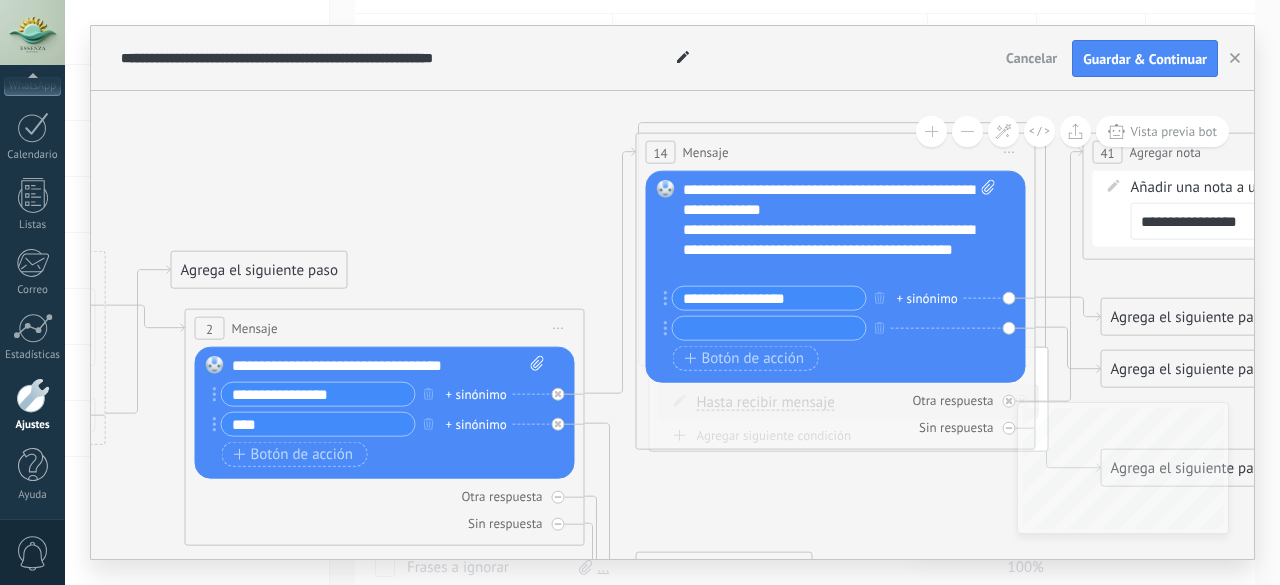type on "**********" 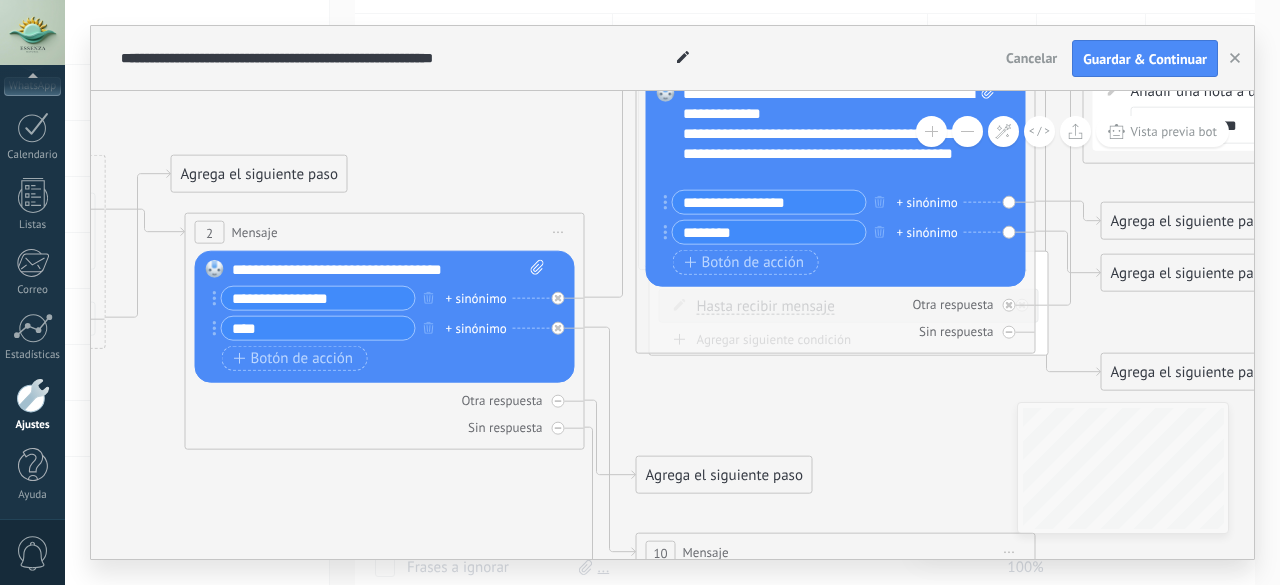 type on "********" 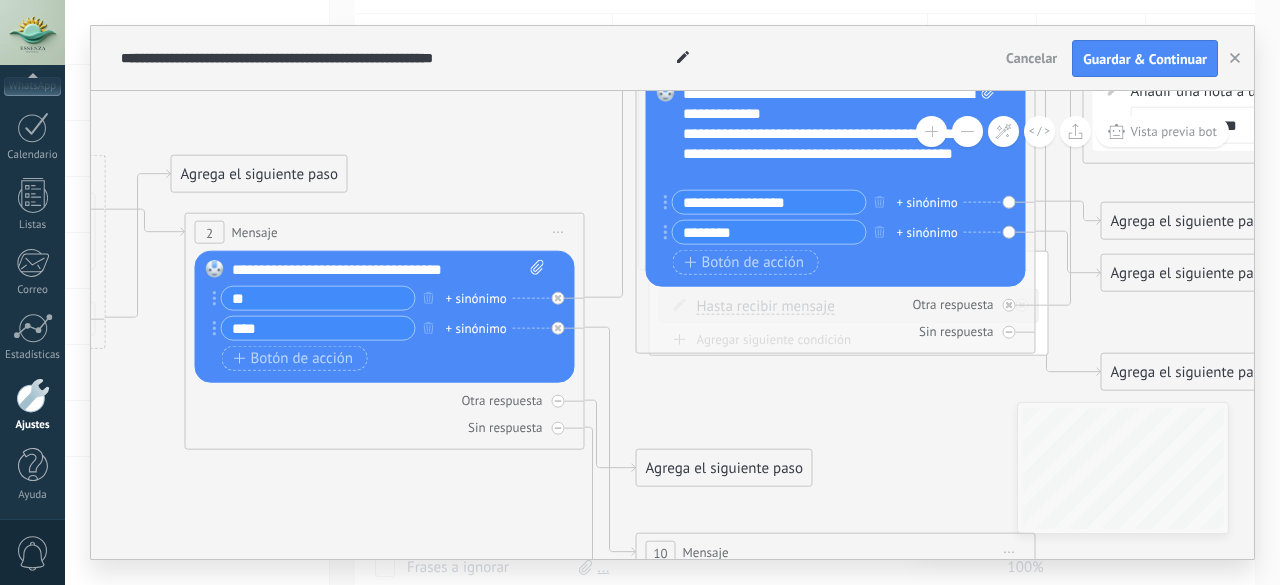 type on "*" 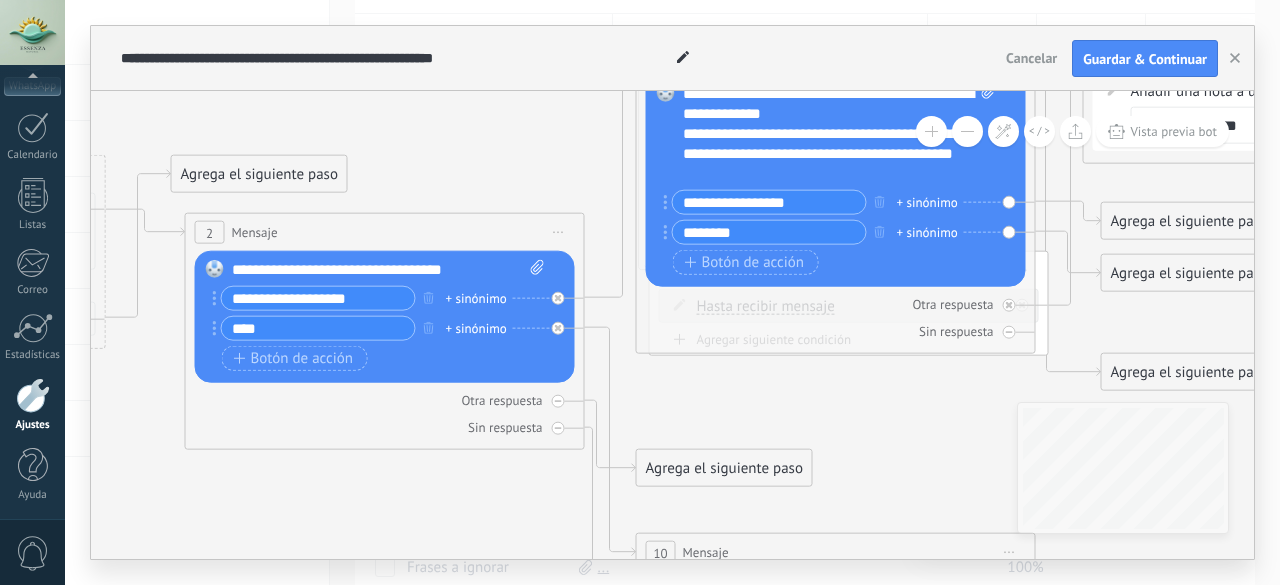 type on "**********" 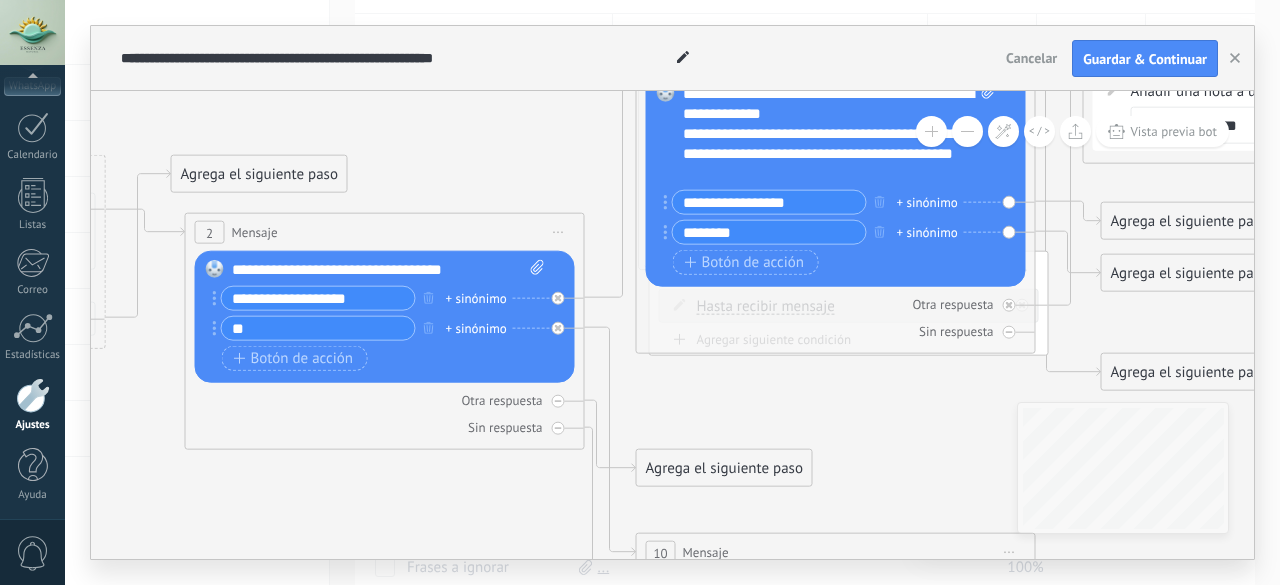 type on "*" 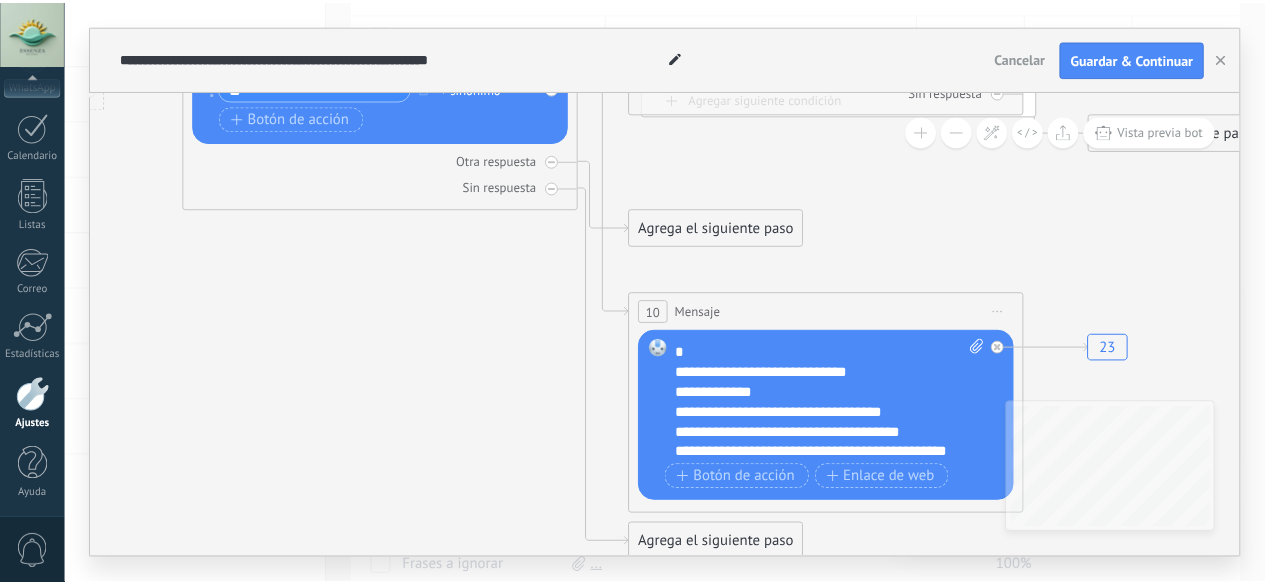 scroll, scrollTop: 0, scrollLeft: 0, axis: both 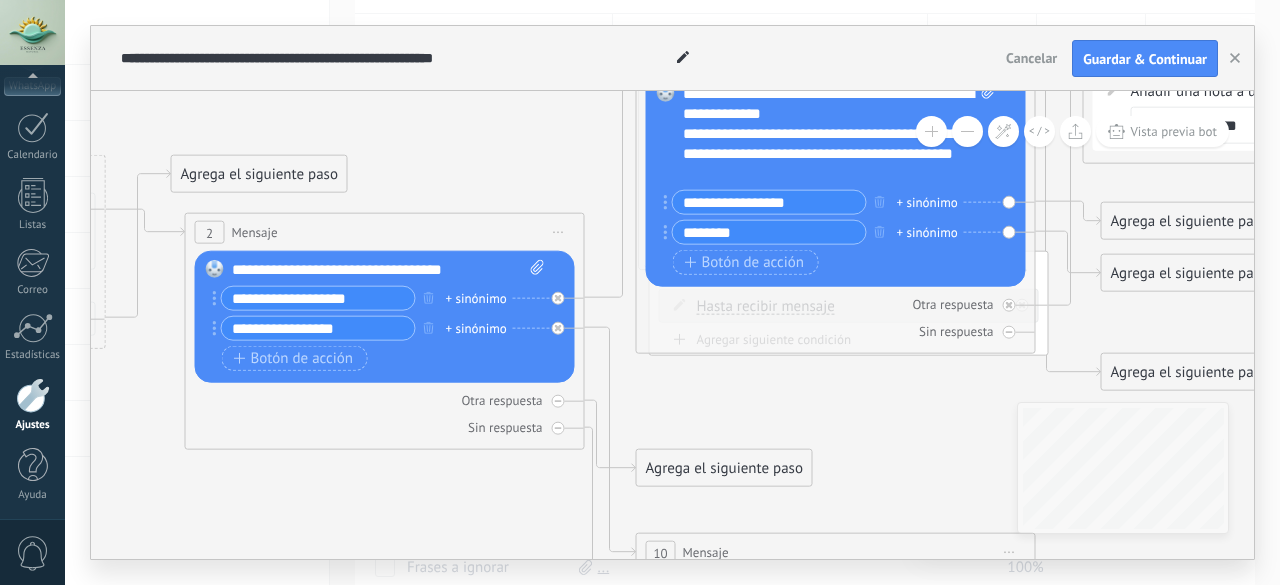 type on "**********" 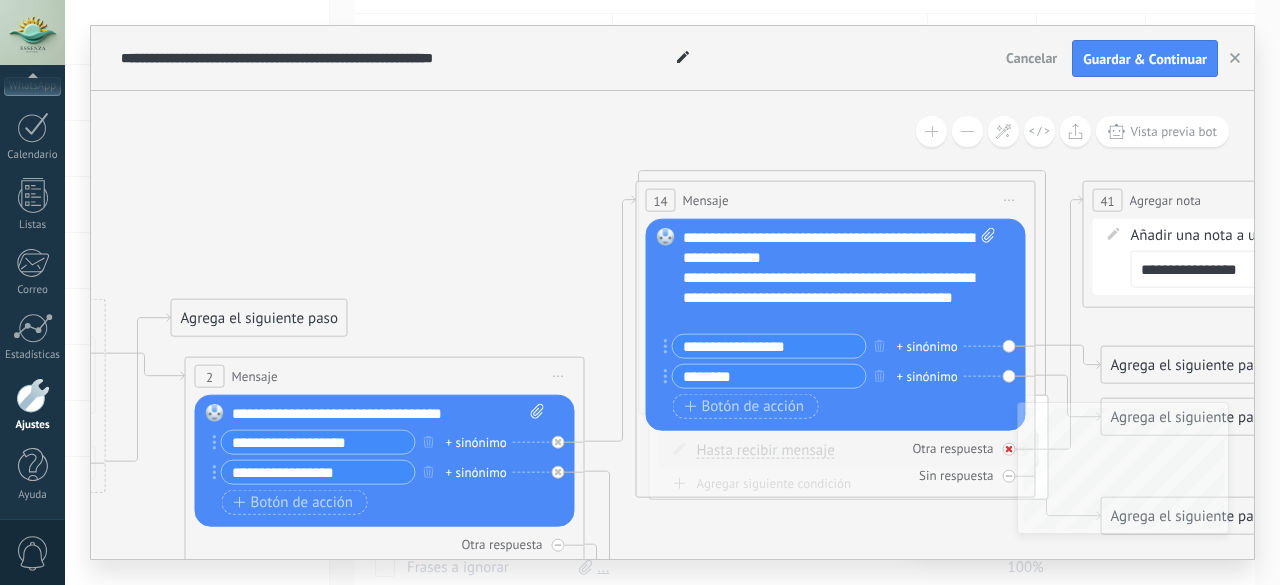 drag, startPoint x: 967, startPoint y: 469, endPoint x: 790, endPoint y: 447, distance: 178.36198 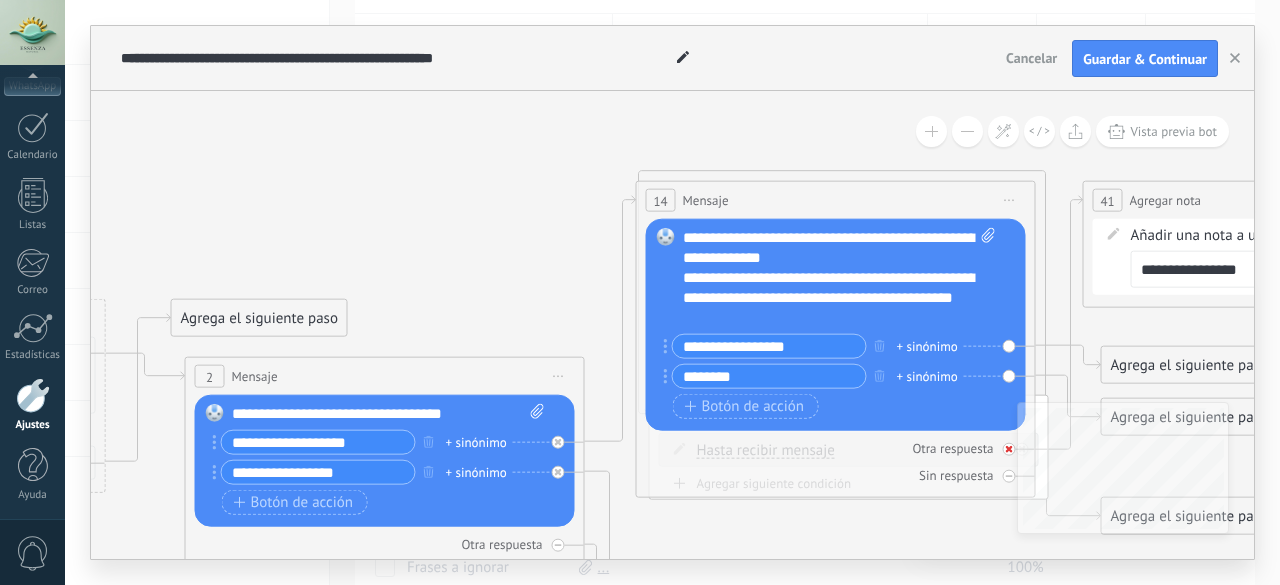 click on "Otra respuesta
Sin respuesta
Error al enviar el mensaje" at bounding box center (836, 458) 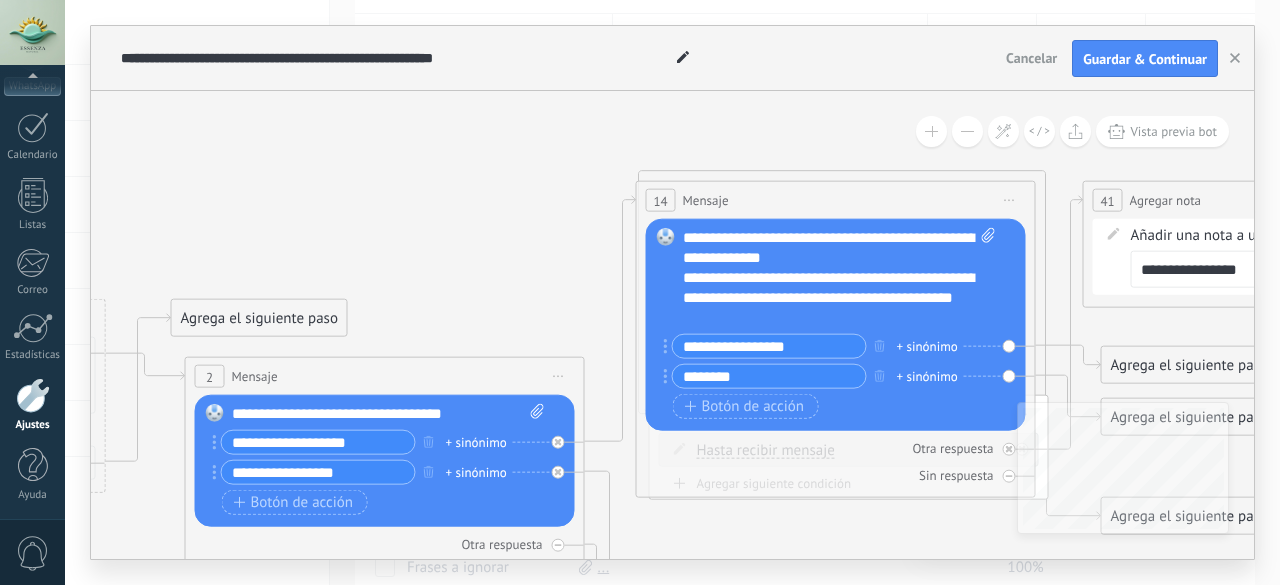 click on "Otra respuesta" at bounding box center (836, 448) 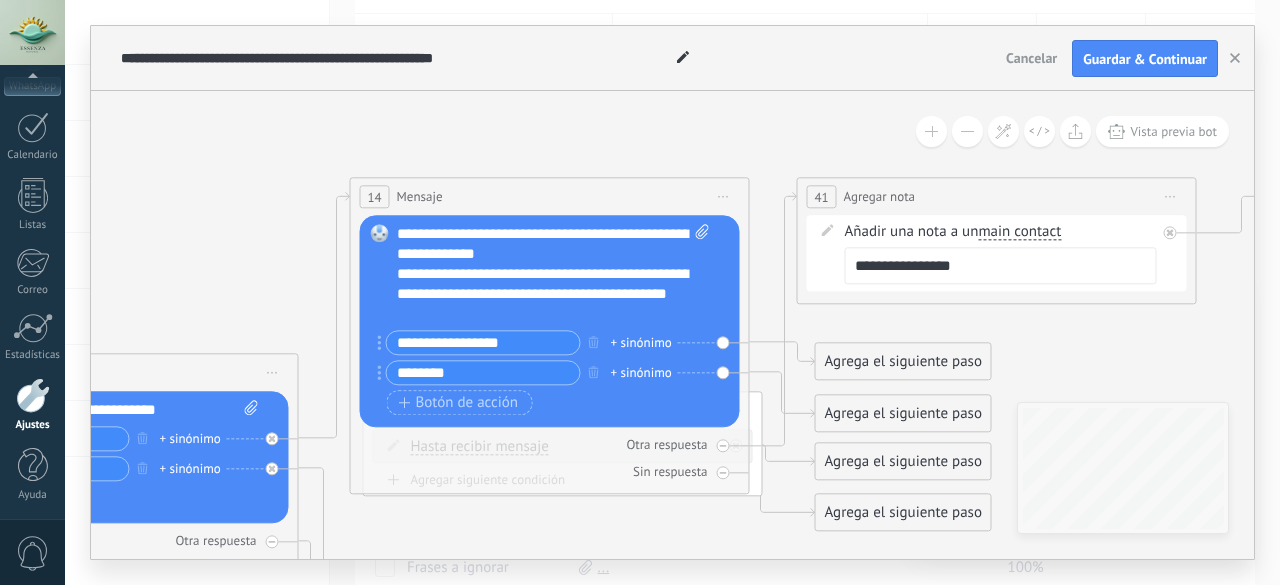 drag, startPoint x: 800, startPoint y: 526, endPoint x: 581, endPoint y: 529, distance: 219.02055 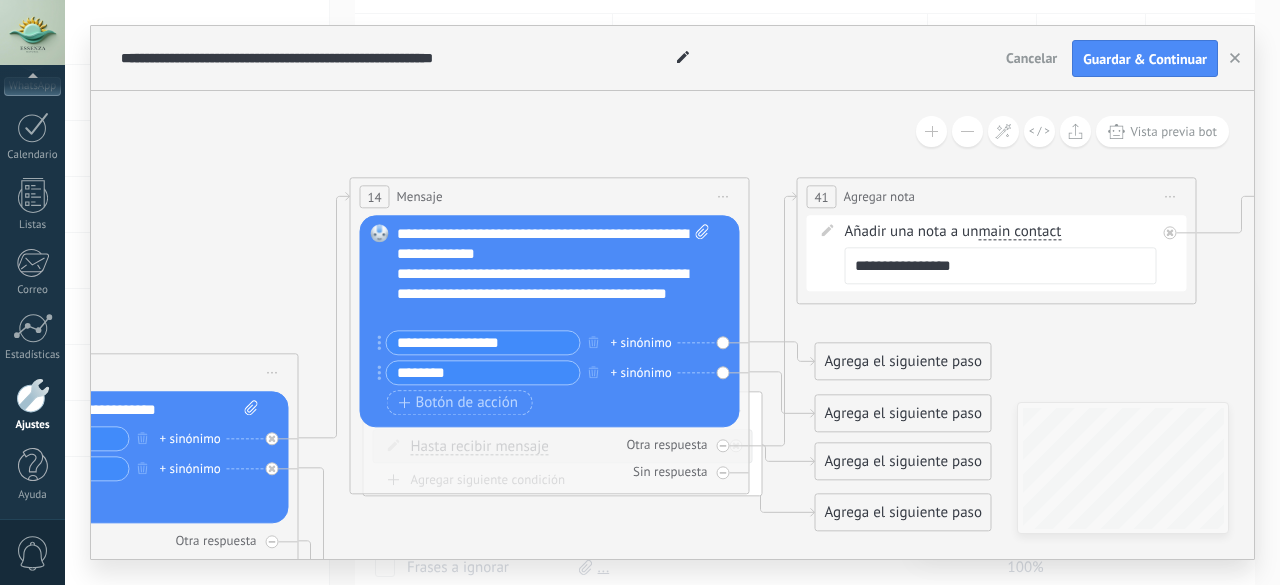 click on "23" 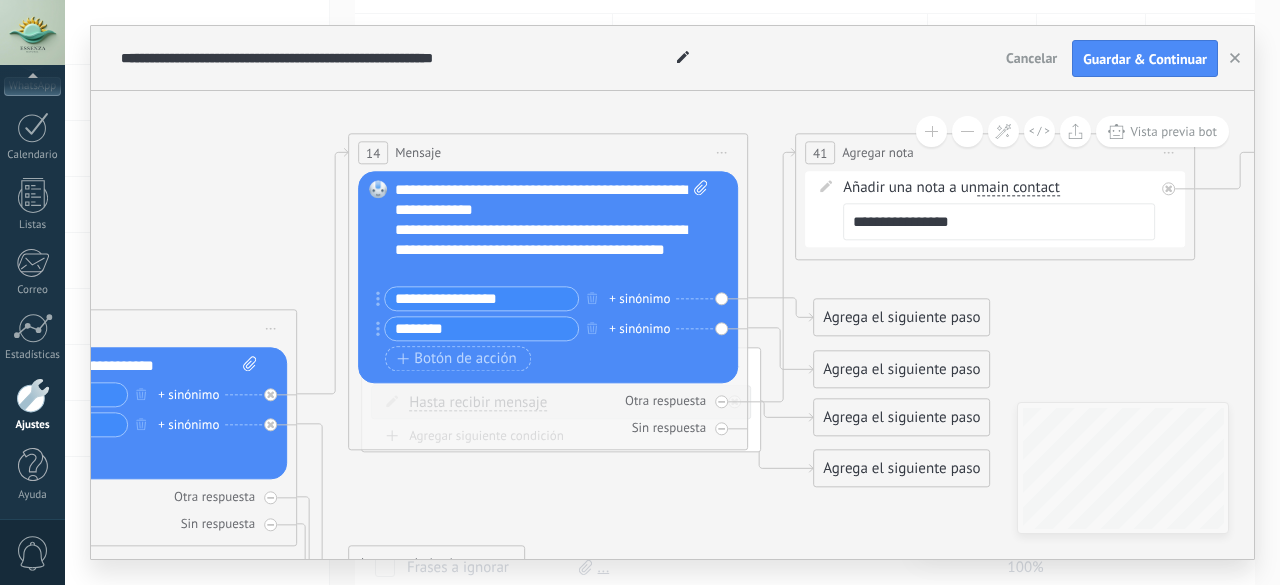drag, startPoint x: 581, startPoint y: 529, endPoint x: 580, endPoint y: 485, distance: 44.011364 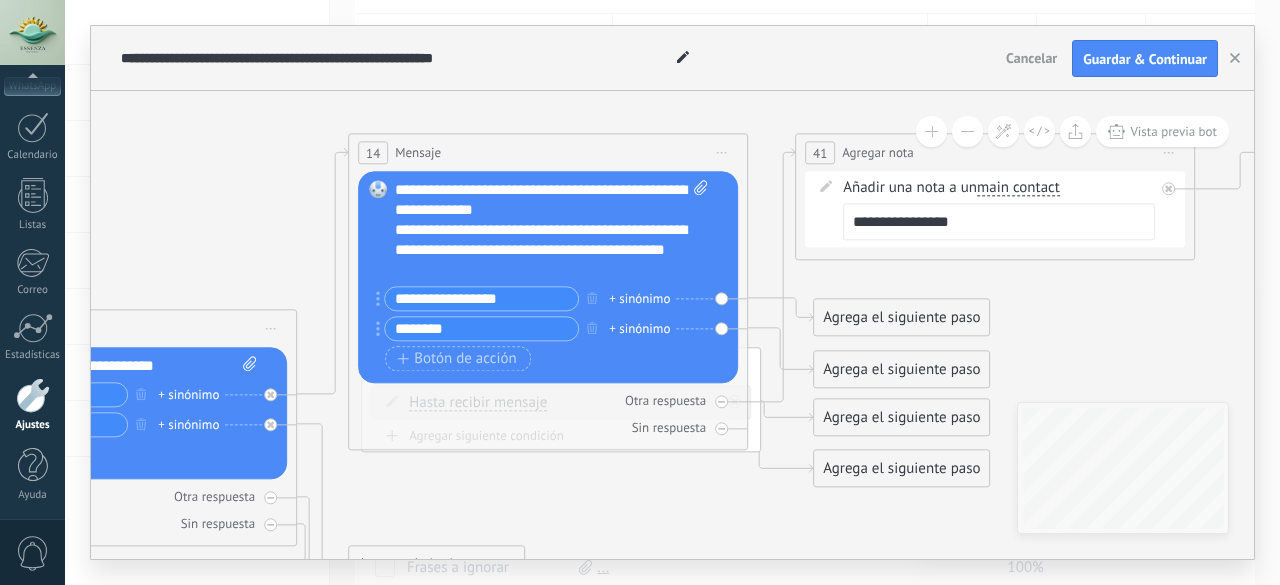 click on "23" 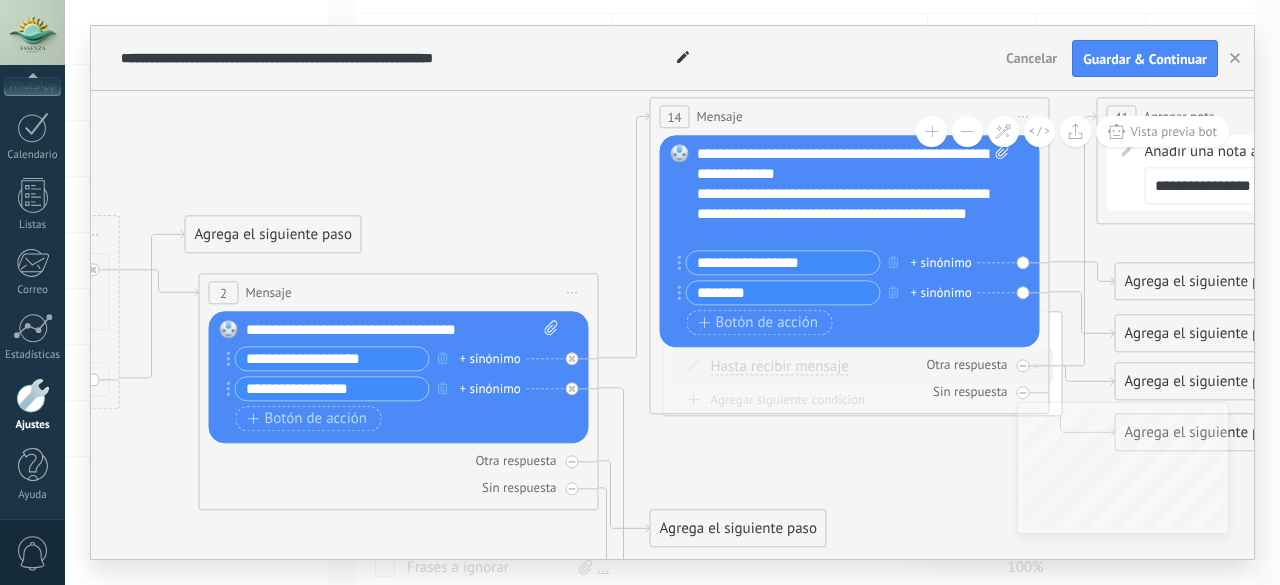 drag, startPoint x: 481, startPoint y: 490, endPoint x: 782, endPoint y: 454, distance: 303.14517 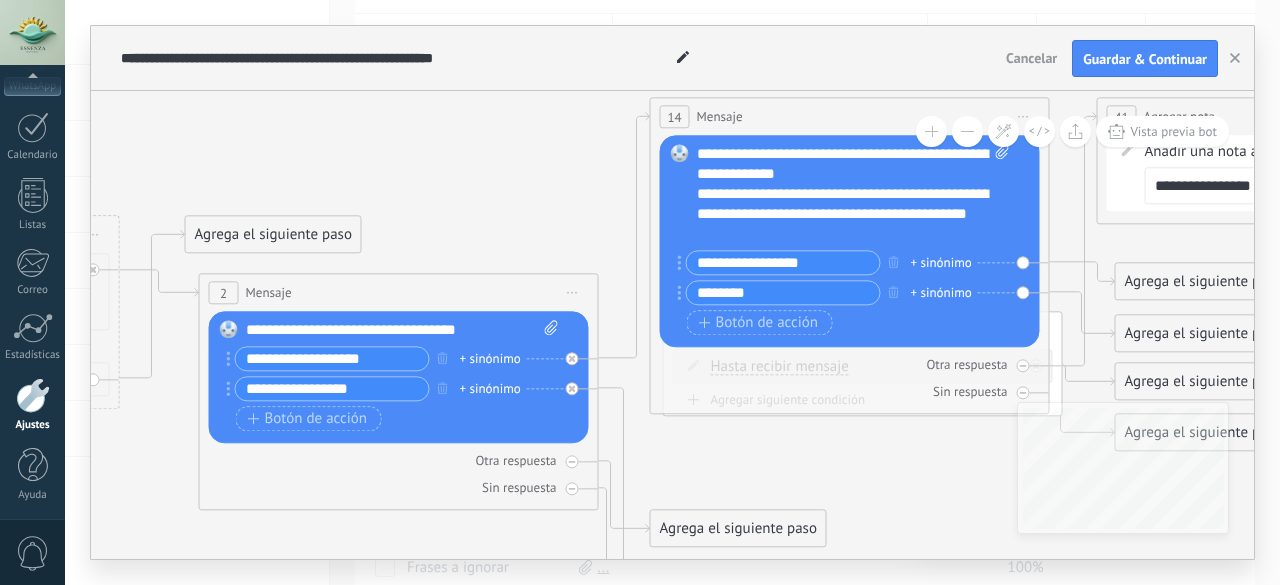 click on "23" 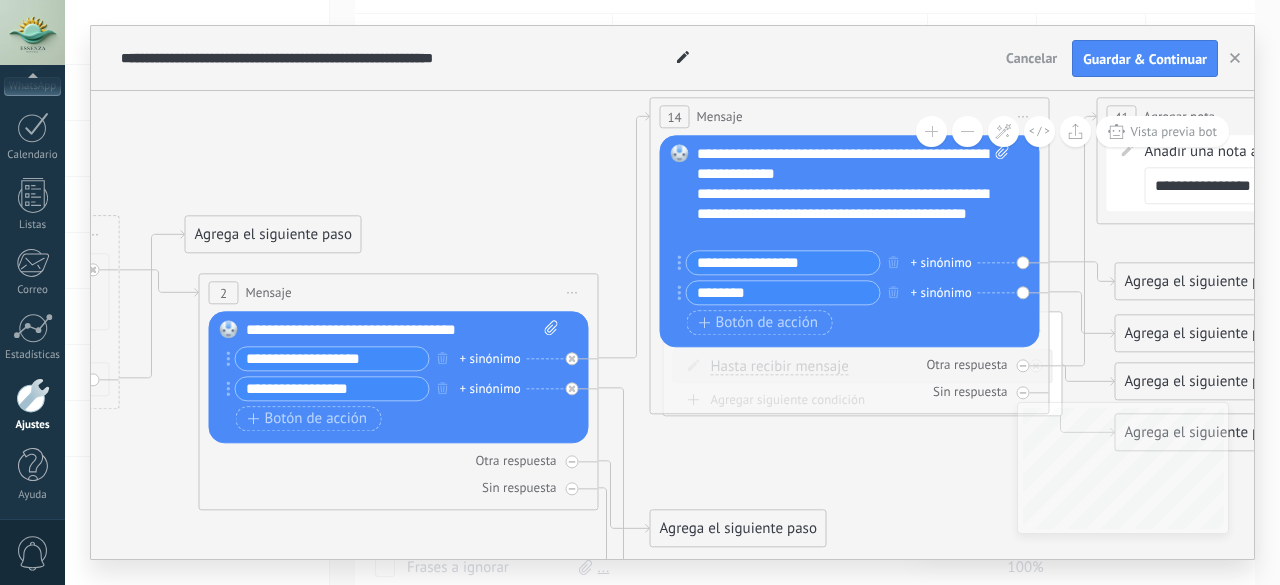 type 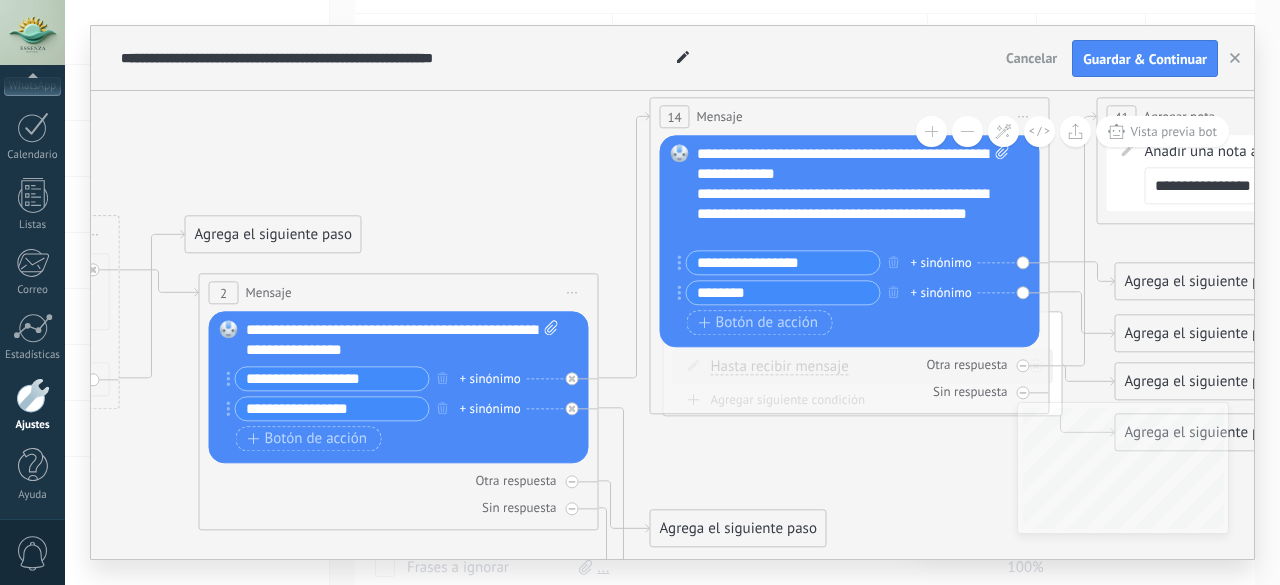 click on "**********" at bounding box center (403, 341) 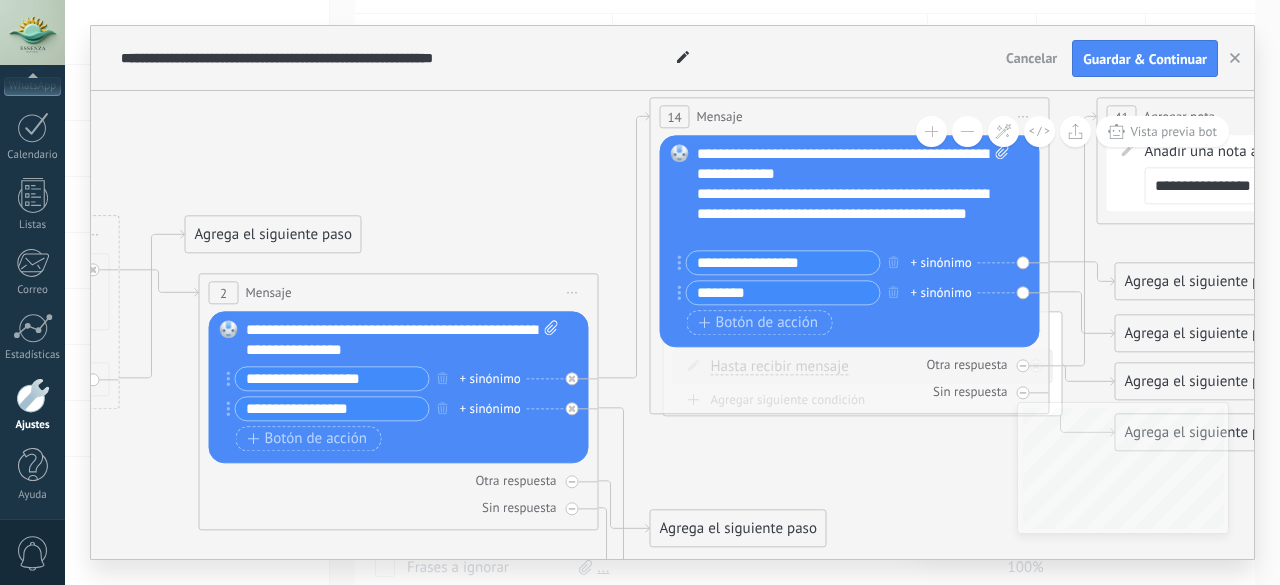 click on "**********" at bounding box center (403, 341) 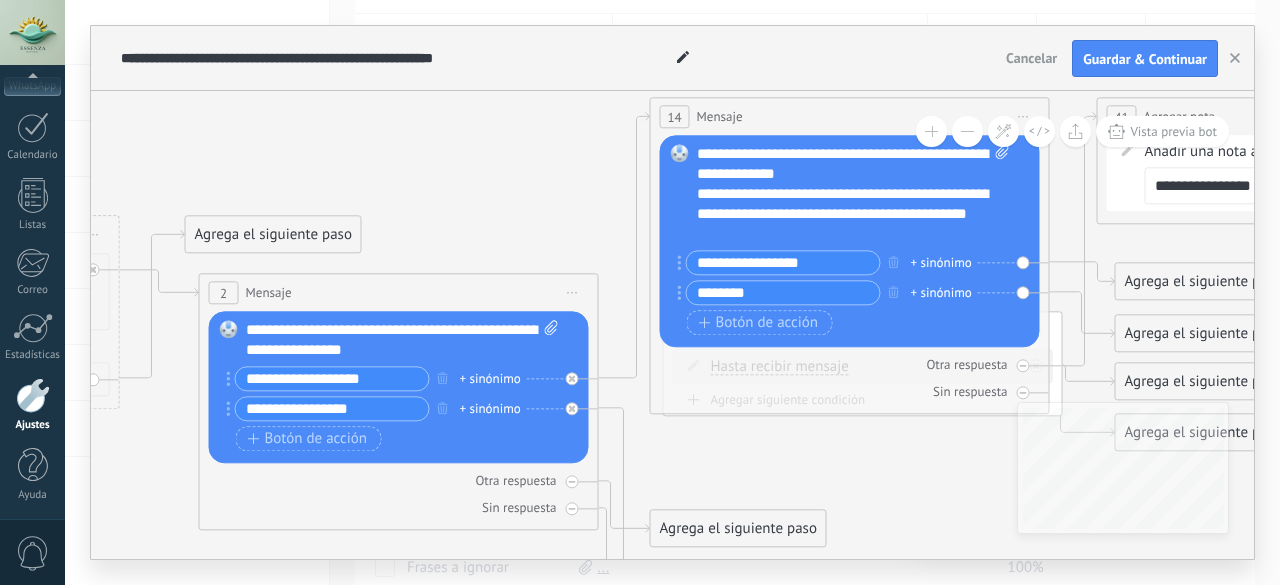 click on "**********" at bounding box center (403, 341) 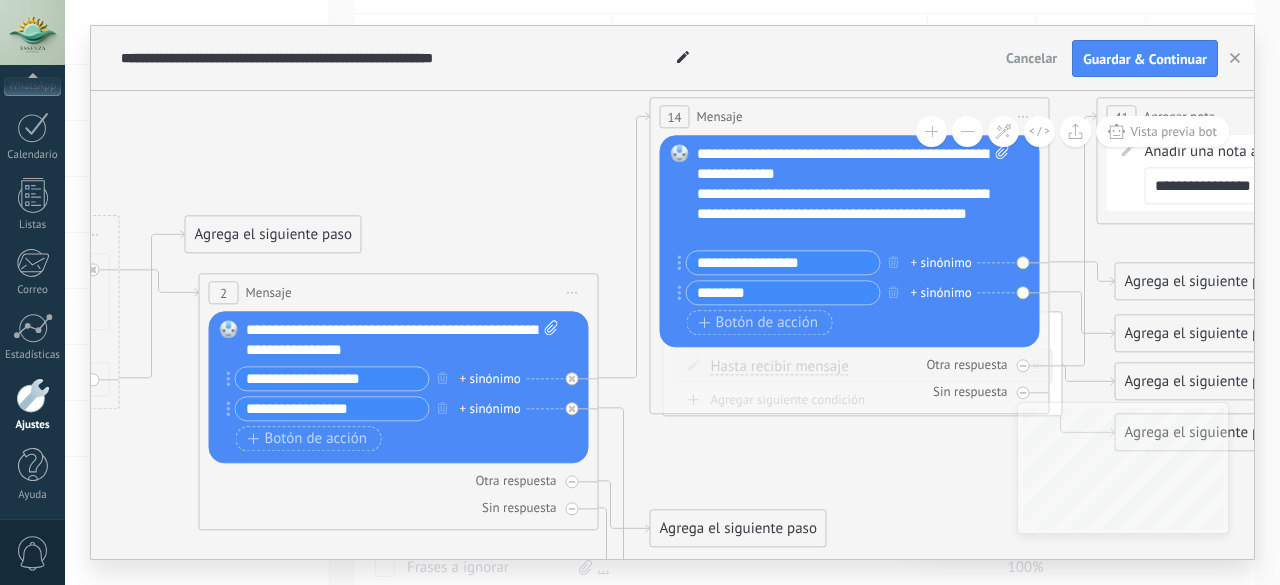 click on "Reemplazar
Quitar
Convertir a mensaje de voz
Arrastre la imagen aquí para adjuntarla.
Añadir imagen
Subir
Arrastrar y soltar
Archivo no encontrado
Escribe tu mensaje..." at bounding box center (399, 388) 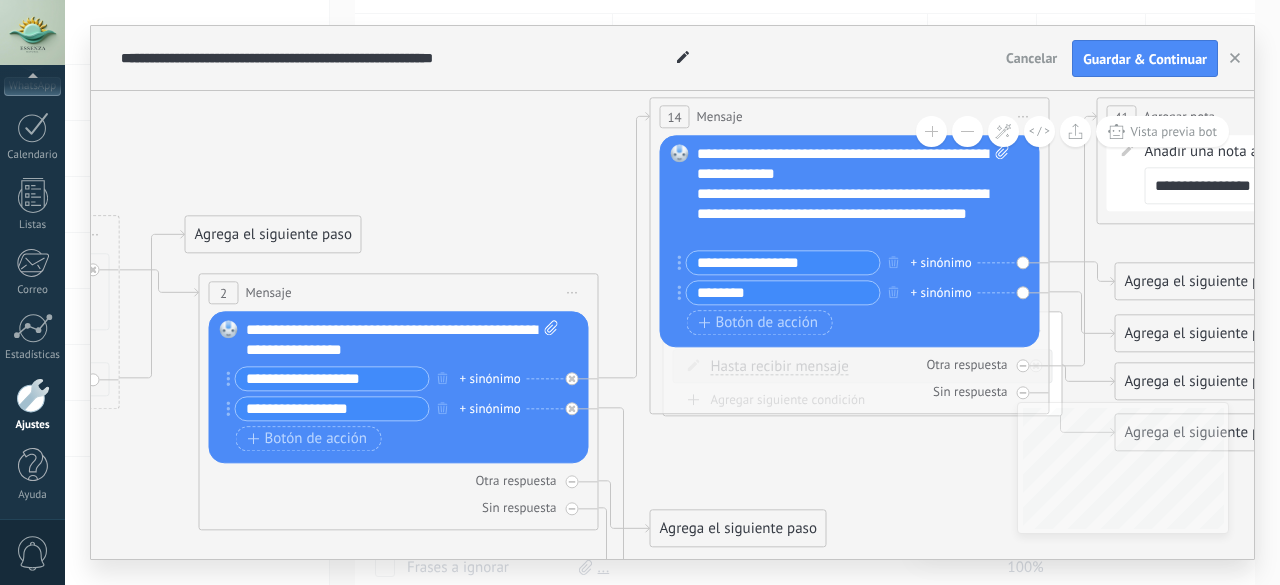 drag, startPoint x: 903, startPoint y: 397, endPoint x: 760, endPoint y: 401, distance: 143.05594 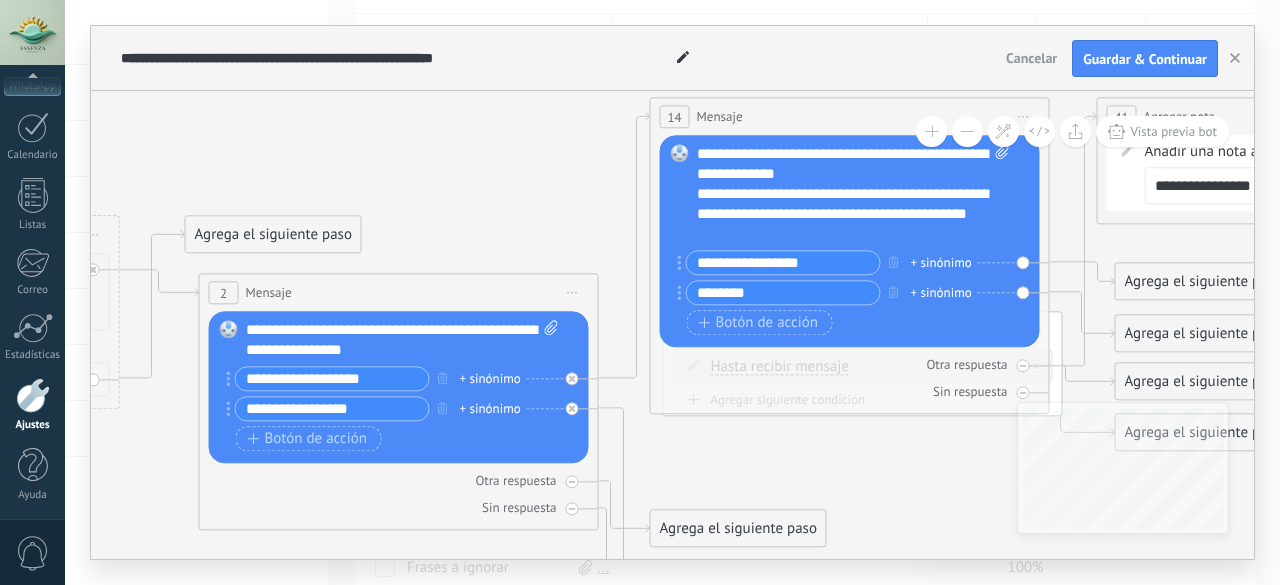 click on "14
Mensaje
*******
(a):
Todos los contactos - canales seleccionados
Todos los contactos - canales seleccionados
Todos los contactos - canal primario
Contacto principal - canales seleccionados
Contacto principal - canal primario
Todos los contactos - canales seleccionados
Todos los contactos - canales seleccionados
Todos los contactos - canal primario
Contacto principal - canales seleccionados" at bounding box center [850, 256] 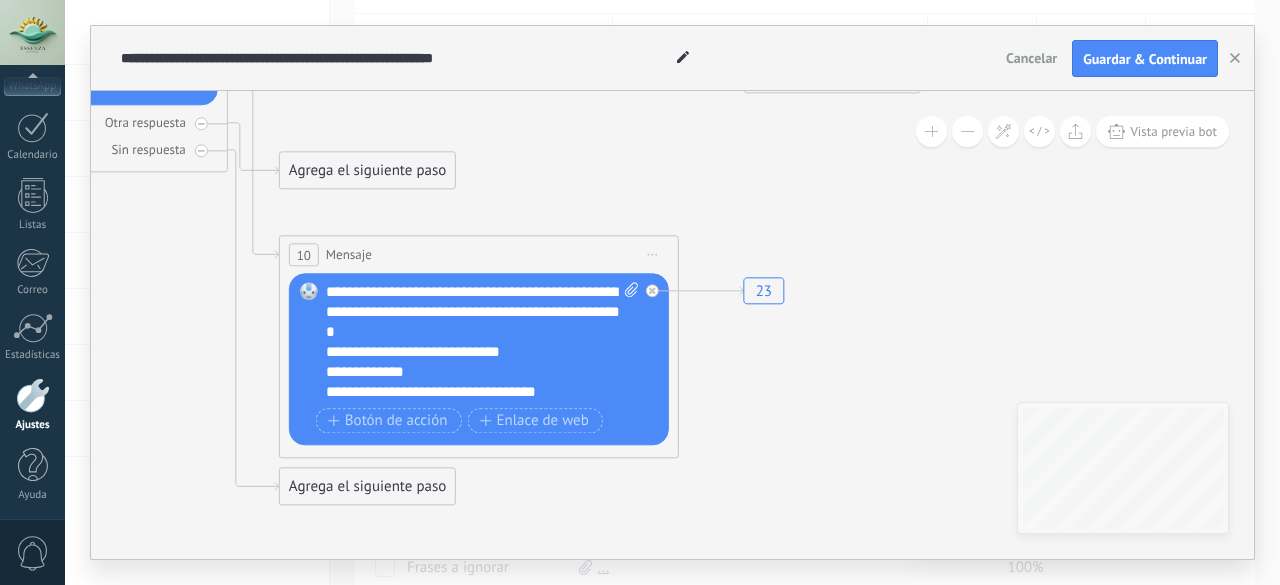 drag, startPoint x: 910, startPoint y: 460, endPoint x: 540, endPoint y: 102, distance: 514.8437 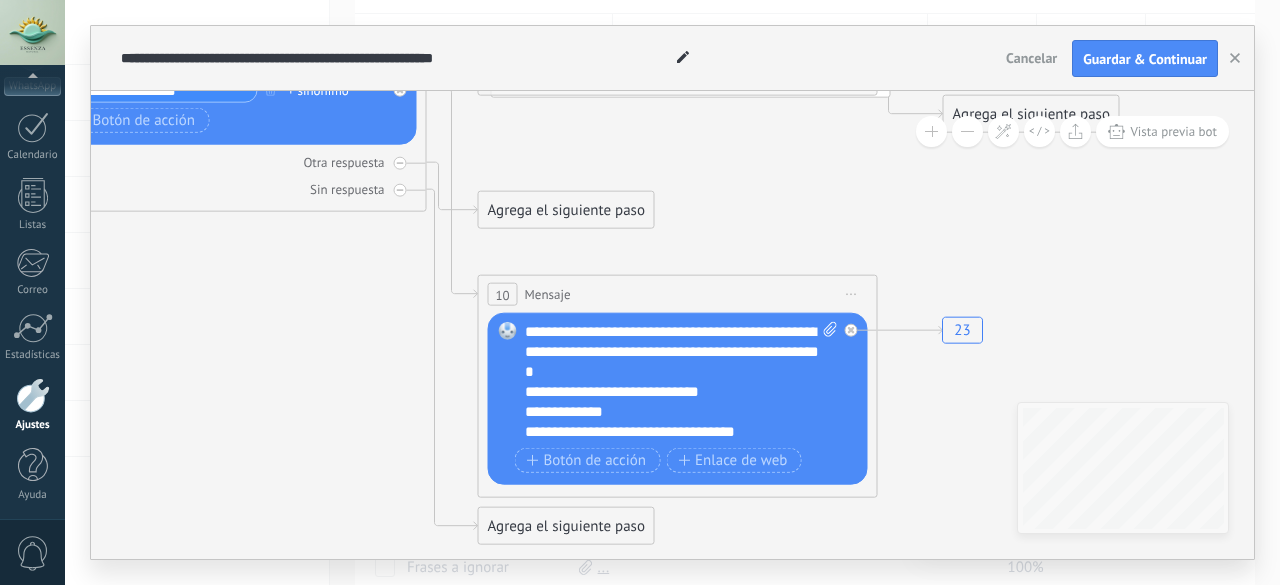 drag, startPoint x: 589, startPoint y: 195, endPoint x: 788, endPoint y: 235, distance: 202.9803 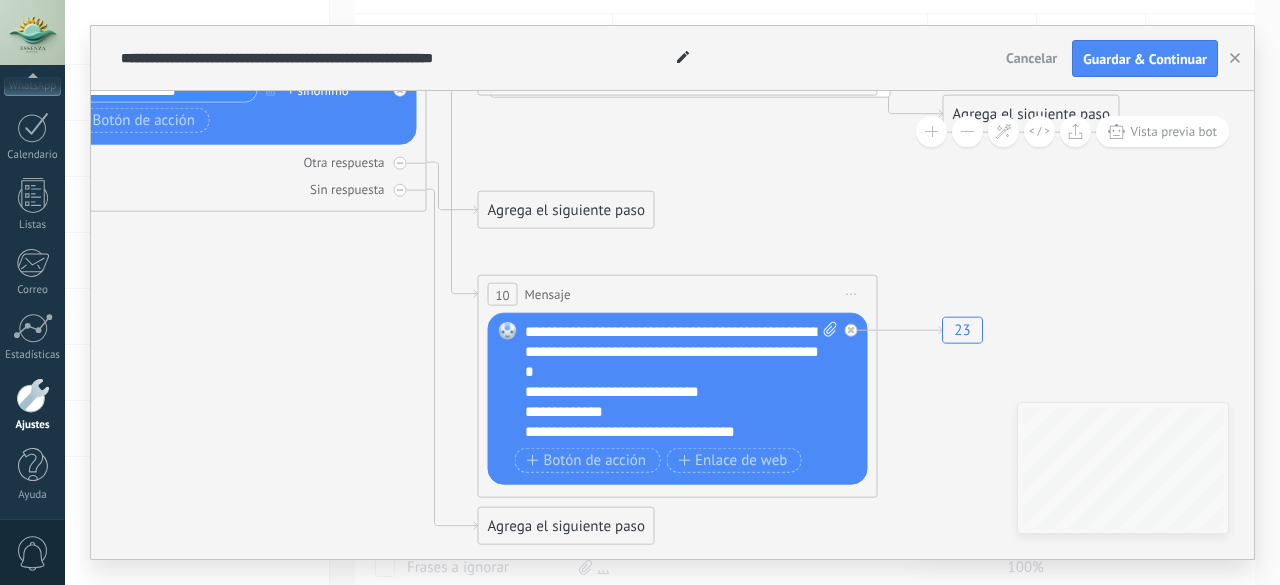 click on "23" 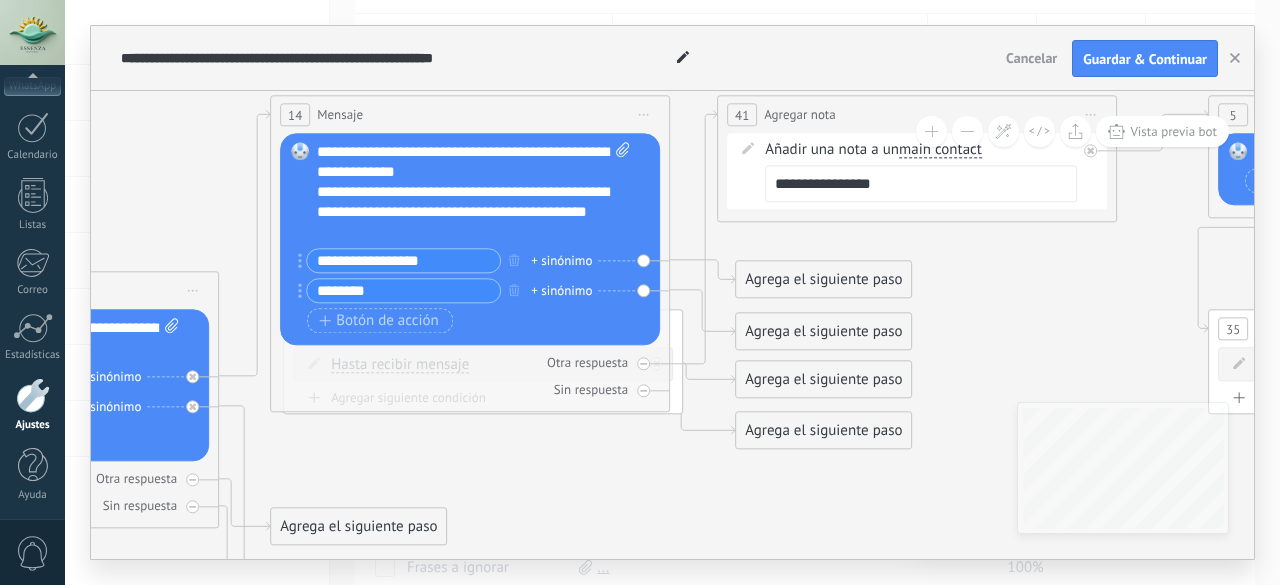 drag, startPoint x: 788, startPoint y: 235, endPoint x: 580, endPoint y: 551, distance: 378.31204 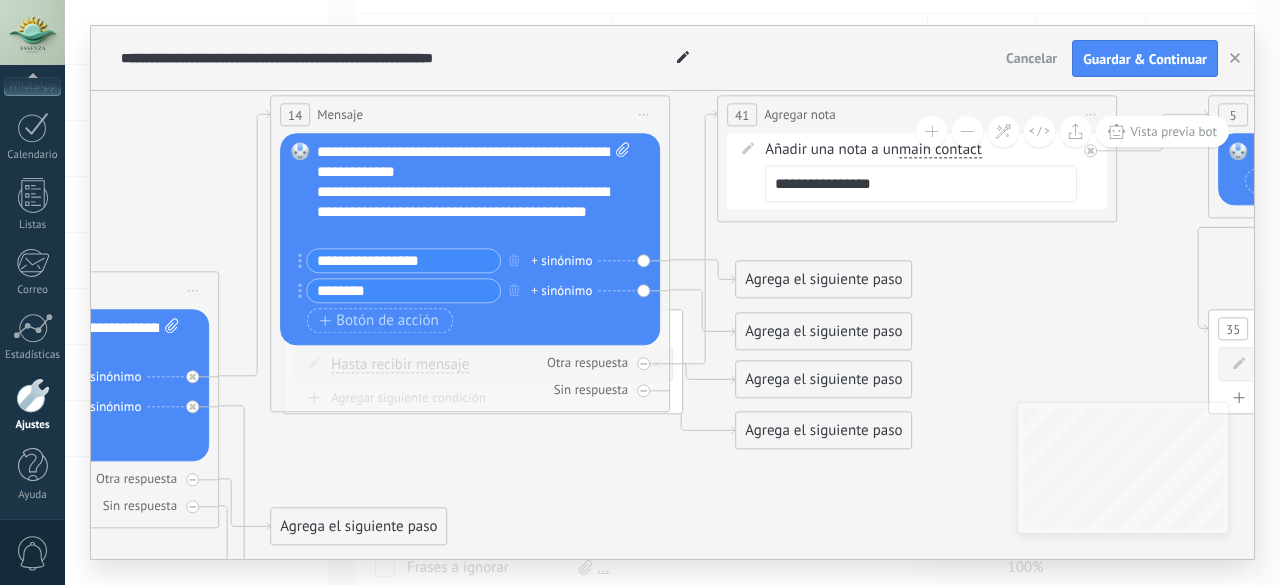 click on "23" 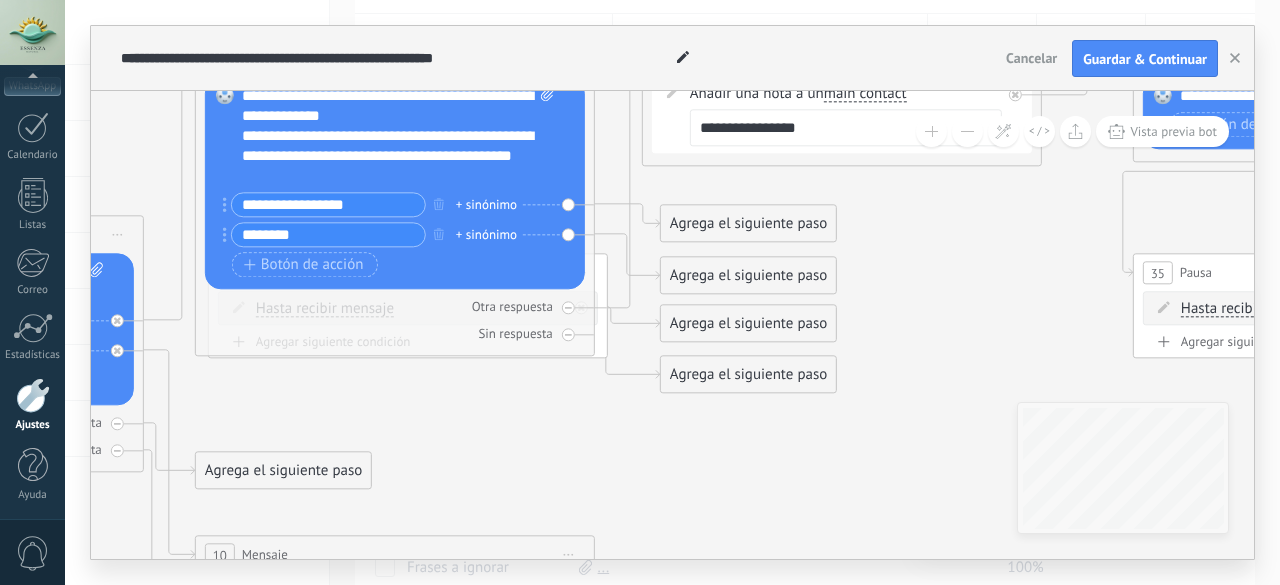 drag, startPoint x: 622, startPoint y: 518, endPoint x: 547, endPoint y: 462, distance: 93.60021 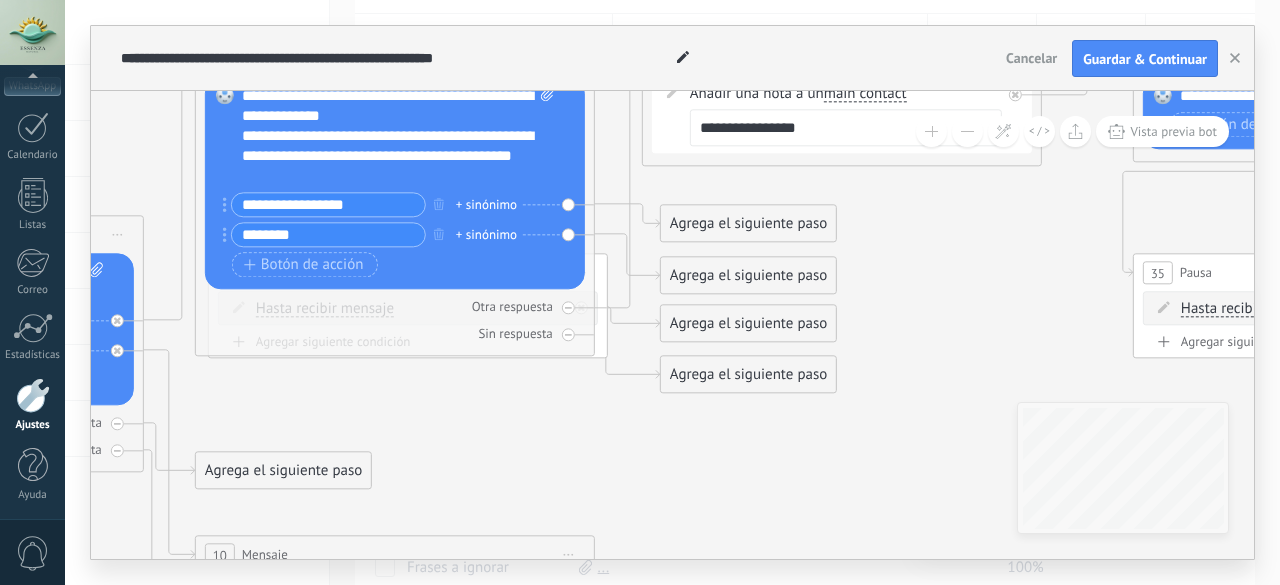 click on "23" 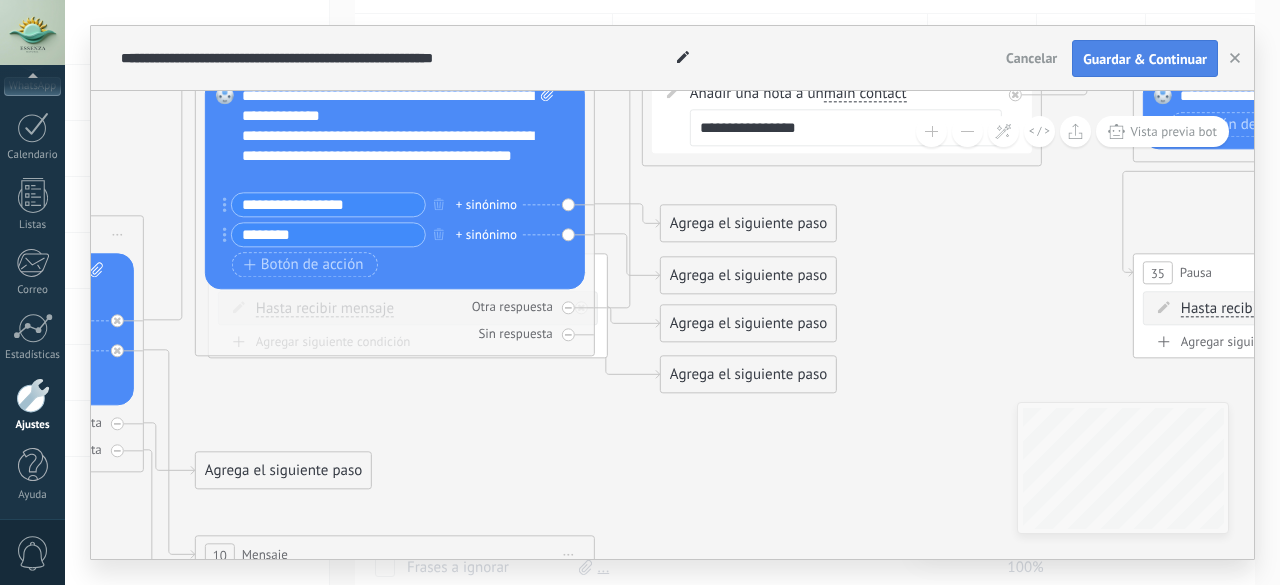 click on "Guardar & Continuar" at bounding box center (1145, 59) 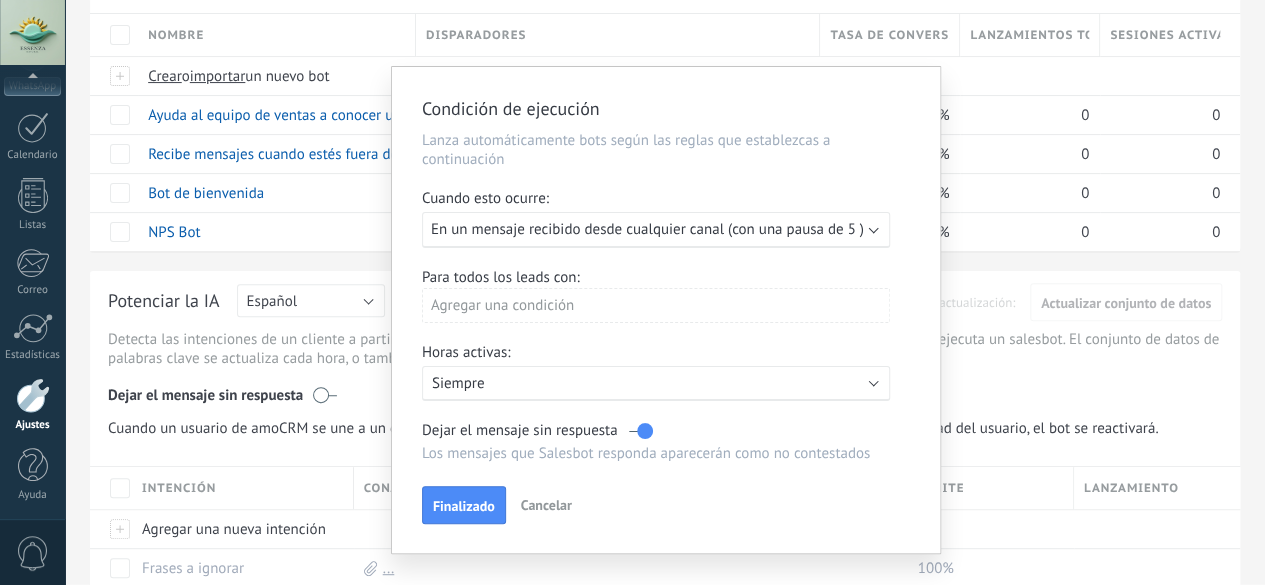 click on "Agregar una condición" at bounding box center [656, 305] 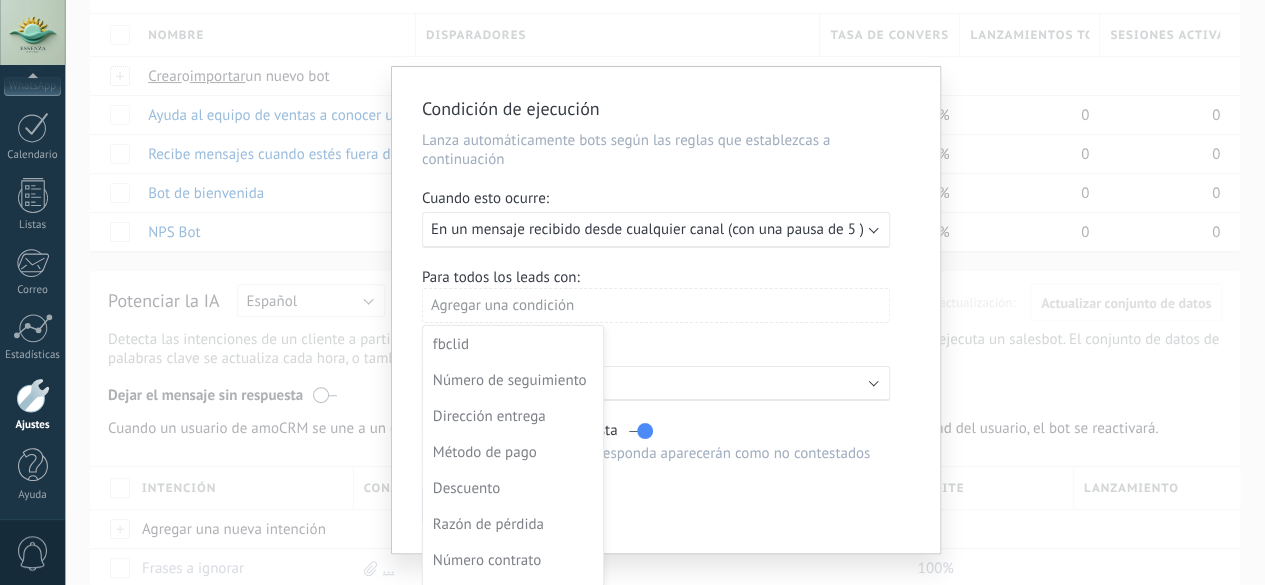 scroll, scrollTop: 540, scrollLeft: 0, axis: vertical 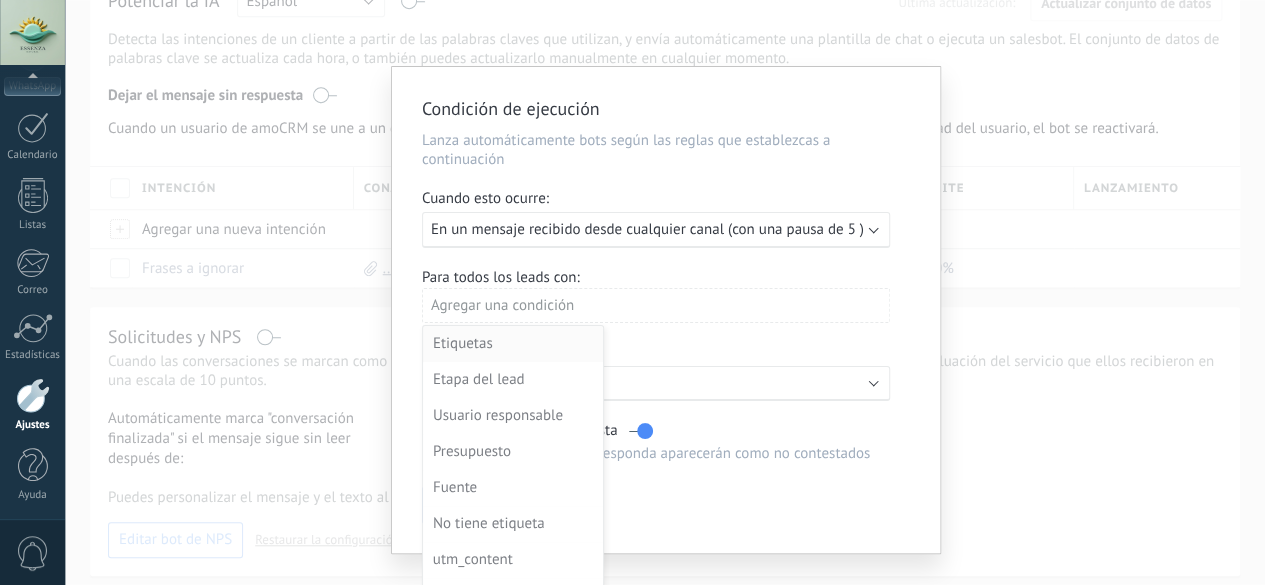 click on "Etiquetas" at bounding box center [511, 344] 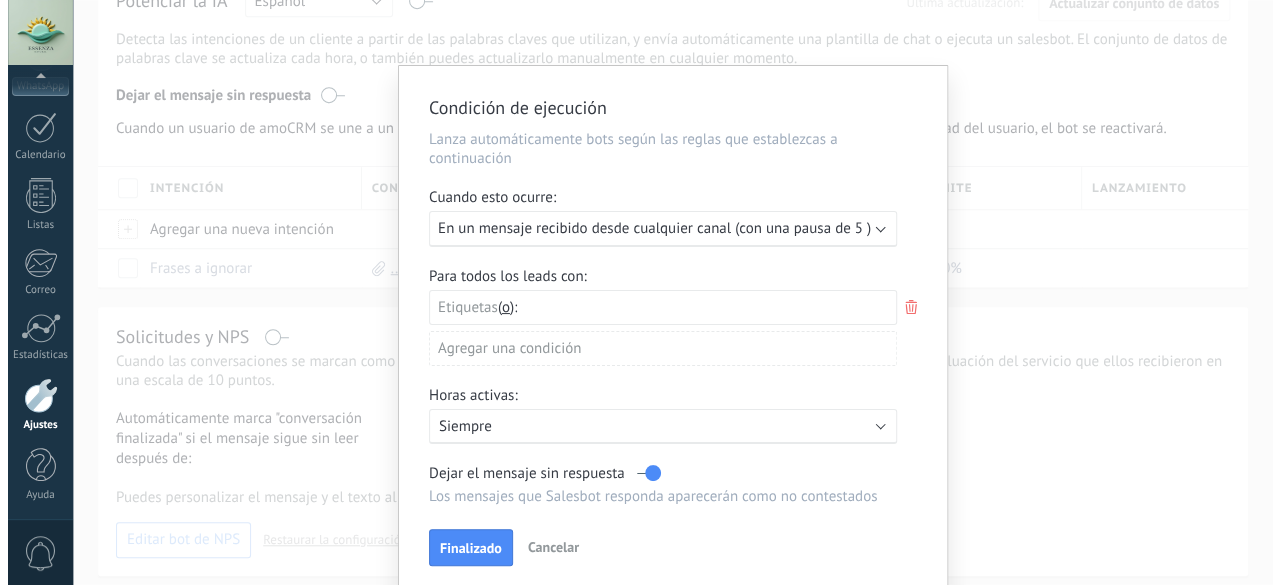 scroll, scrollTop: 76, scrollLeft: 0, axis: vertical 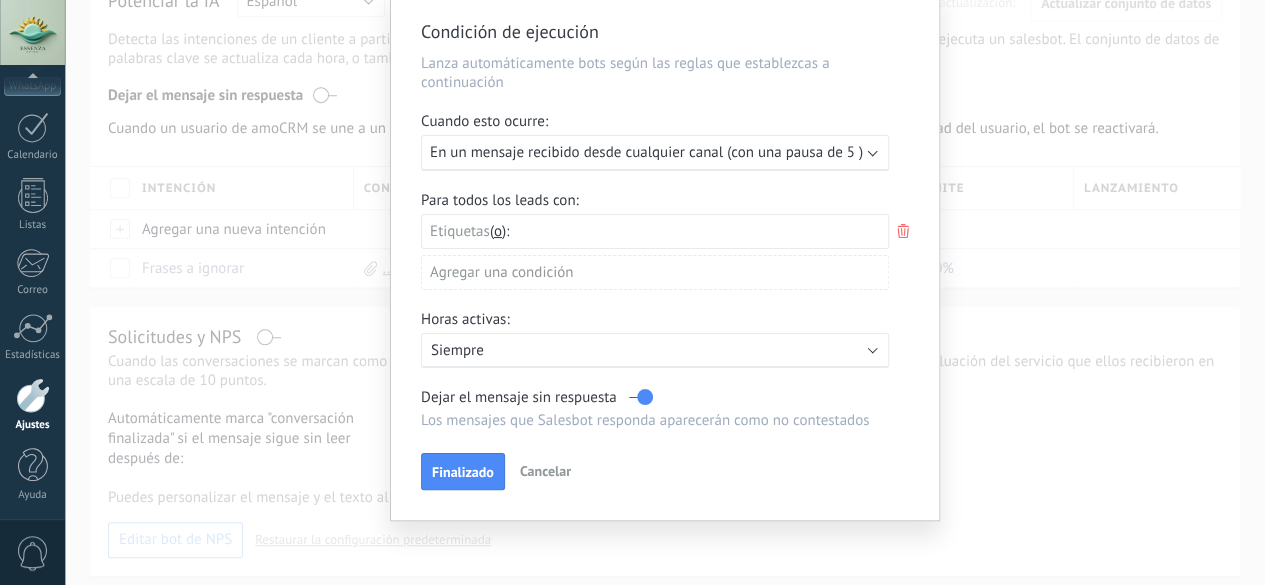 click on "Agregar una condición" at bounding box center [655, 272] 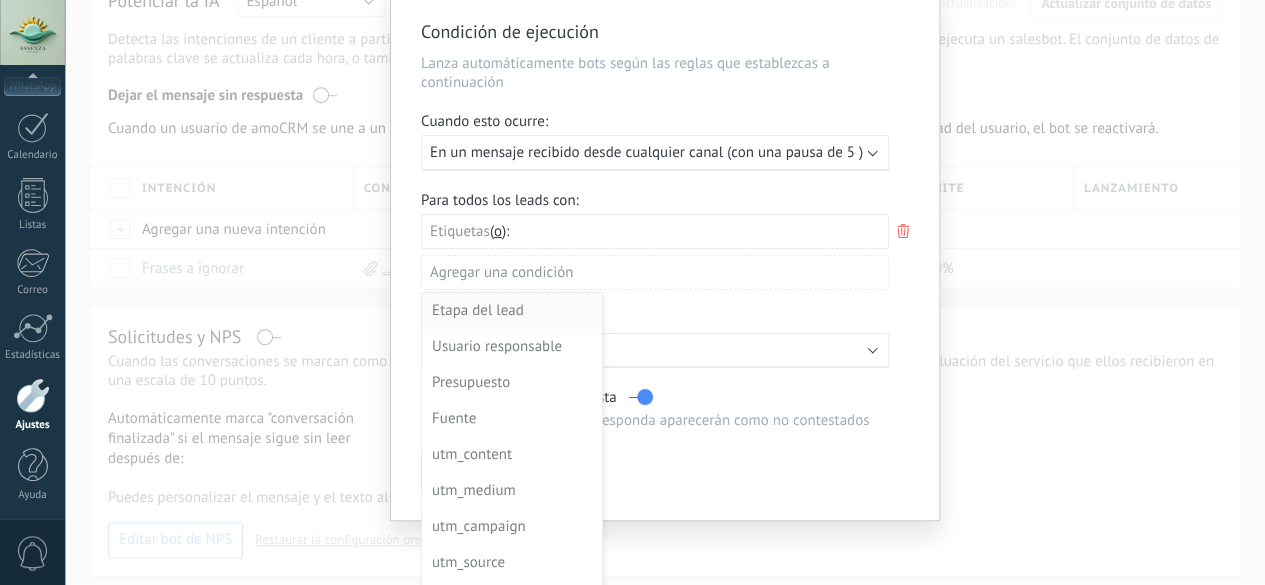 click on "Etapa del lead" at bounding box center [510, 311] 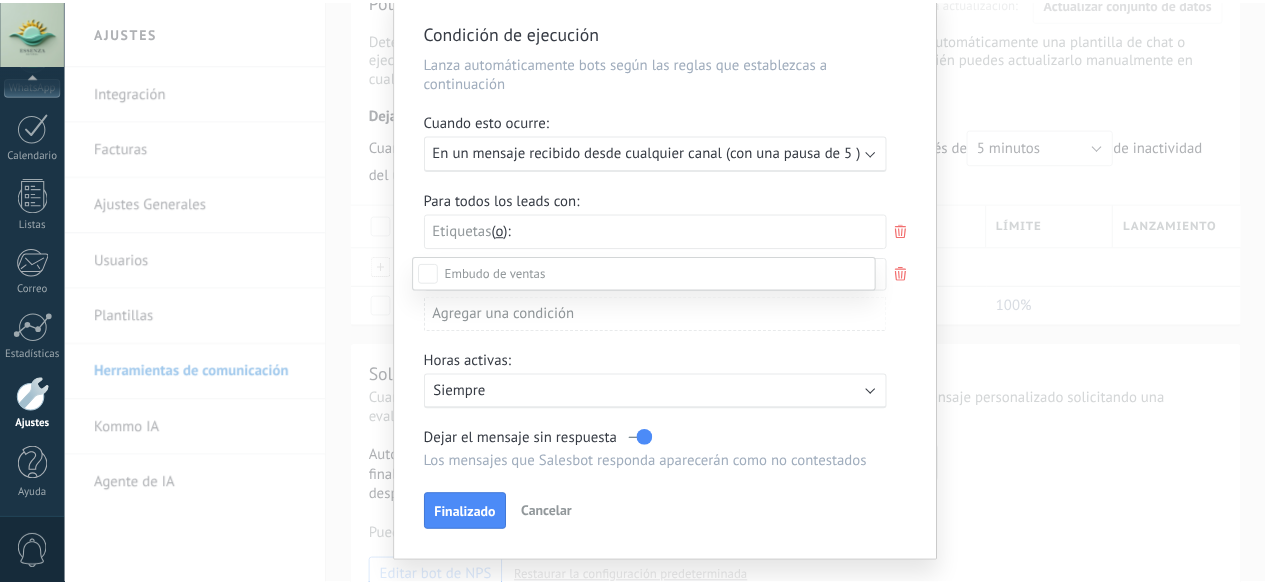 scroll, scrollTop: 100, scrollLeft: 0, axis: vertical 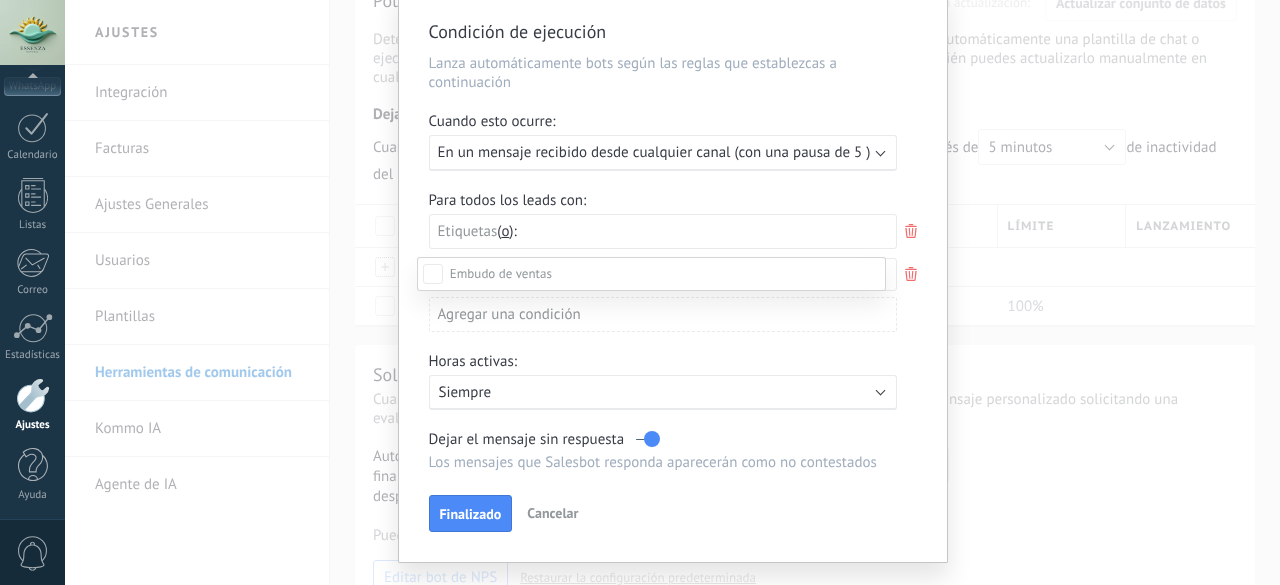 click on "Pedido creado" at bounding box center [0, 0] 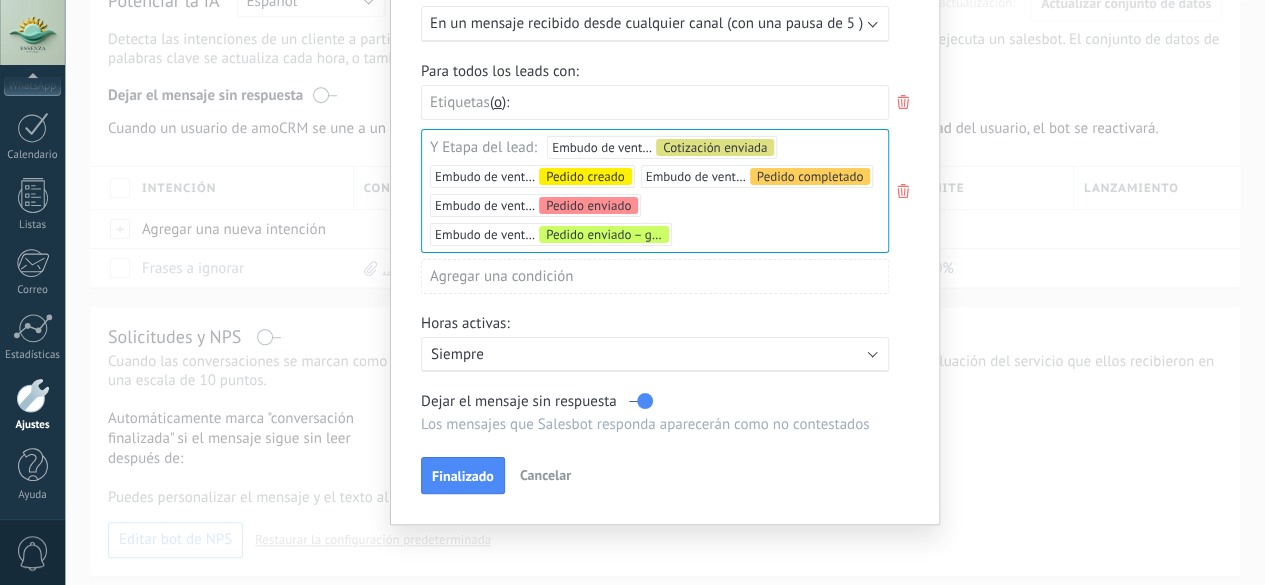 scroll, scrollTop: 209, scrollLeft: 0, axis: vertical 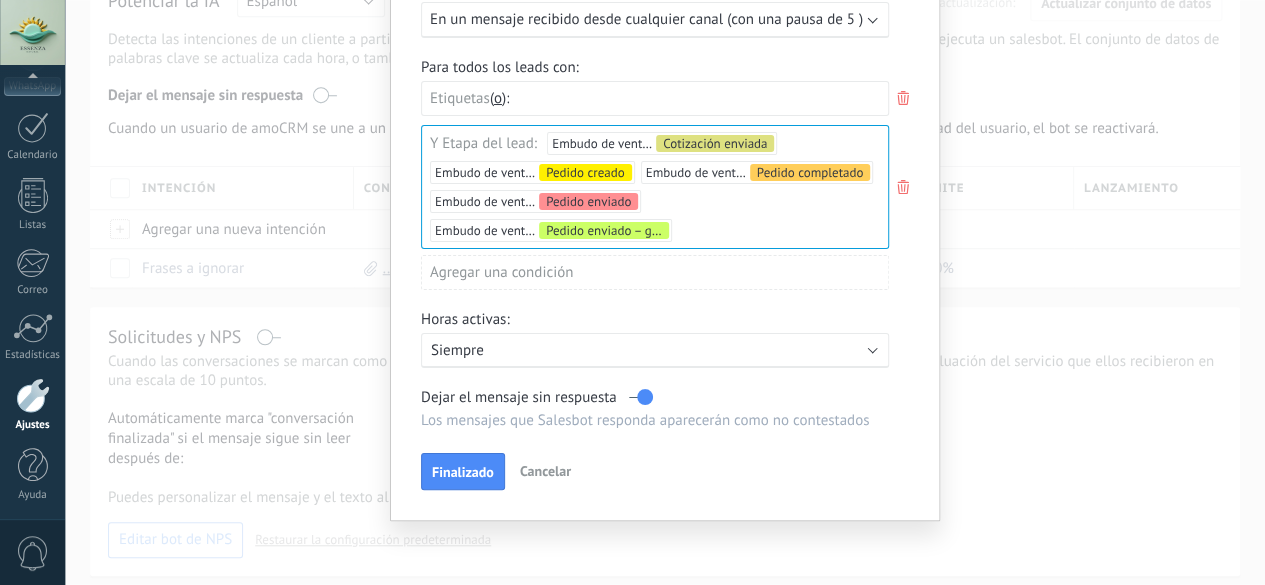 click on "Activo:  Siempre" at bounding box center (655, 350) 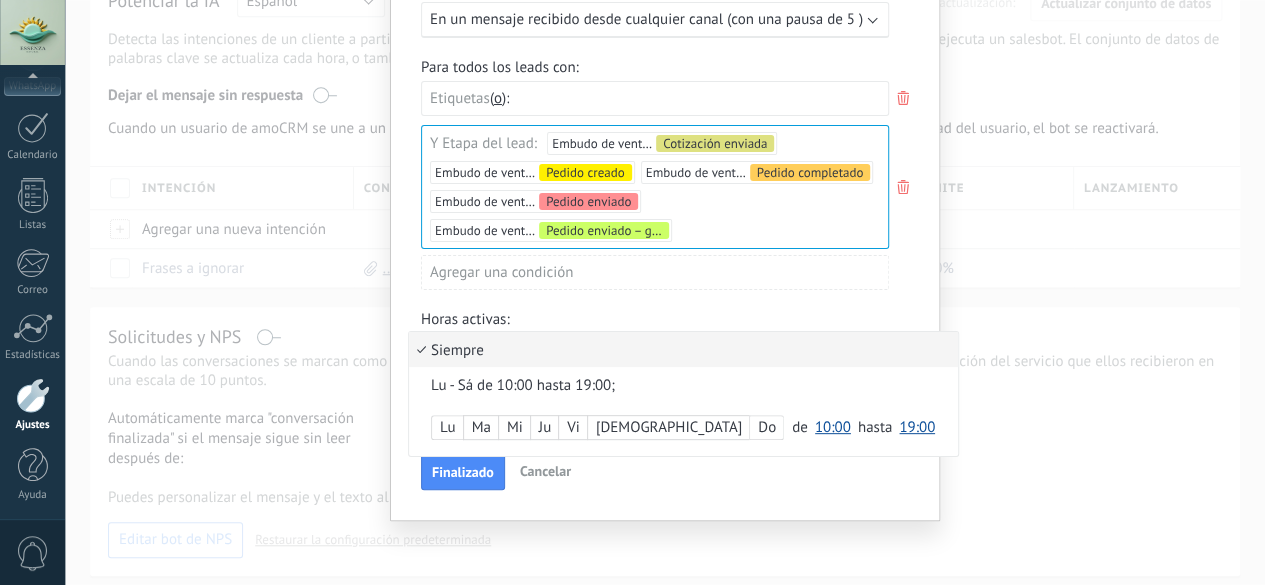 click on "Lu - Sá de 10:00 hasta 19:00;" at bounding box center [649, 385] 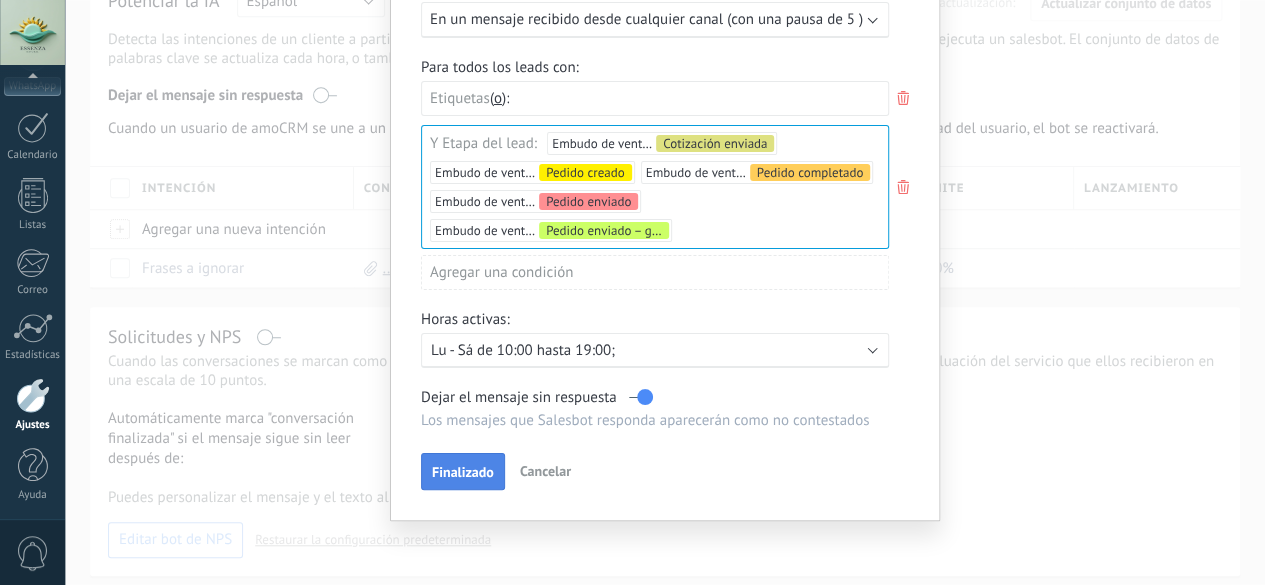 click on "Finalizado" at bounding box center [463, 472] 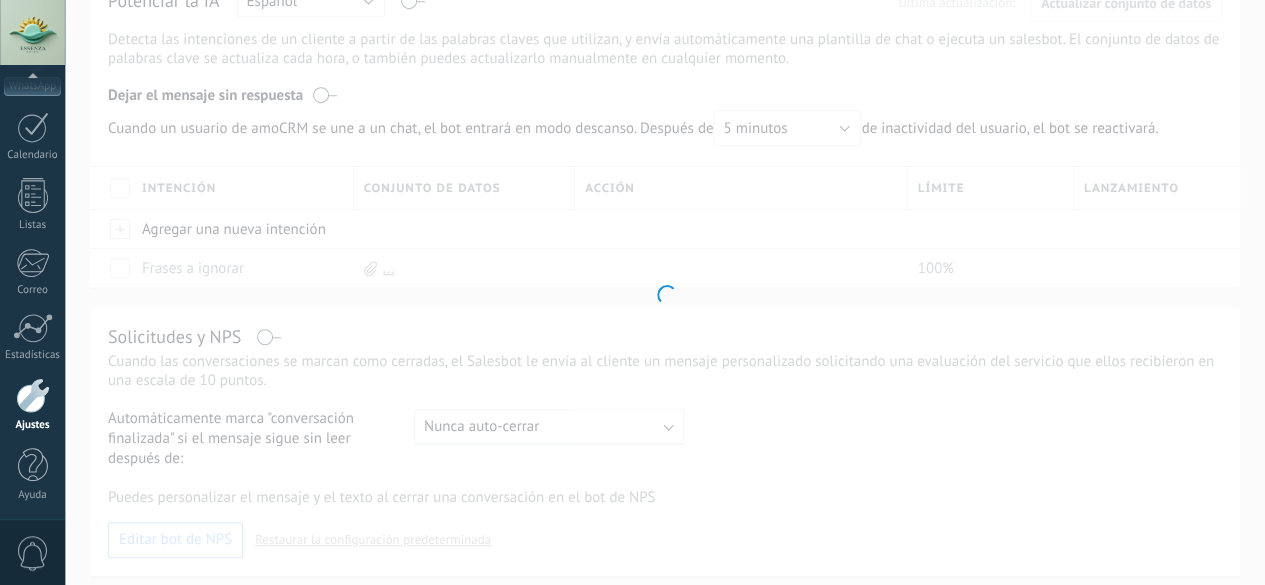 scroll, scrollTop: 0, scrollLeft: 0, axis: both 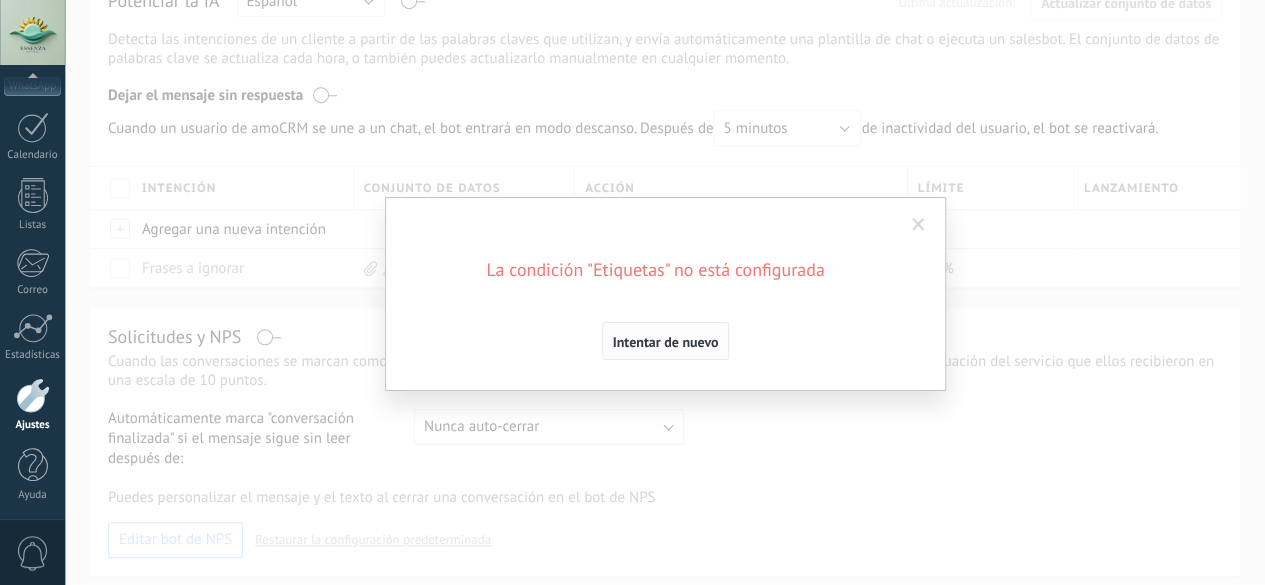 click on "Intentar de nuevo" at bounding box center [666, 341] 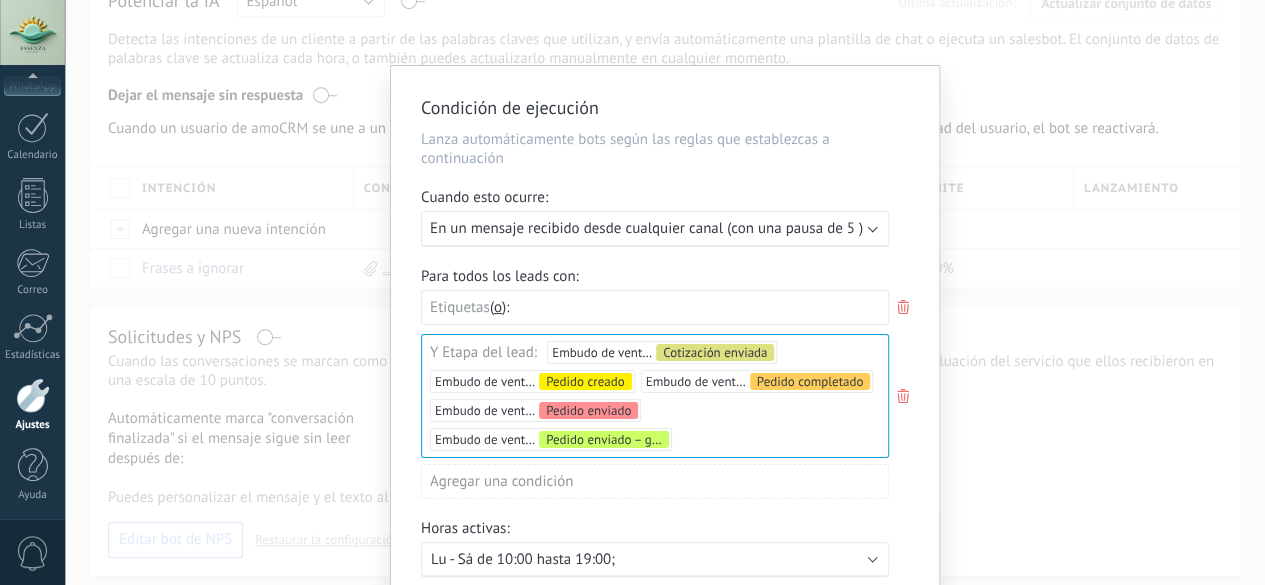 click on "Etiquetas  y o o" at bounding box center (655, 307) 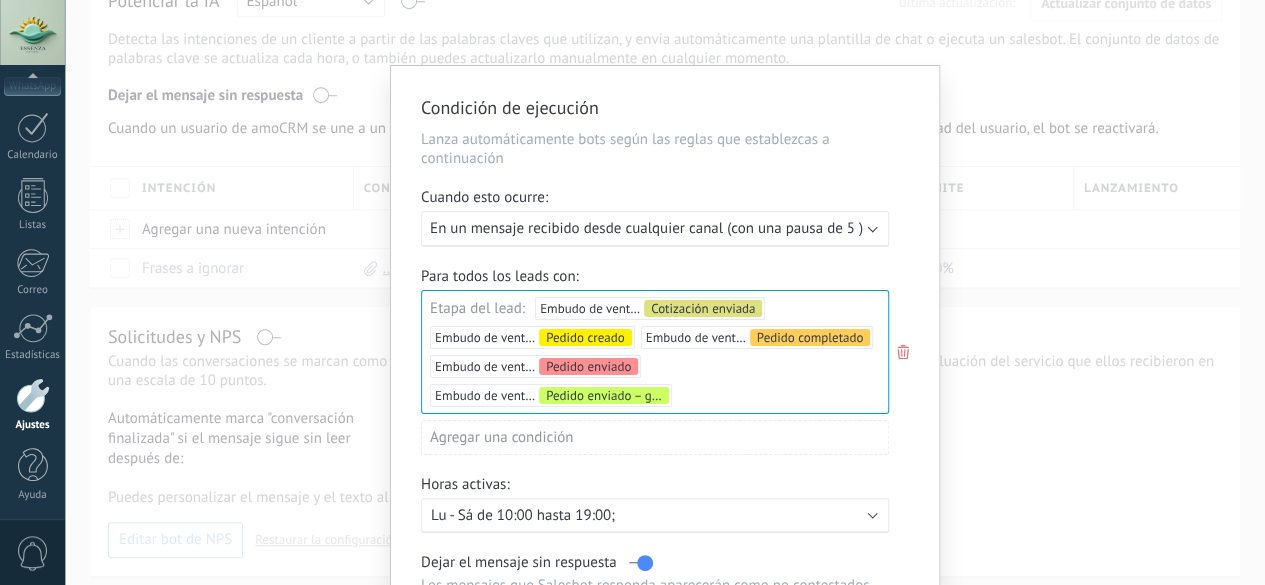 scroll, scrollTop: 166, scrollLeft: 0, axis: vertical 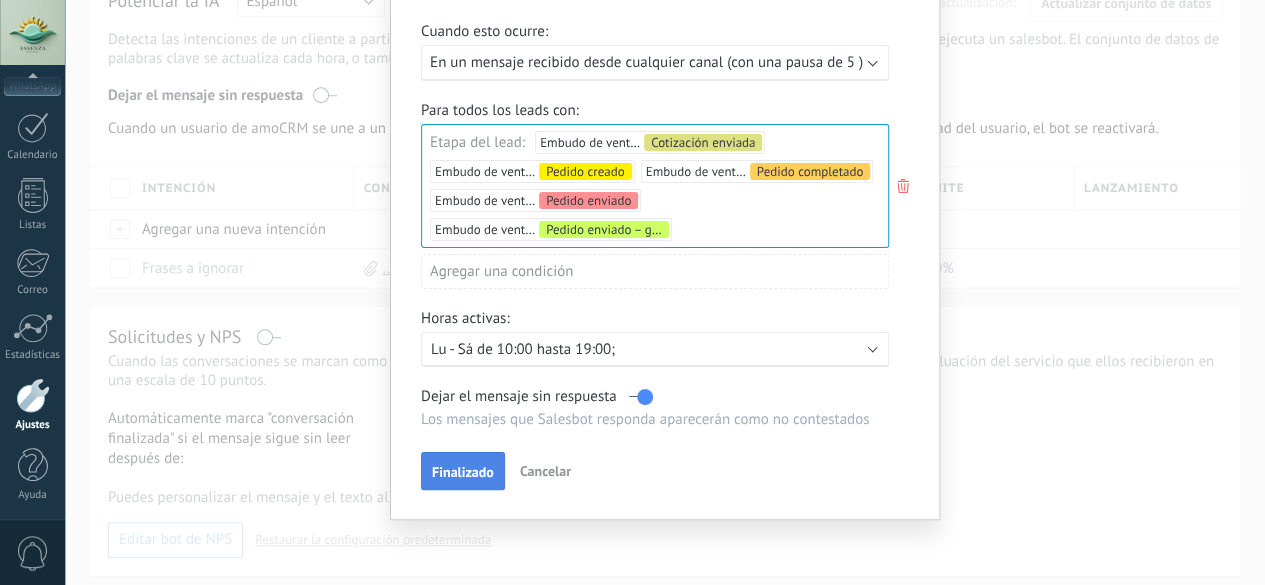 click on "Finalizado" at bounding box center (463, 472) 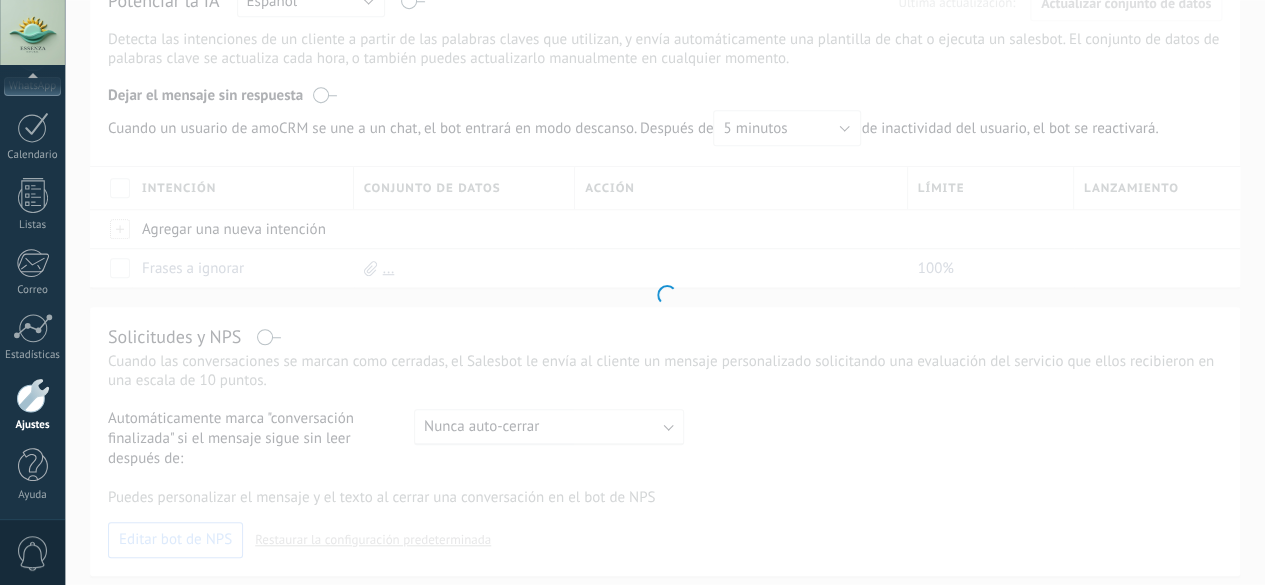 scroll, scrollTop: 0, scrollLeft: 0, axis: both 